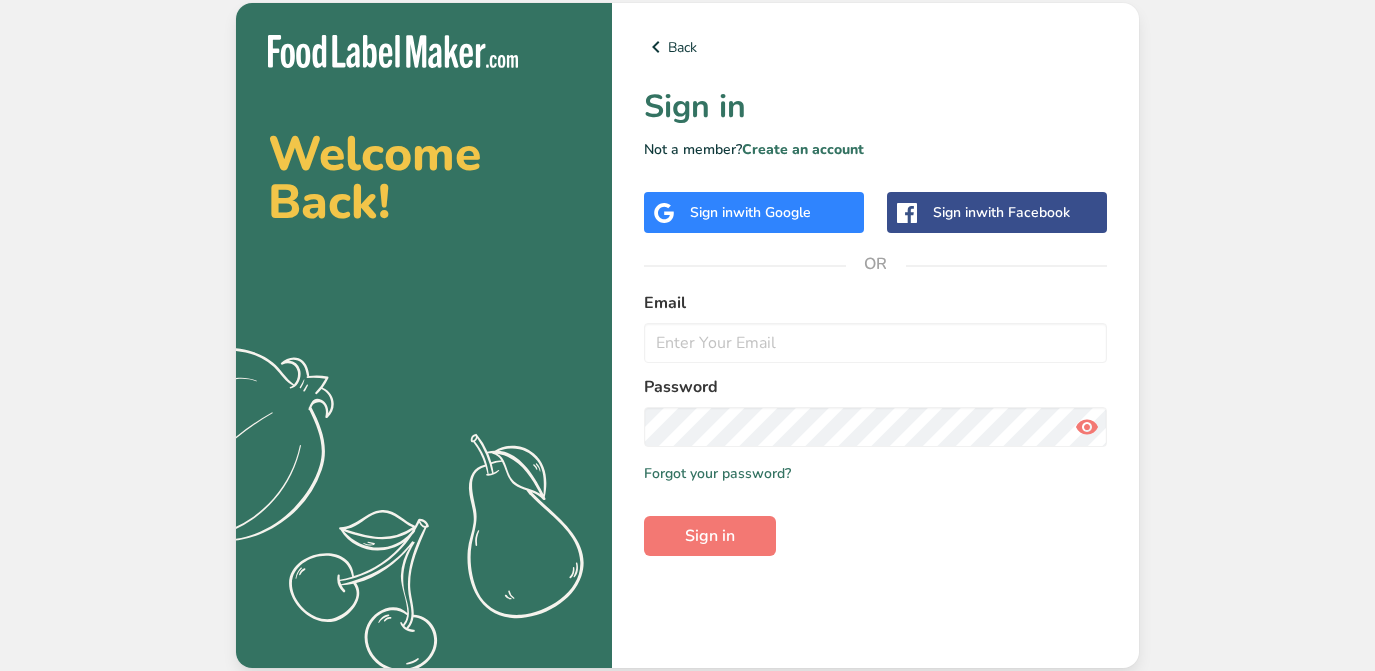 scroll, scrollTop: 0, scrollLeft: 0, axis: both 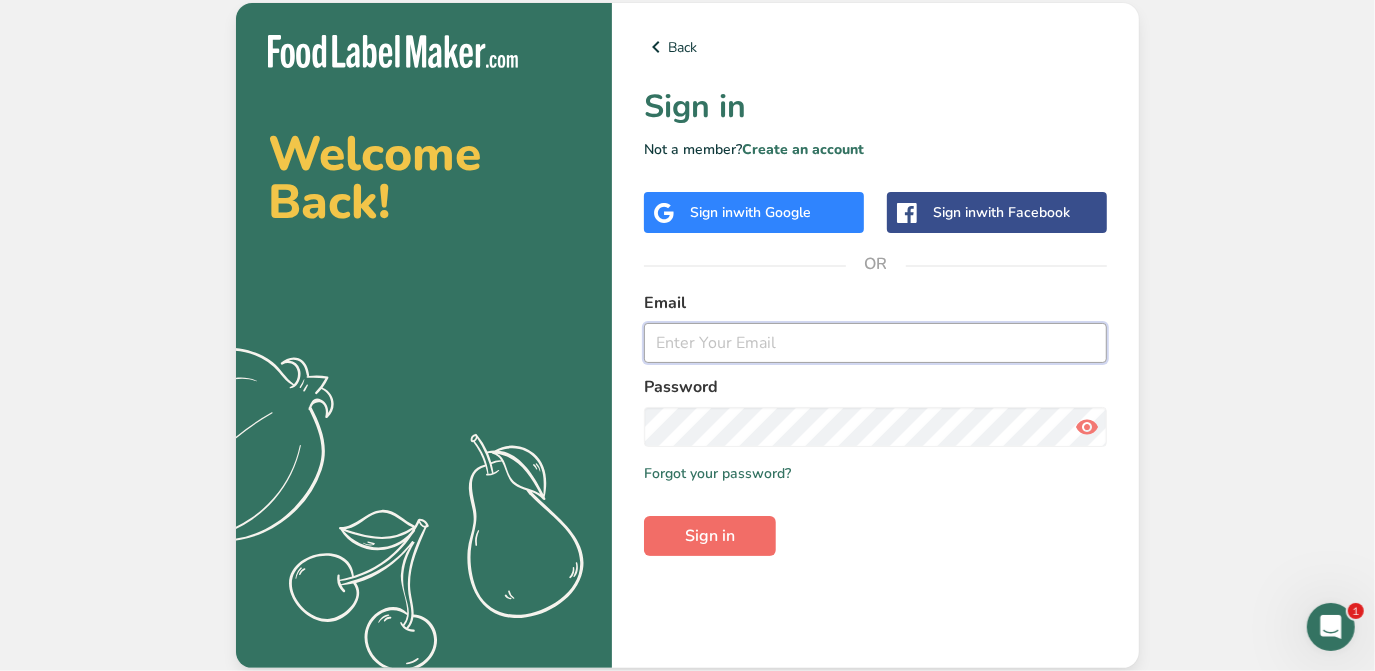 type on "[NAME]@[DOMAIN]" 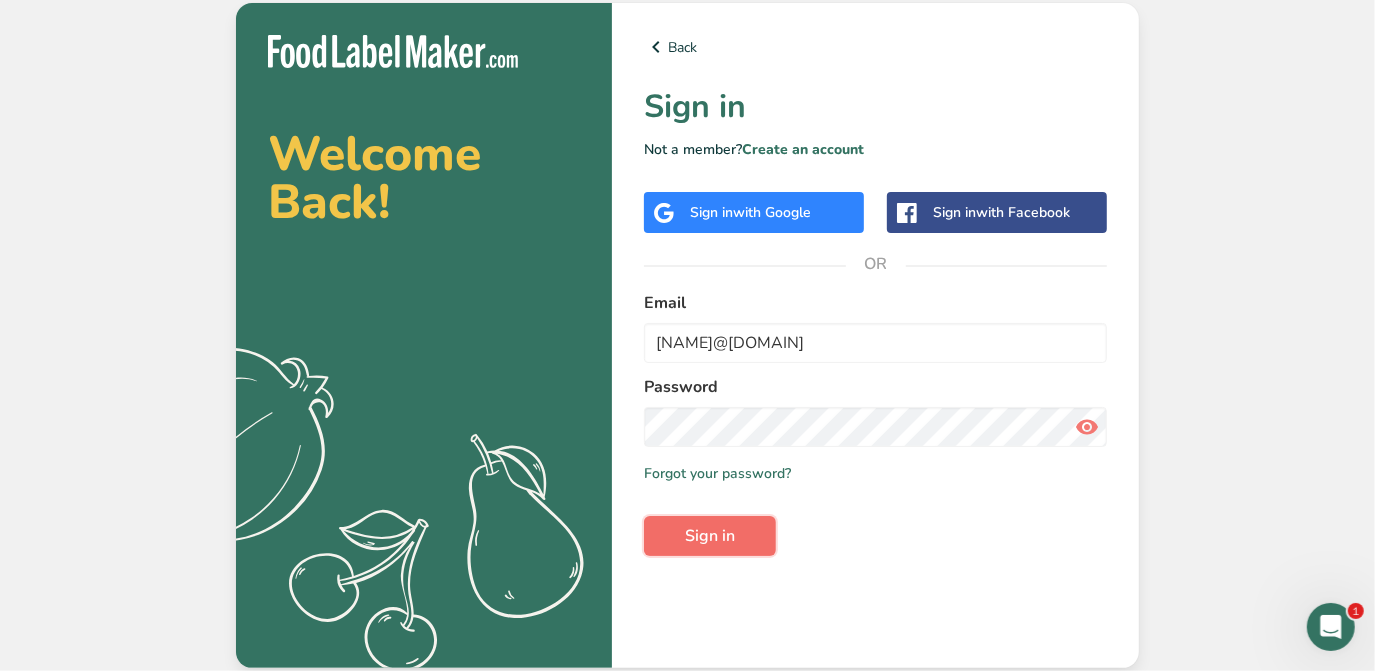 click on "Sign in" at bounding box center (710, 536) 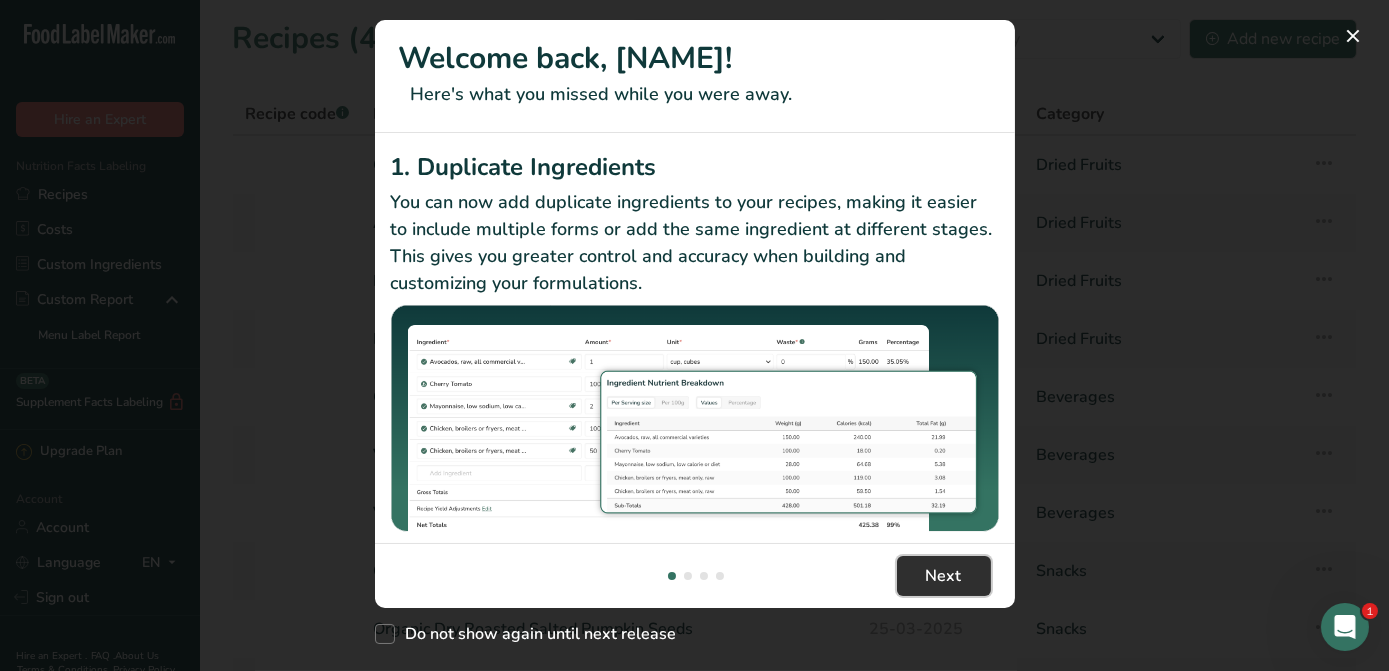 click on "Next" at bounding box center [944, 576] 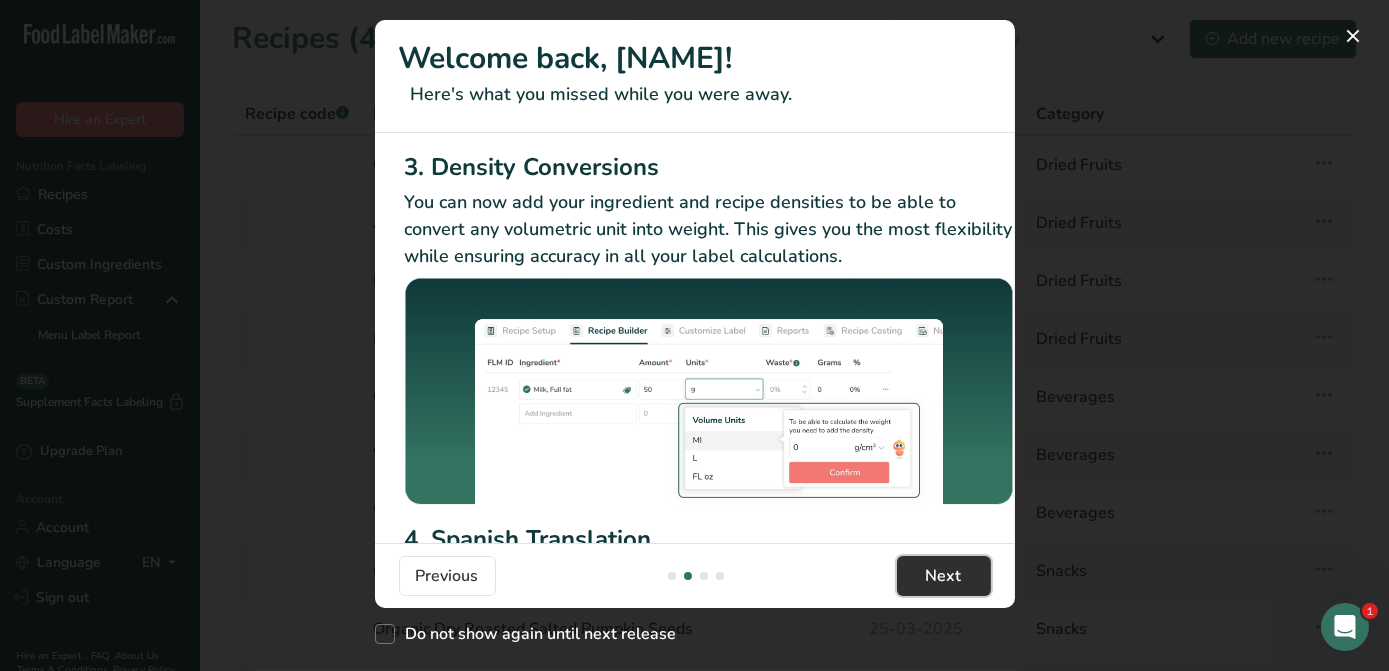 click on "Next" at bounding box center (944, 576) 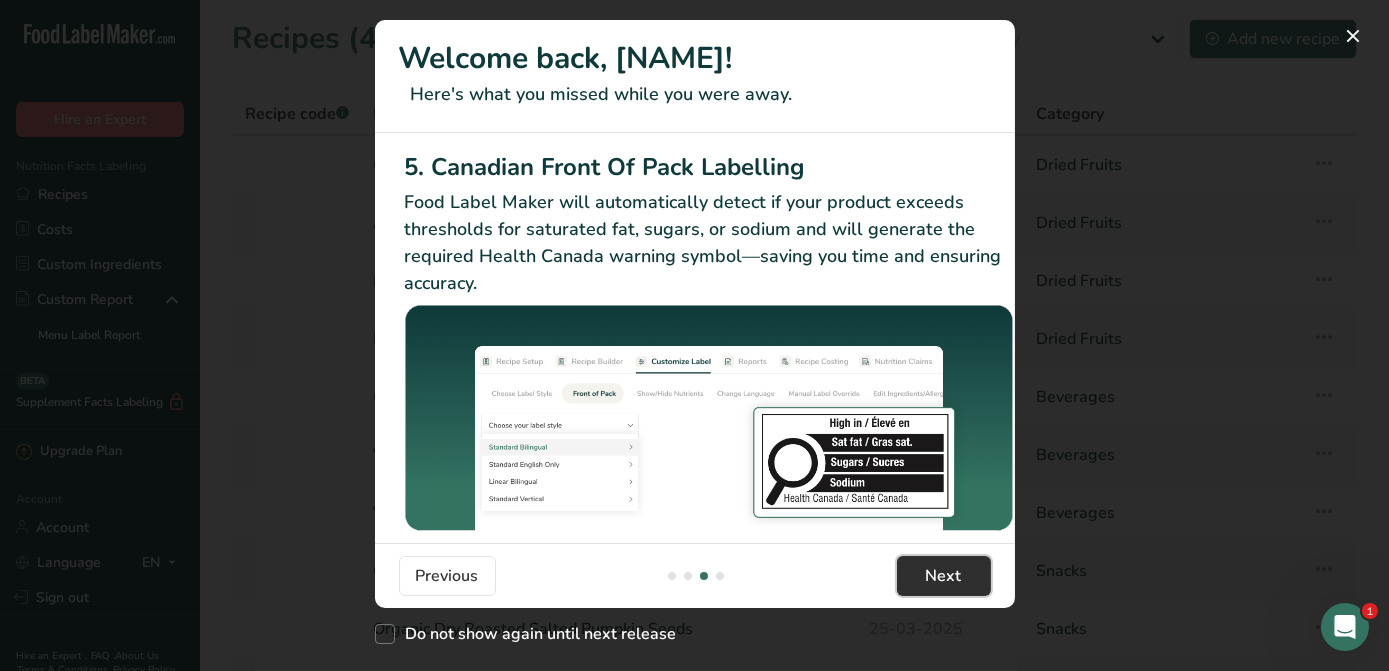 click on "Next" at bounding box center [944, 576] 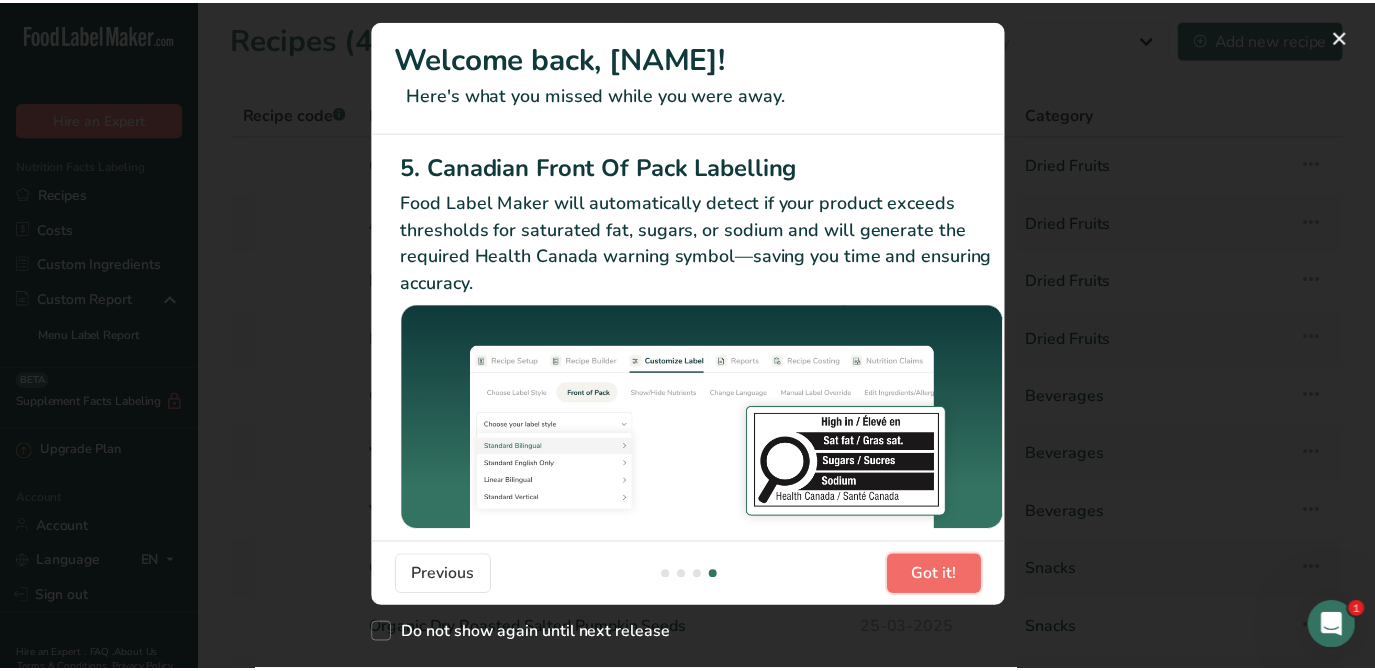 scroll, scrollTop: 0, scrollLeft: 1906, axis: horizontal 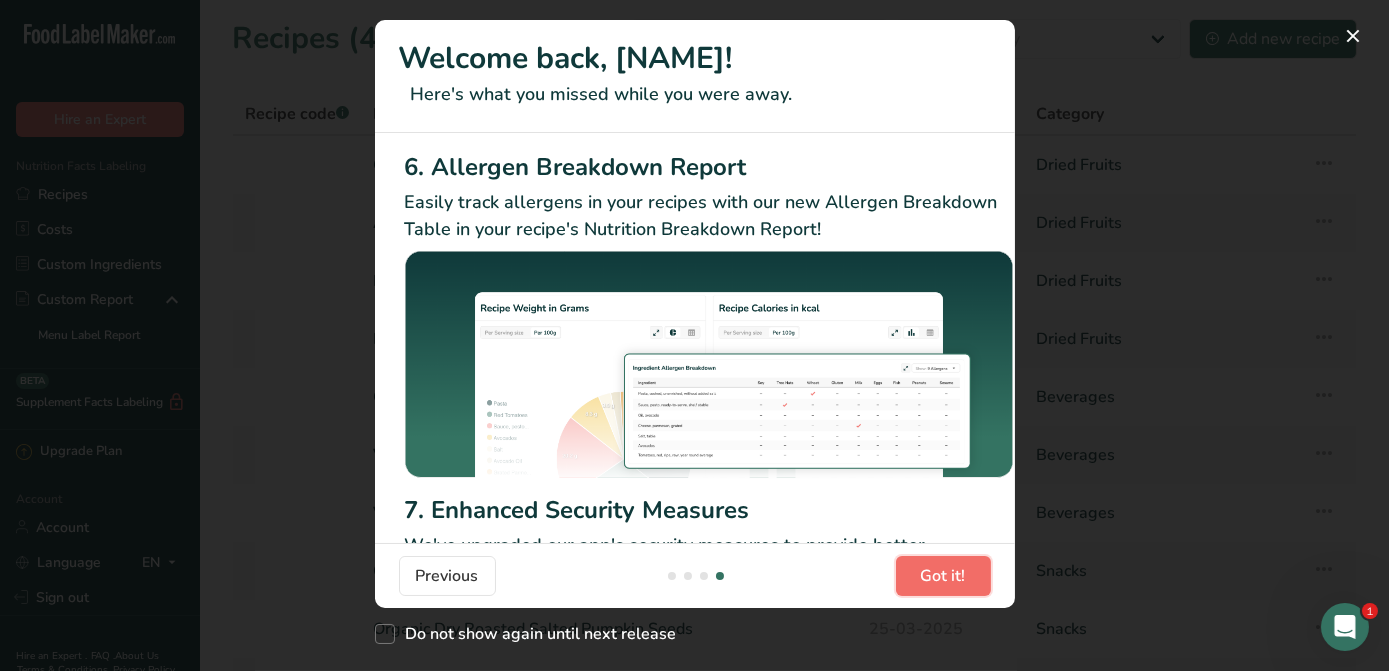 click on "Got it!" at bounding box center (943, 576) 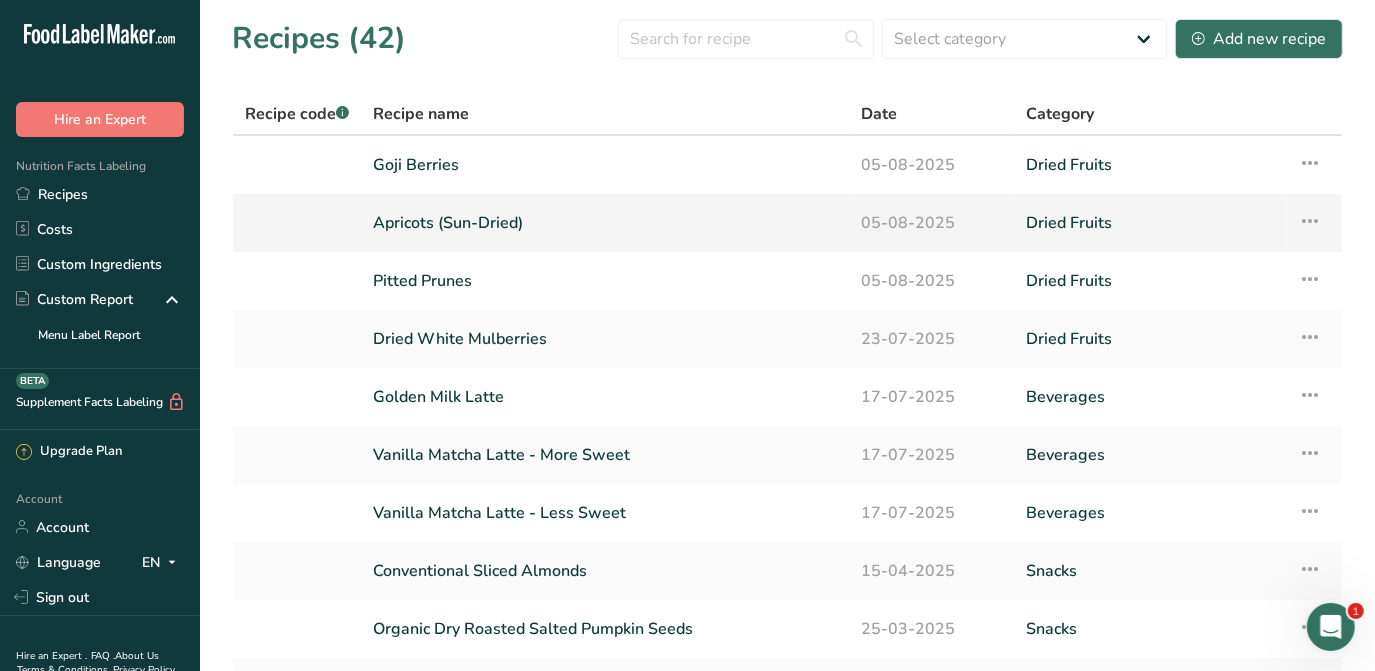 click on "Apricots (Sun-Dried)" at bounding box center [605, 223] 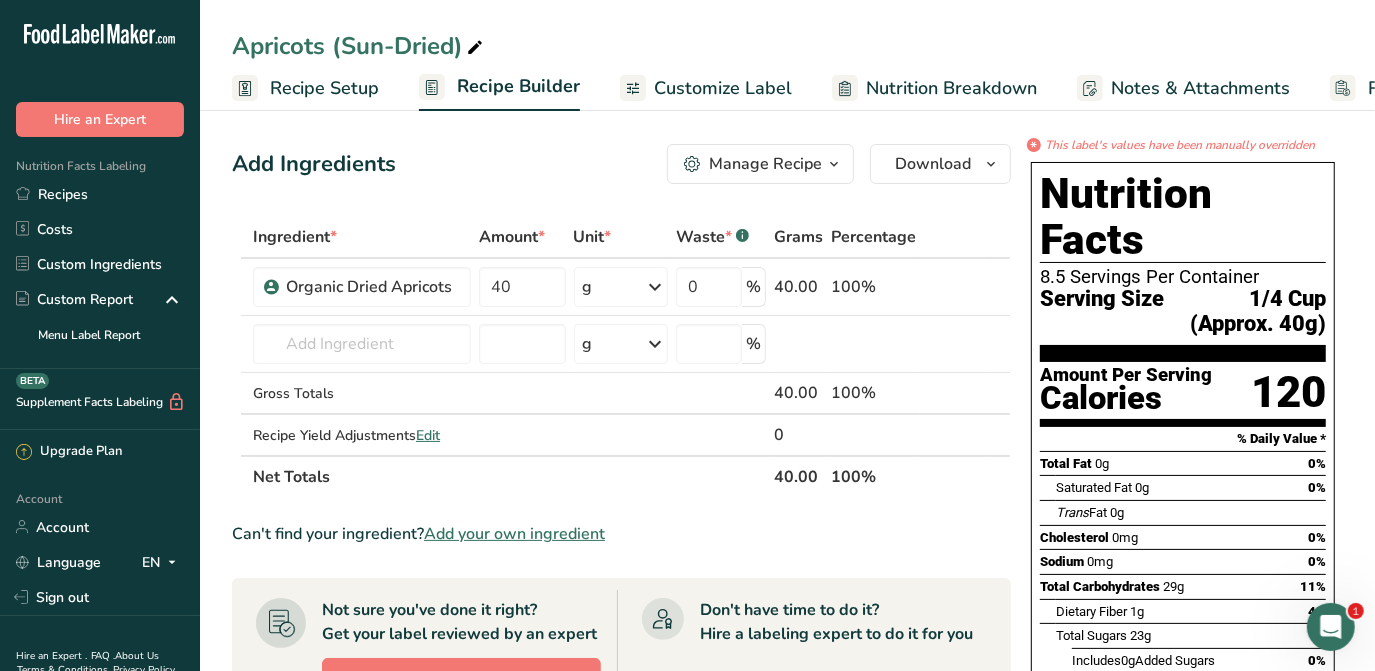 click on "Customize Label" at bounding box center [723, 88] 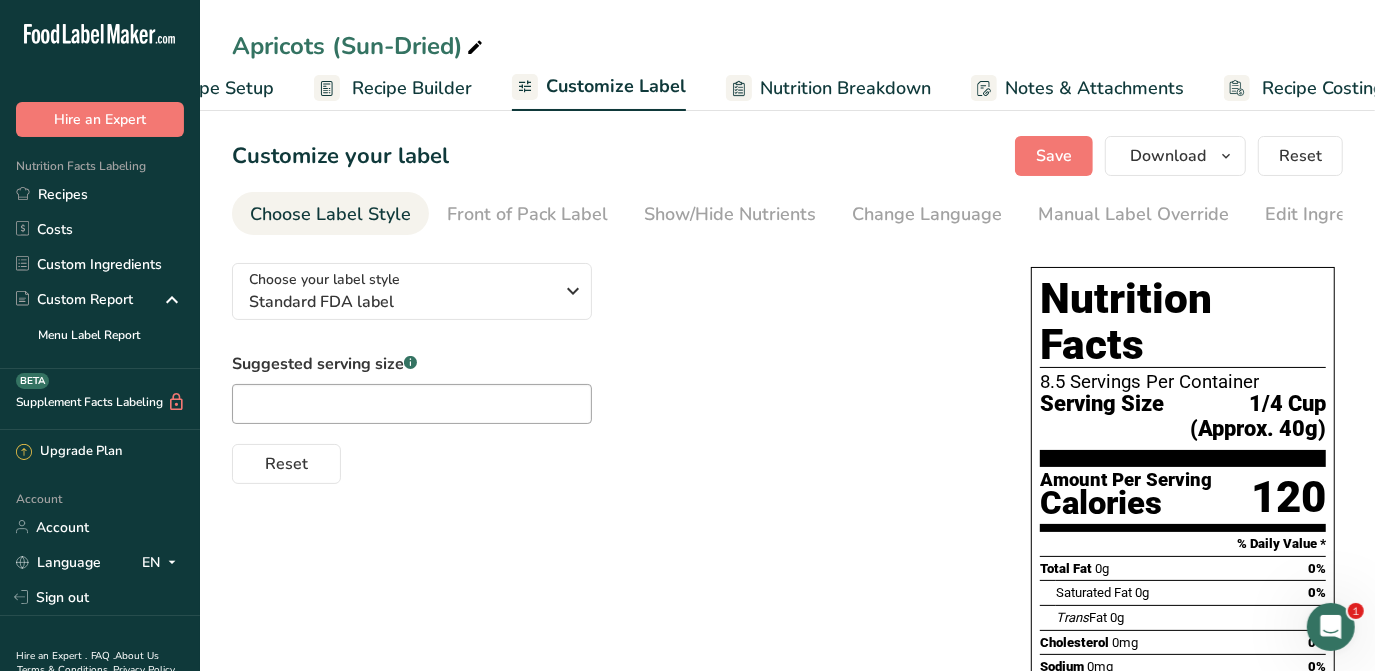scroll, scrollTop: 0, scrollLeft: 146, axis: horizontal 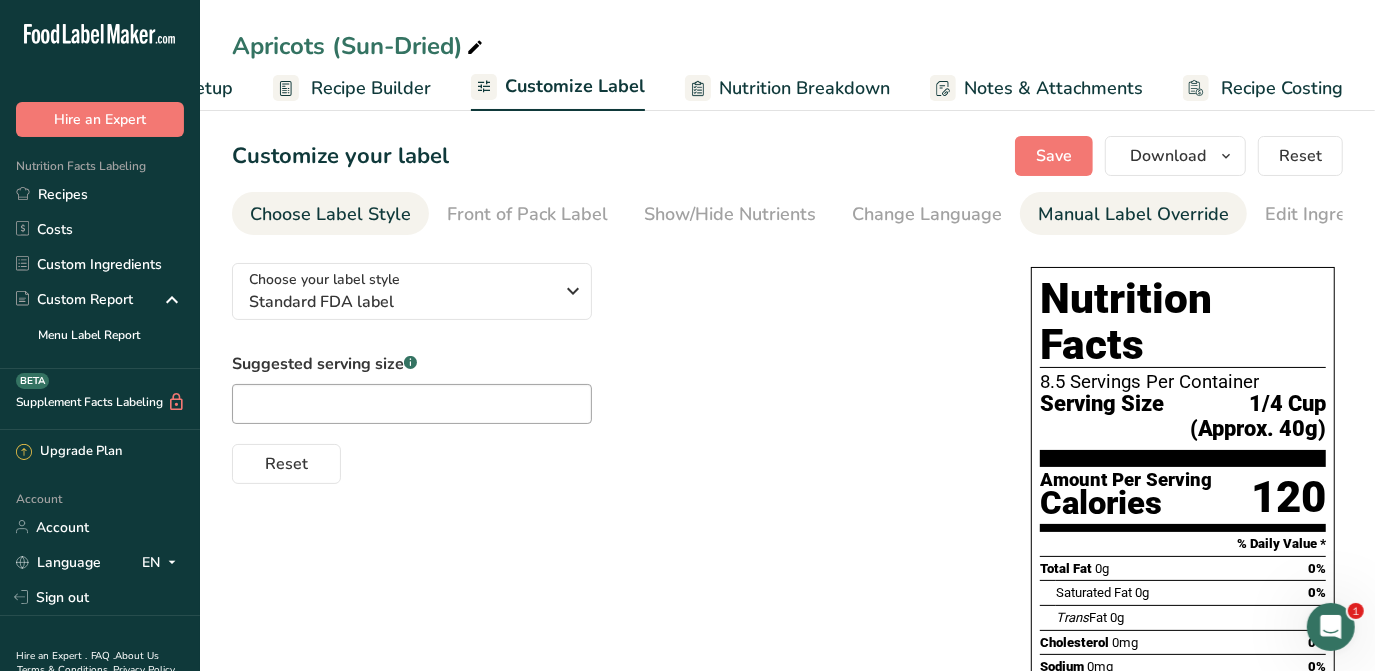 click on "Manual Label Override" at bounding box center [1133, 214] 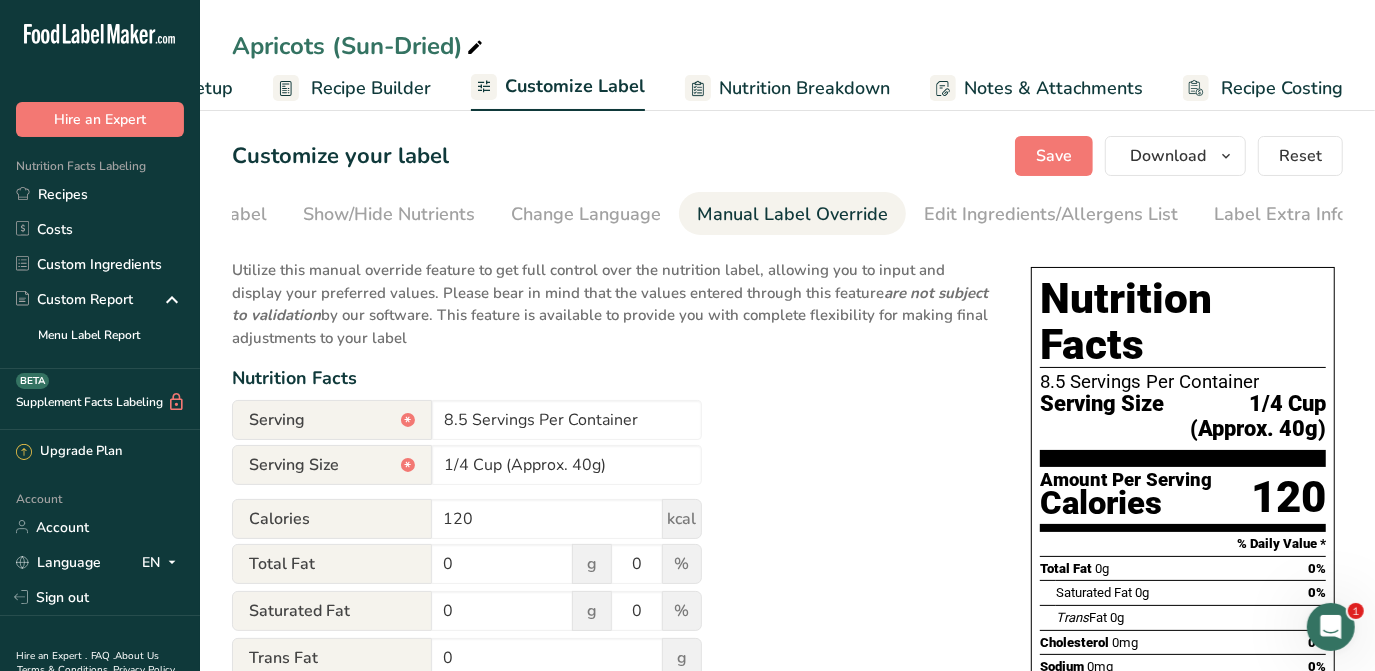 scroll, scrollTop: 0, scrollLeft: 341, axis: horizontal 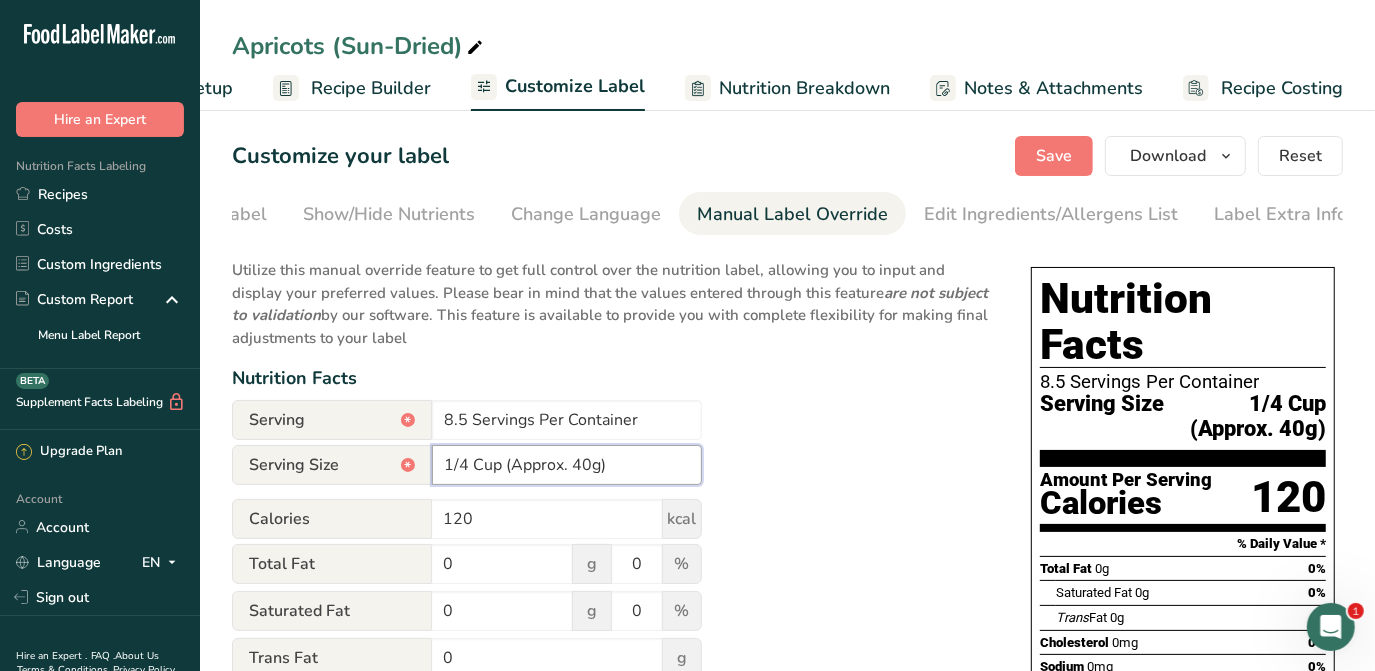 drag, startPoint x: 645, startPoint y: 463, endPoint x: 419, endPoint y: 476, distance: 226.37358 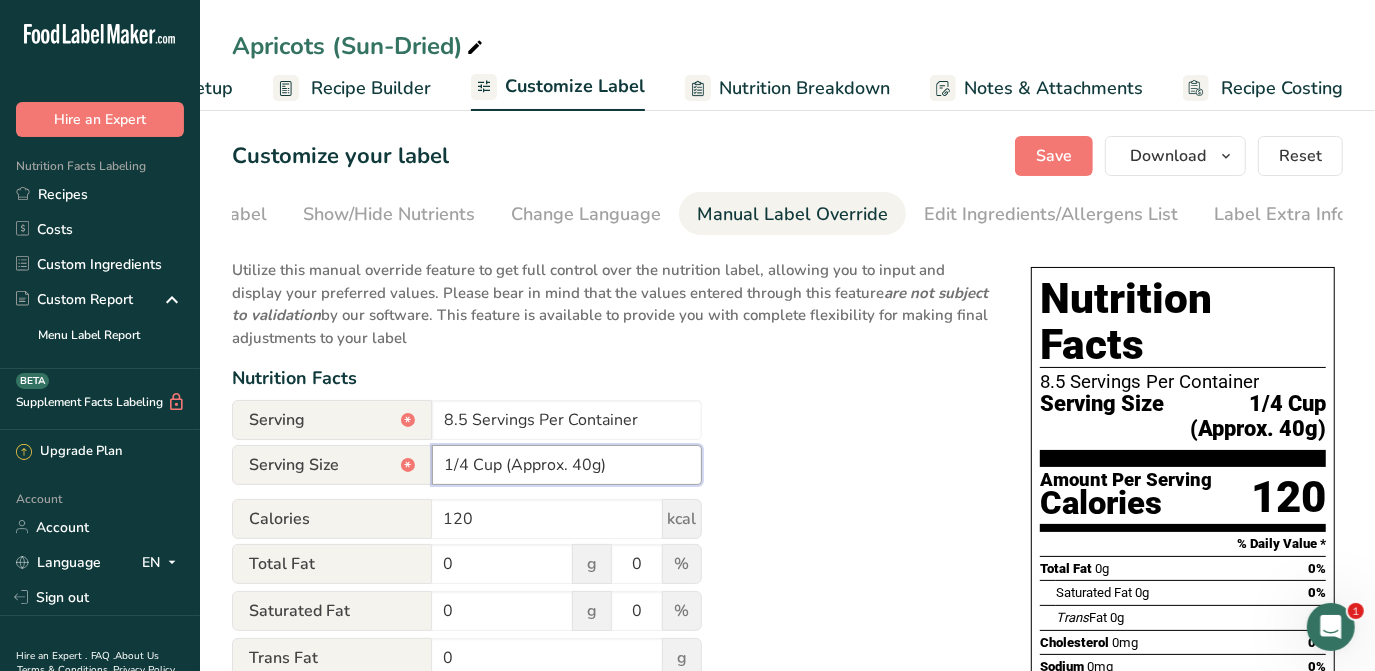 drag, startPoint x: 650, startPoint y: 468, endPoint x: 440, endPoint y: 472, distance: 210.03809 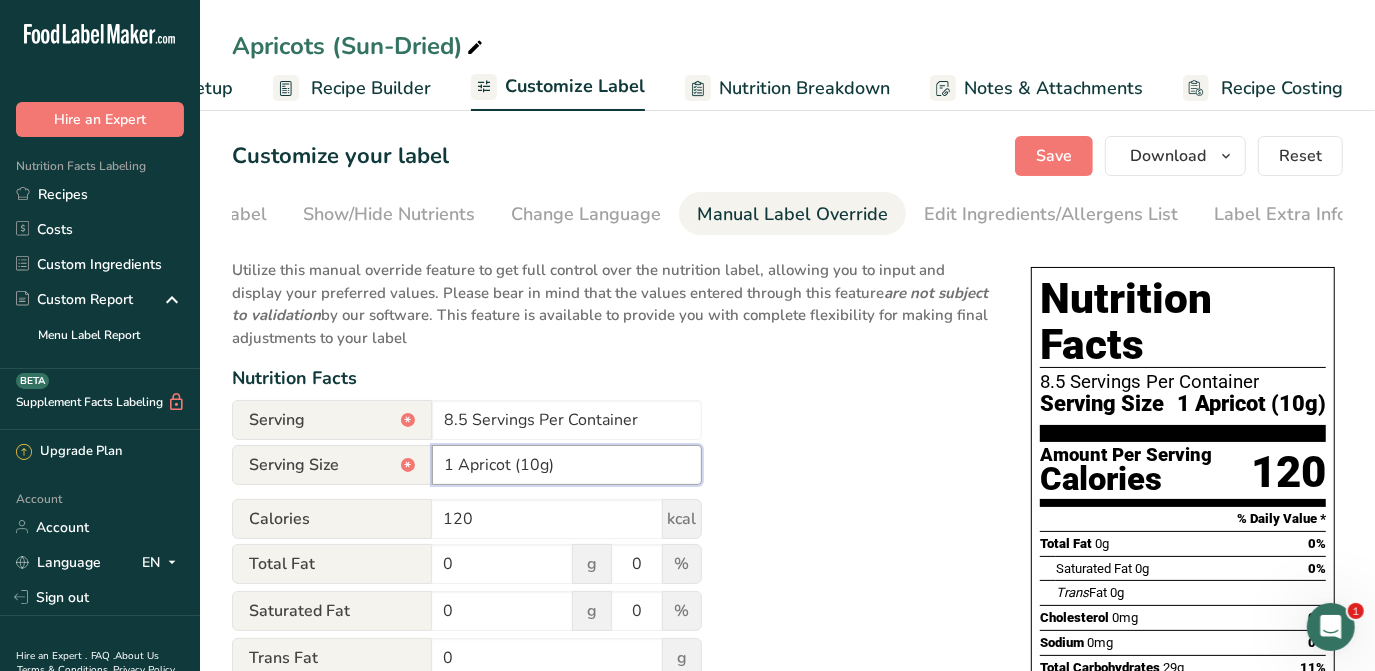 type on "1 Apricot (10g)" 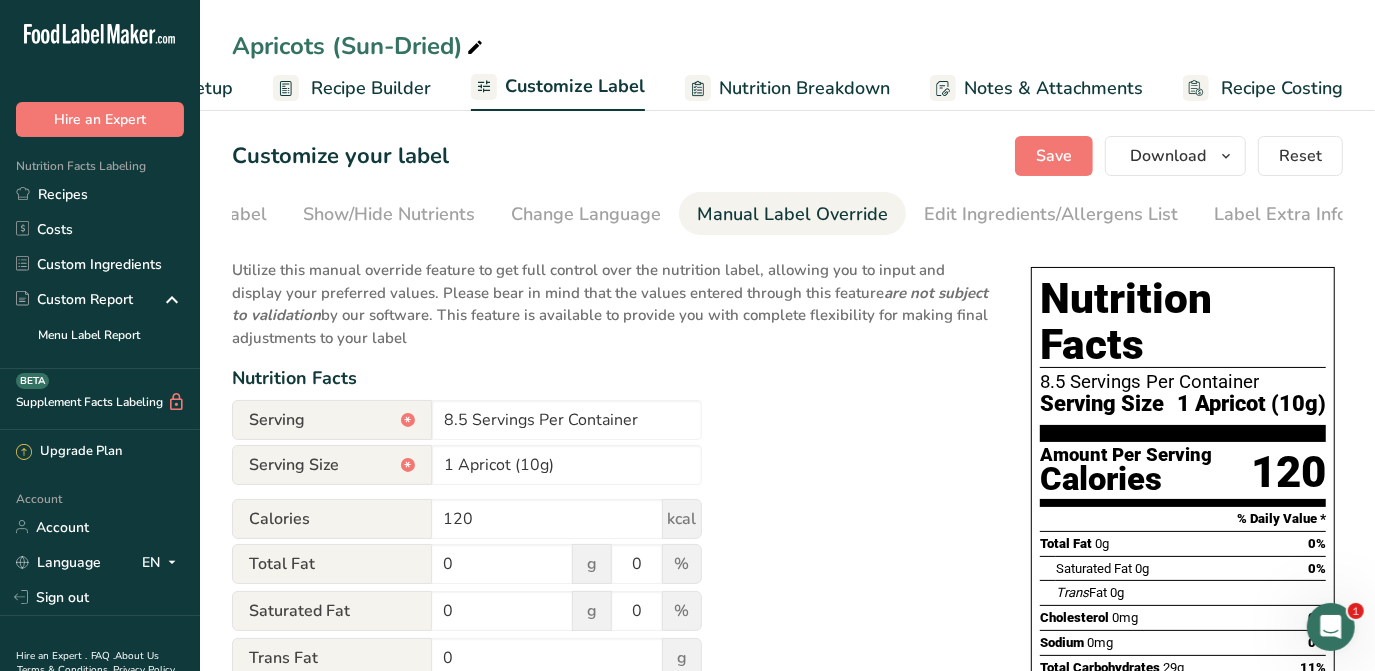 click on "Utilize this manual override feature to get full control over the nutrition label, allowing you to input and display your preferred values. Please bear in mind that the values entered through this feature
are not subject to validation
by our software. This feature is available to provide you with complete flexibility for making final adjustments to your label
Nutrition Facts
Serving
*
8.5 Servings Per Container
Serving Size
*
1 Apricot (10g)
Calories
120
kcal
Total Fat
0
g
0
%
Saturated Fat
0
g
0
%
Trans Fat
0
g
Cholesterol
0
mg
0
%
0     0     29     11" at bounding box center [611, 748] 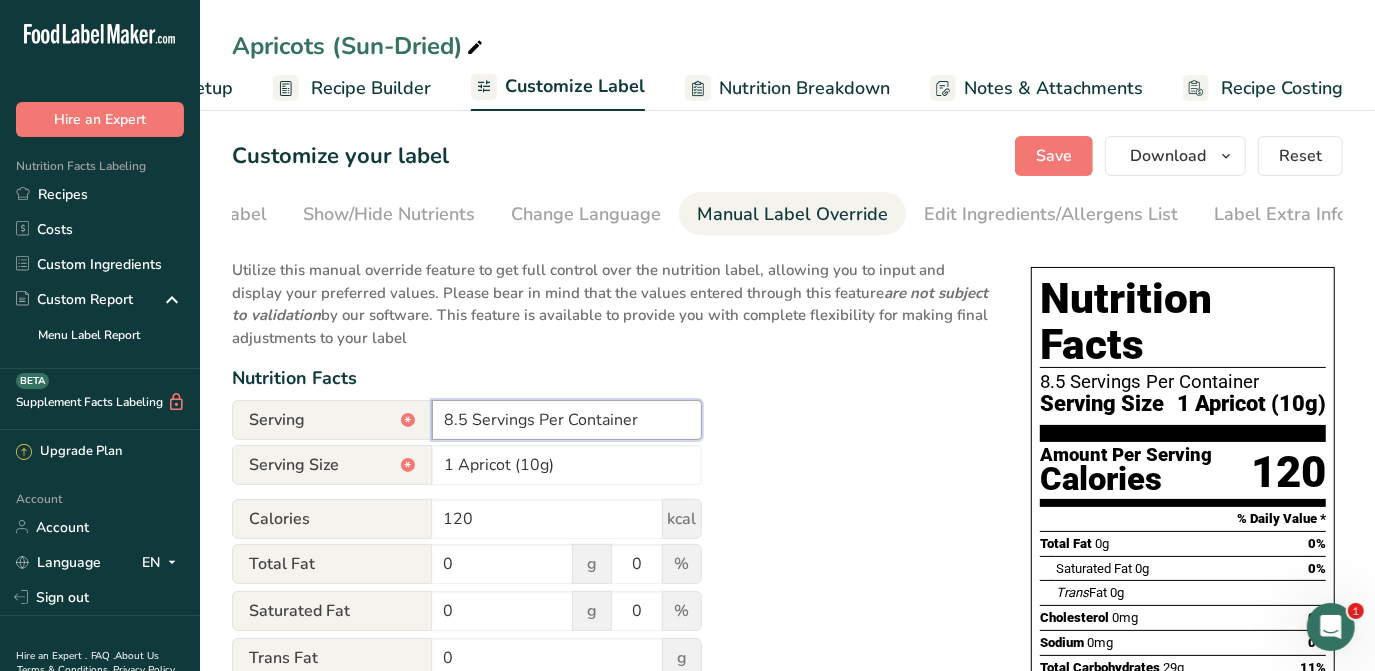 drag, startPoint x: 466, startPoint y: 428, endPoint x: 426, endPoint y: 428, distance: 40 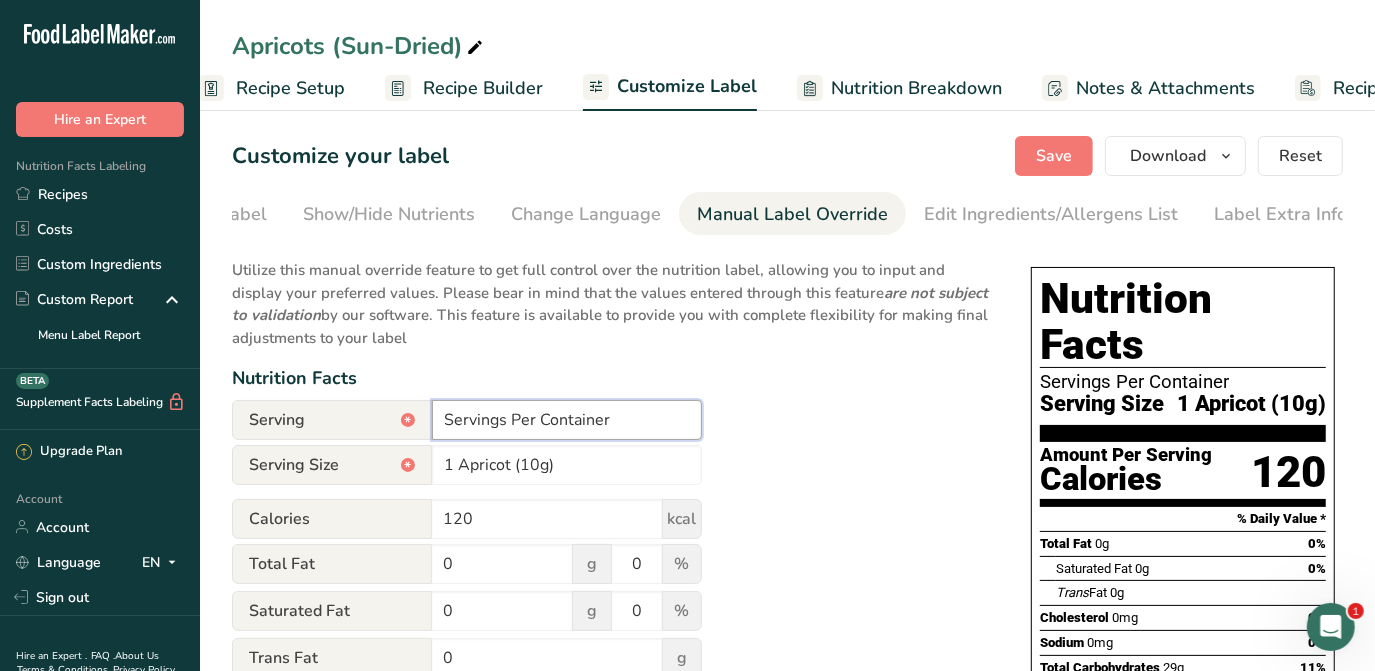 scroll, scrollTop: 0, scrollLeft: 5, axis: horizontal 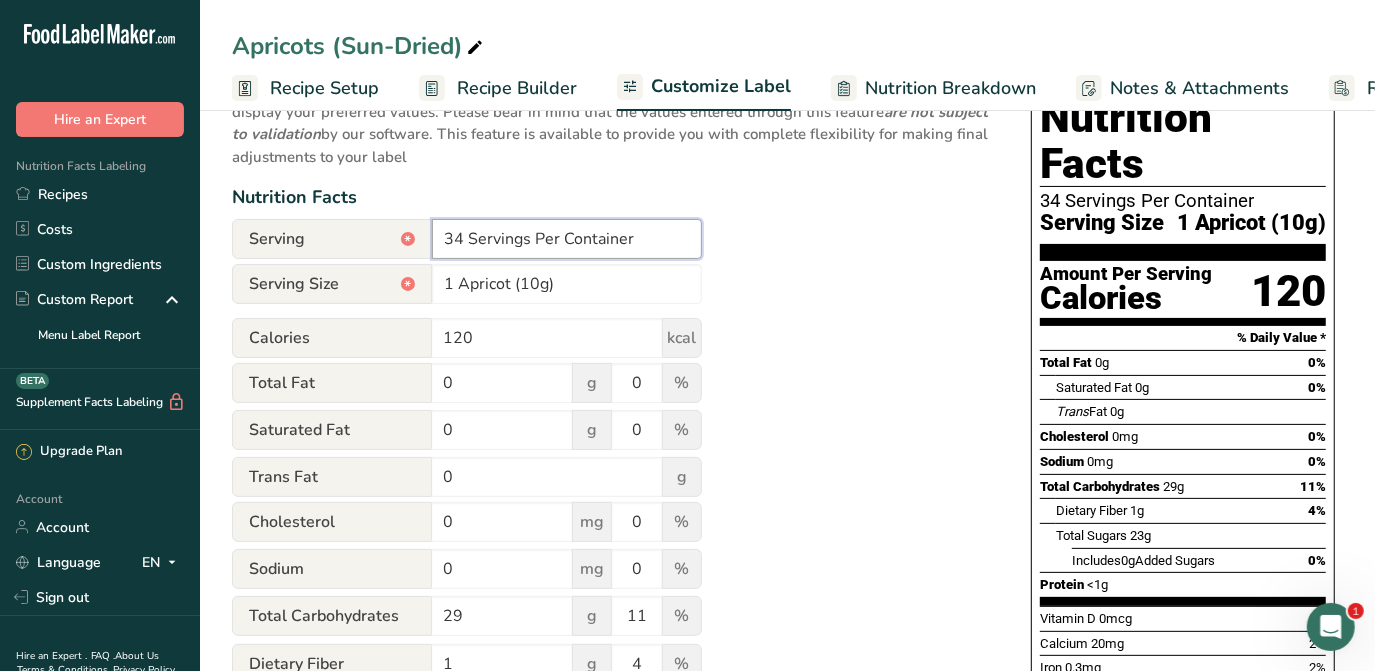 type on "34 Servings Per Container" 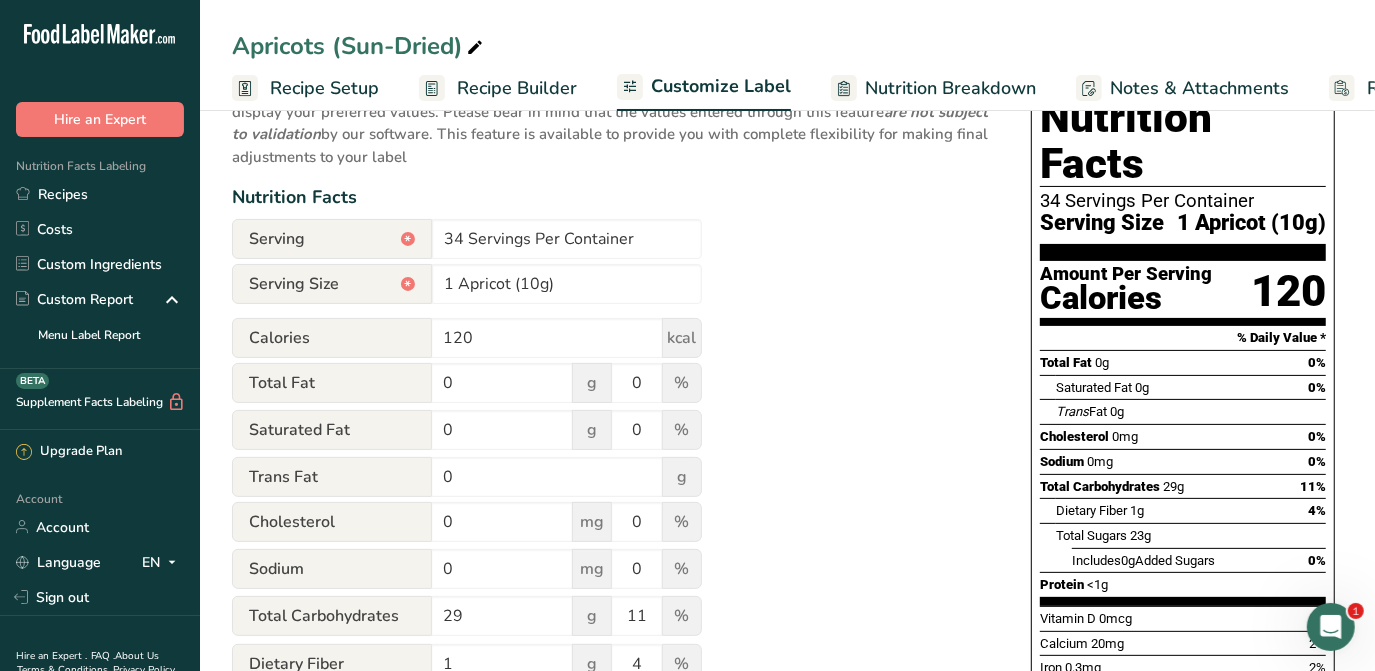 click on "Utilize this manual override feature to get full control over the nutrition label, allowing you to input and display your preferred values. Please bear in mind that the values entered through this feature
are not subject to validation
by our software. This feature is available to provide you with complete flexibility for making final adjustments to your label
Nutrition Facts
Serving
*
34 Servings Per Container
Serving Size
*
1 Apricot (10g)
Calories
120
kcal
Total Fat
0
g
0
%
Saturated Fat
0
g
0
%
Trans Fat
0
g
Cholesterol
0
mg
0
%
Sodium" at bounding box center (611, 567) 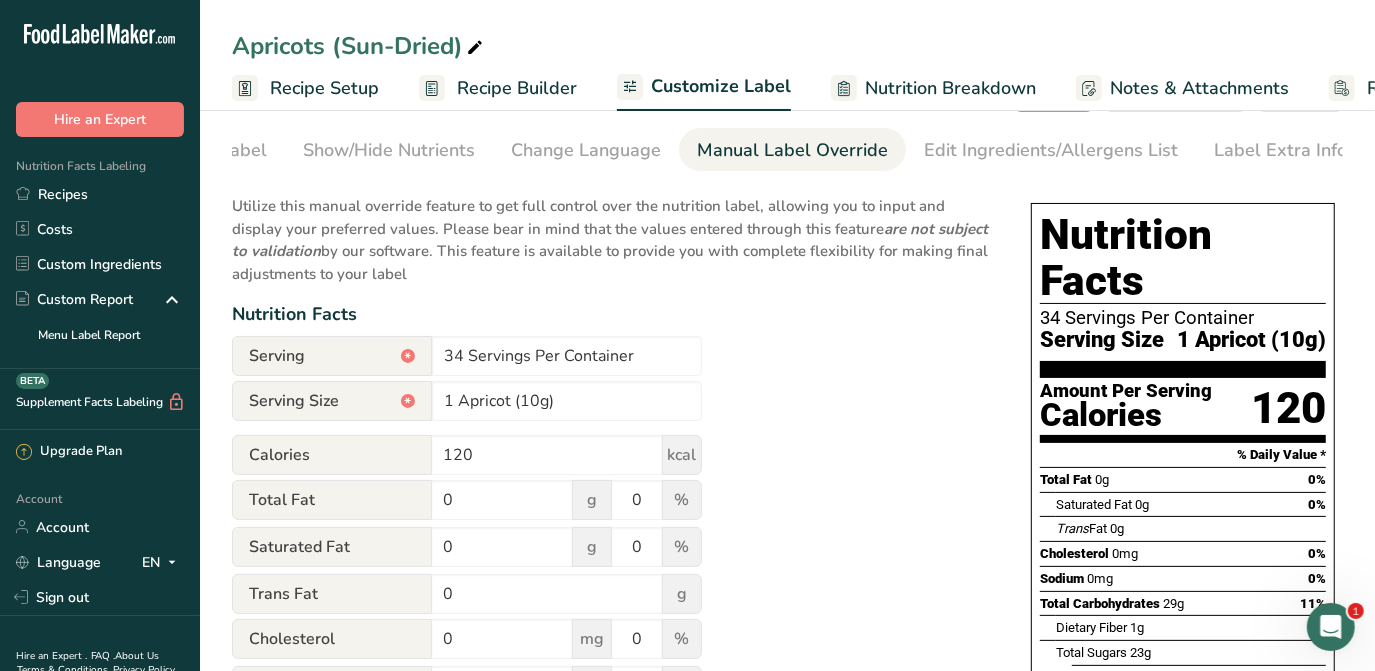 scroll, scrollTop: 0, scrollLeft: 0, axis: both 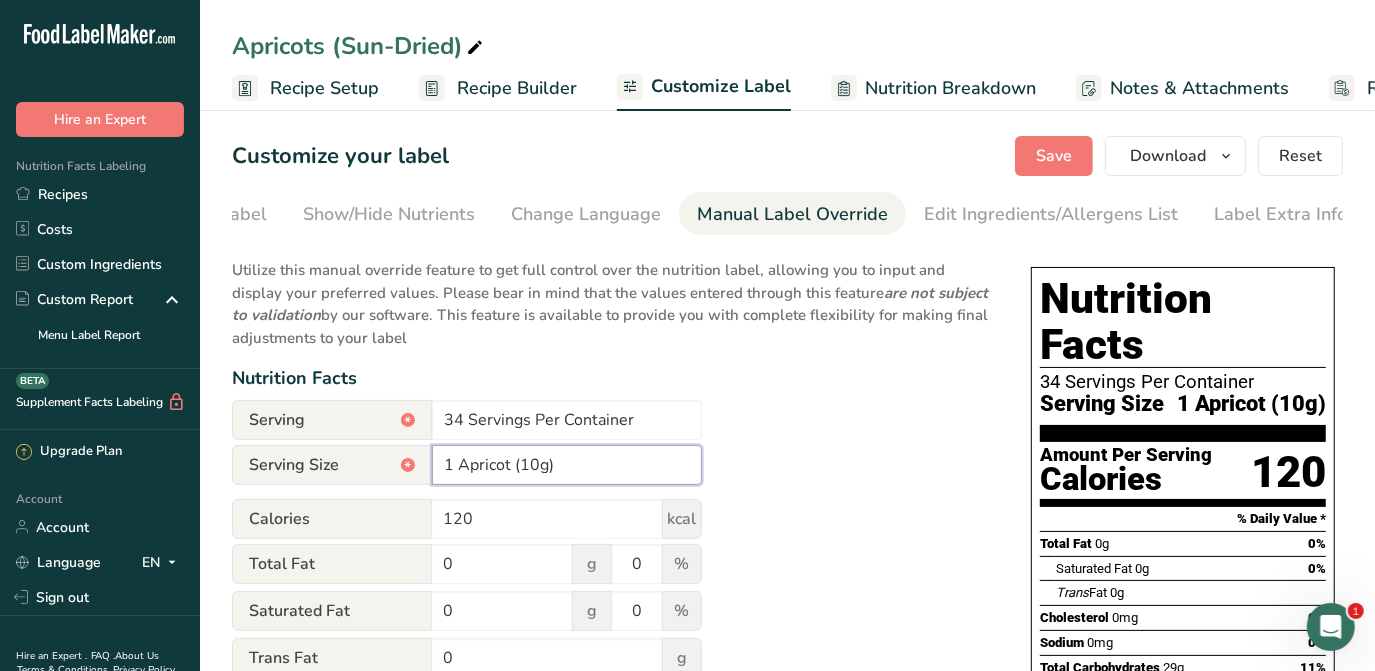 click on "1 Apricot (10g)" at bounding box center (567, 465) 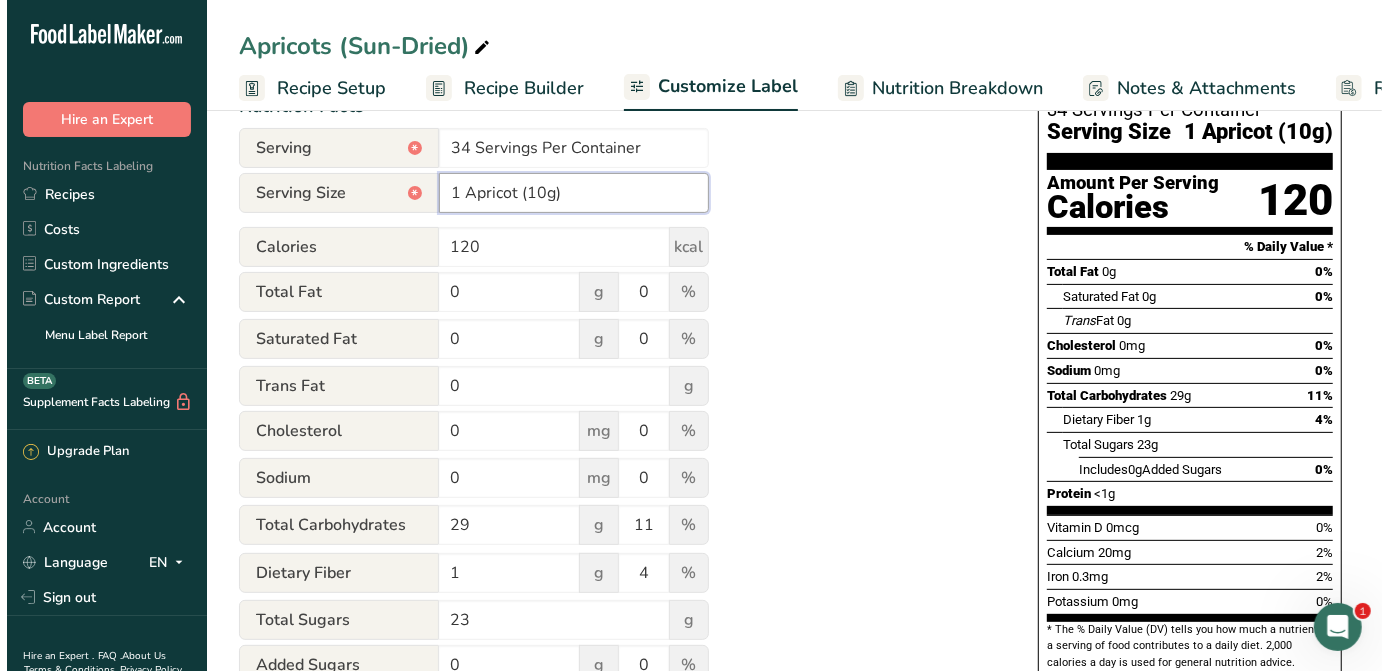 scroll, scrollTop: 363, scrollLeft: 0, axis: vertical 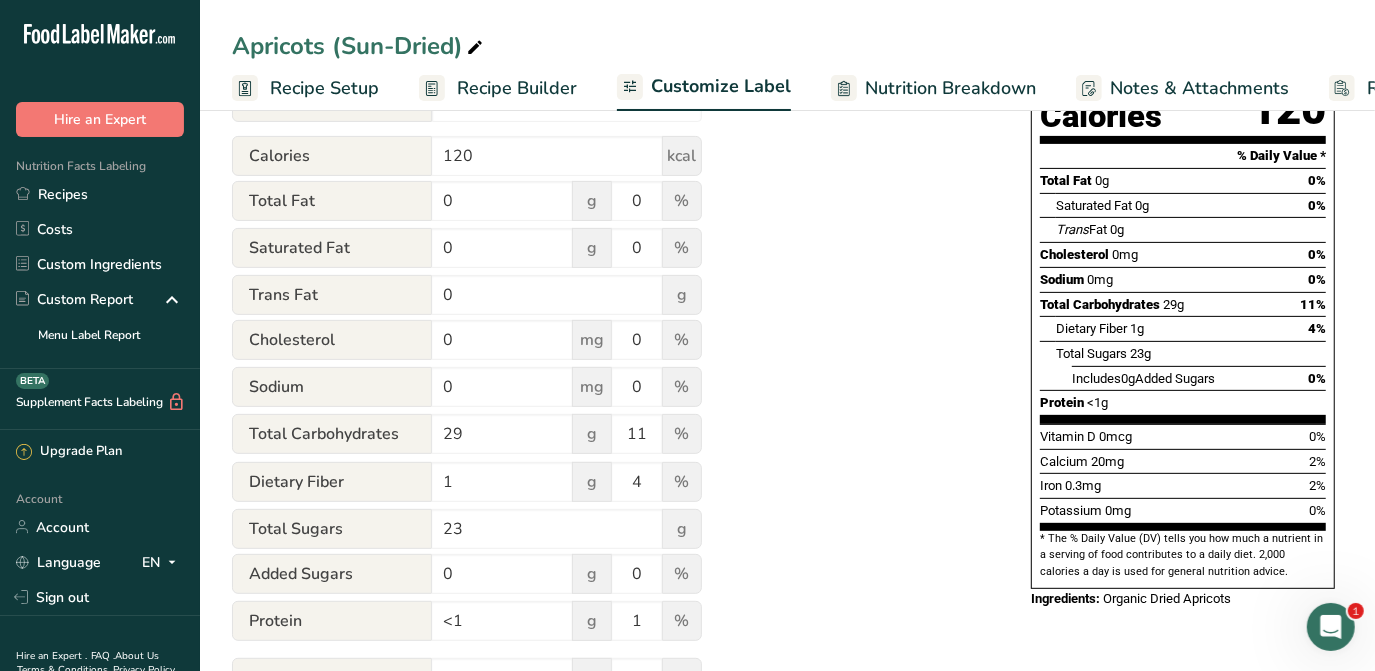 click on "Recipe Setup" at bounding box center [324, 88] 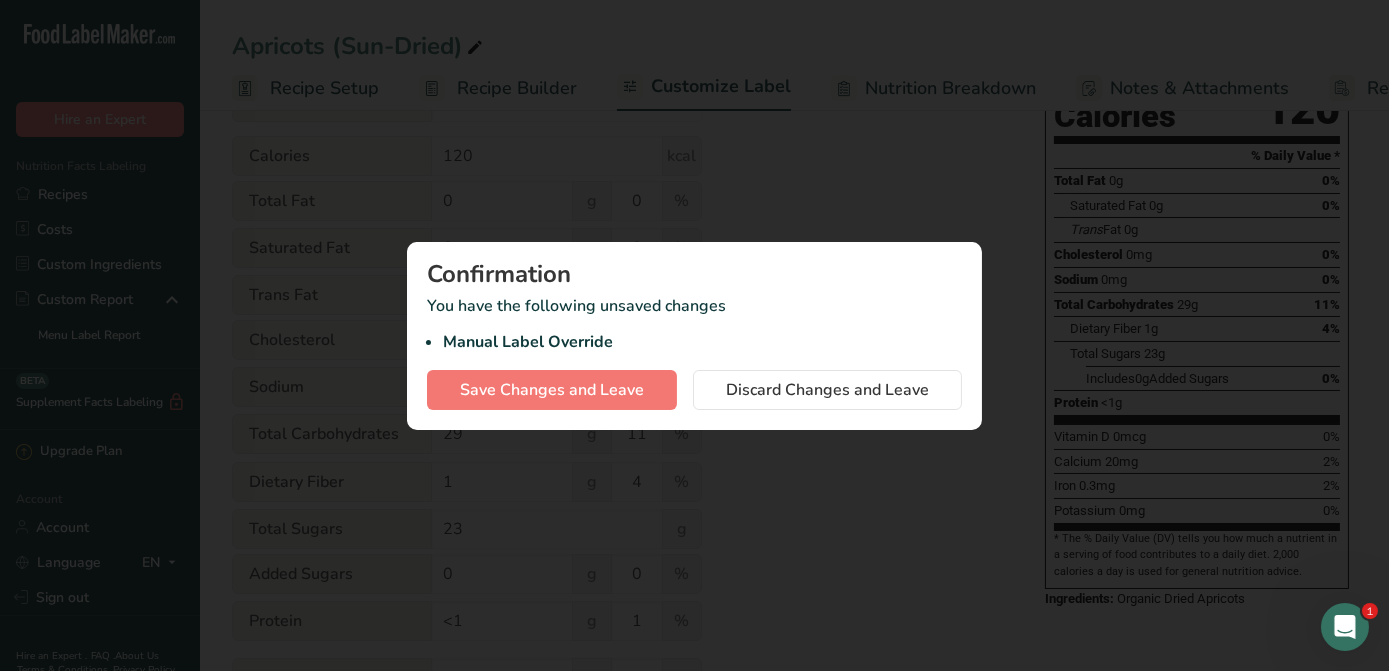 scroll, scrollTop: 0, scrollLeft: 328, axis: horizontal 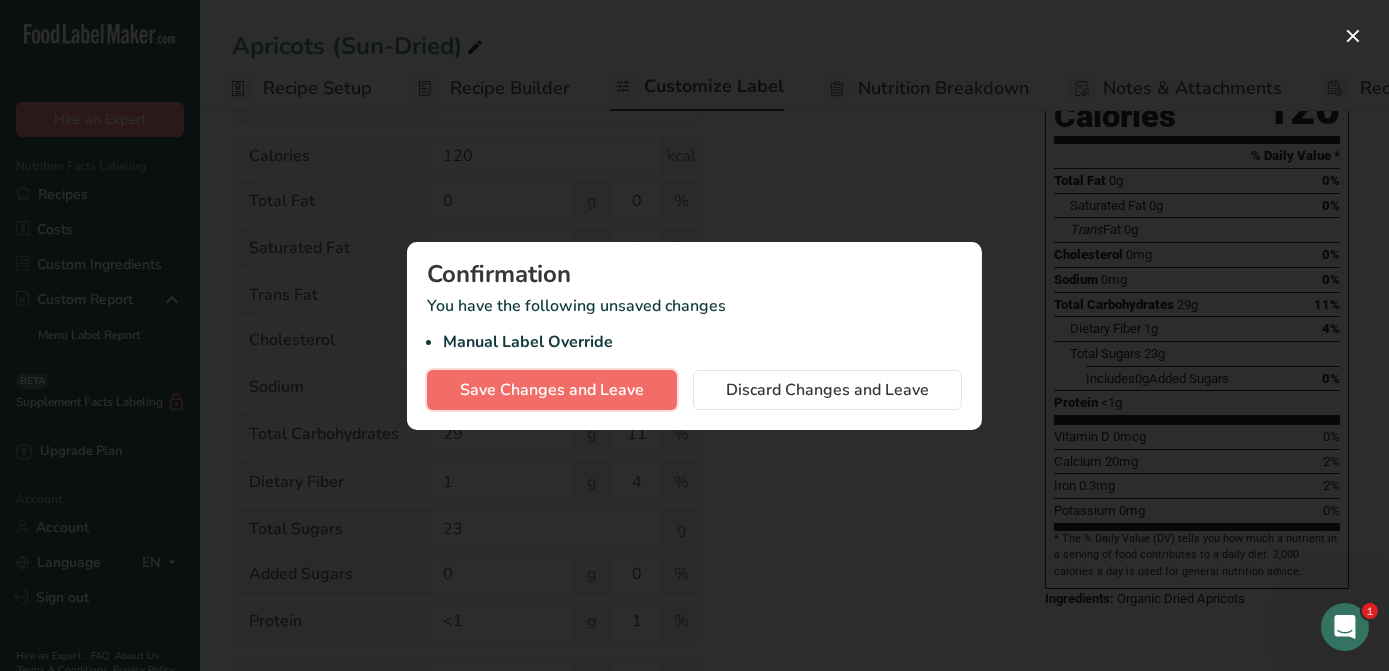 click on "Save Changes and Leave" at bounding box center [552, 390] 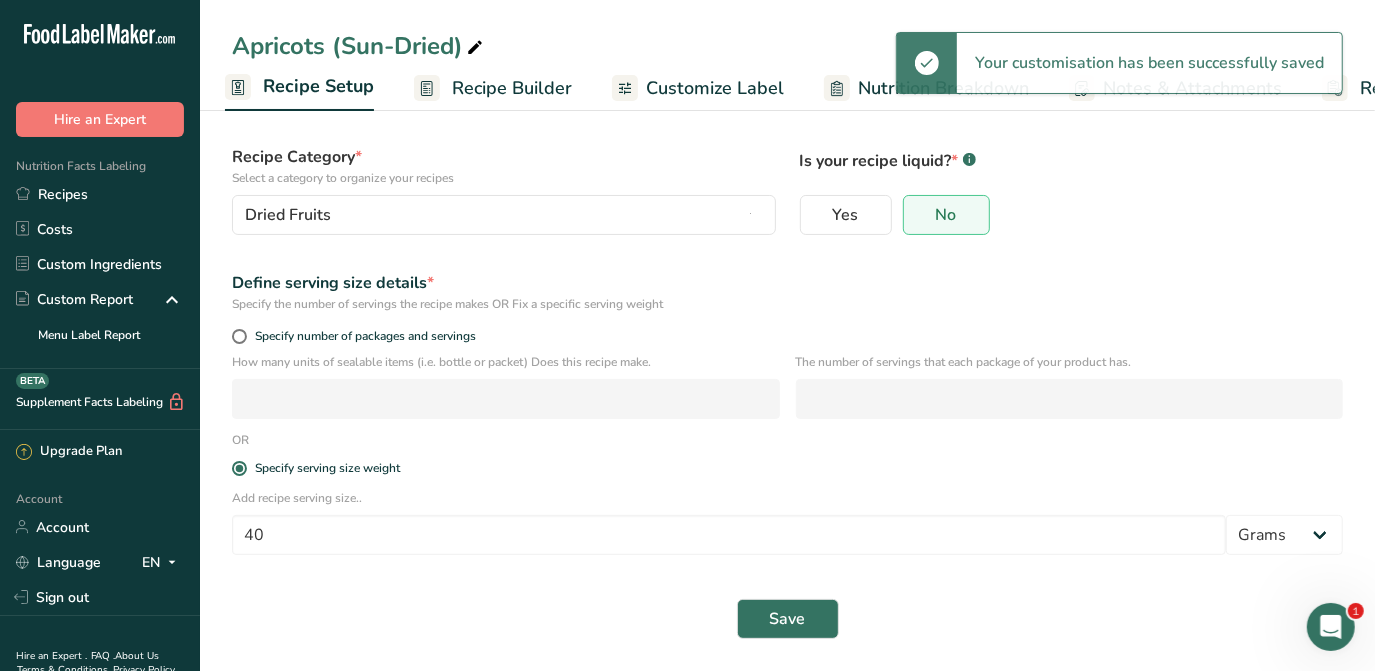 scroll, scrollTop: 120, scrollLeft: 0, axis: vertical 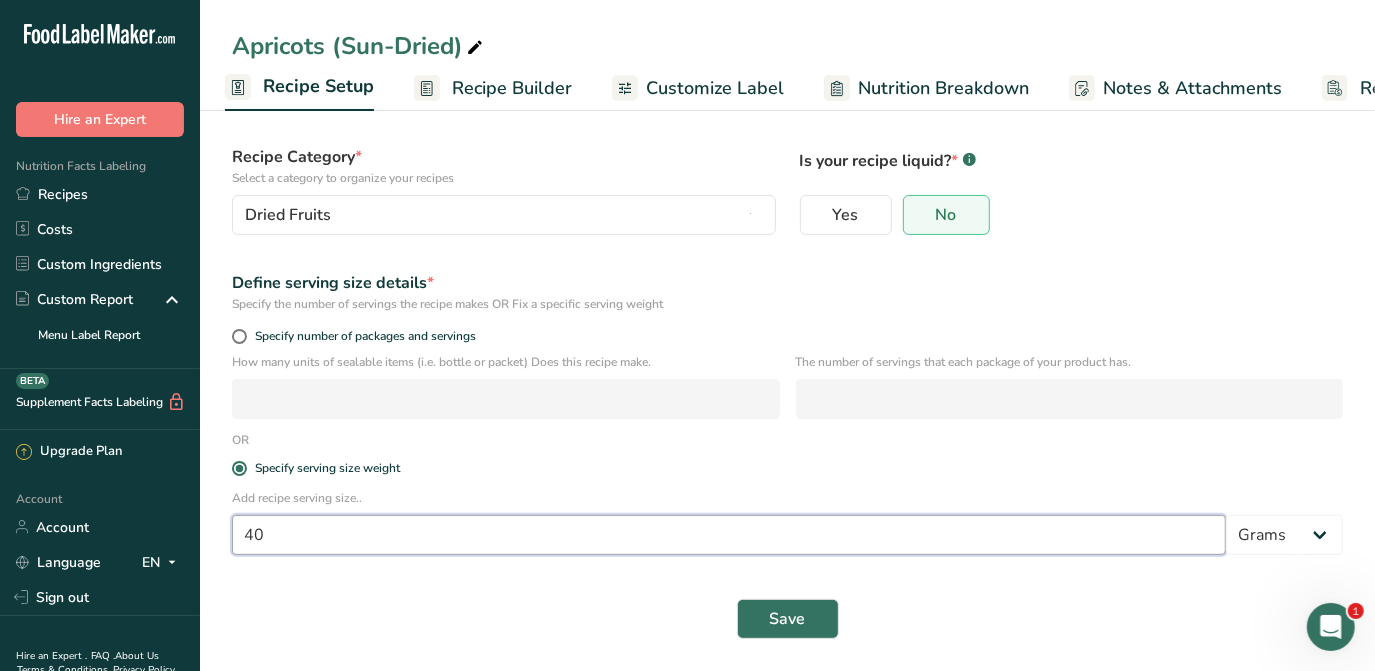 click on "40" at bounding box center [729, 535] 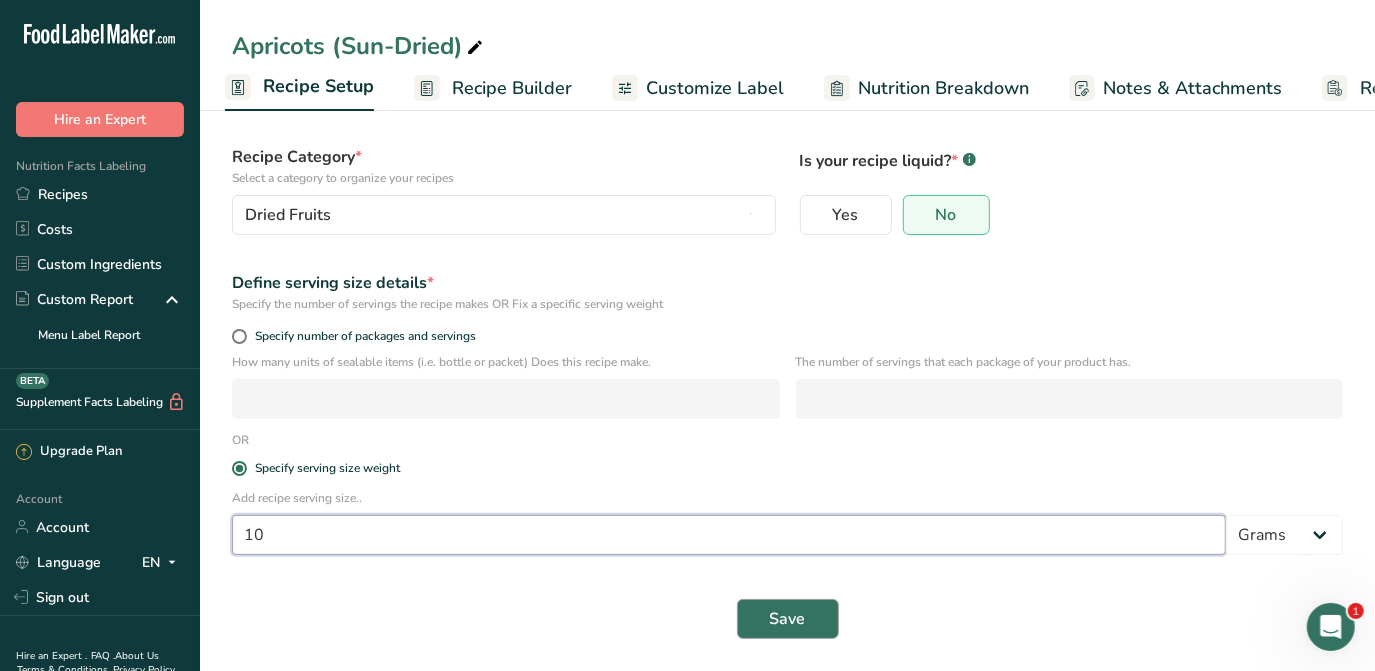 type on "10" 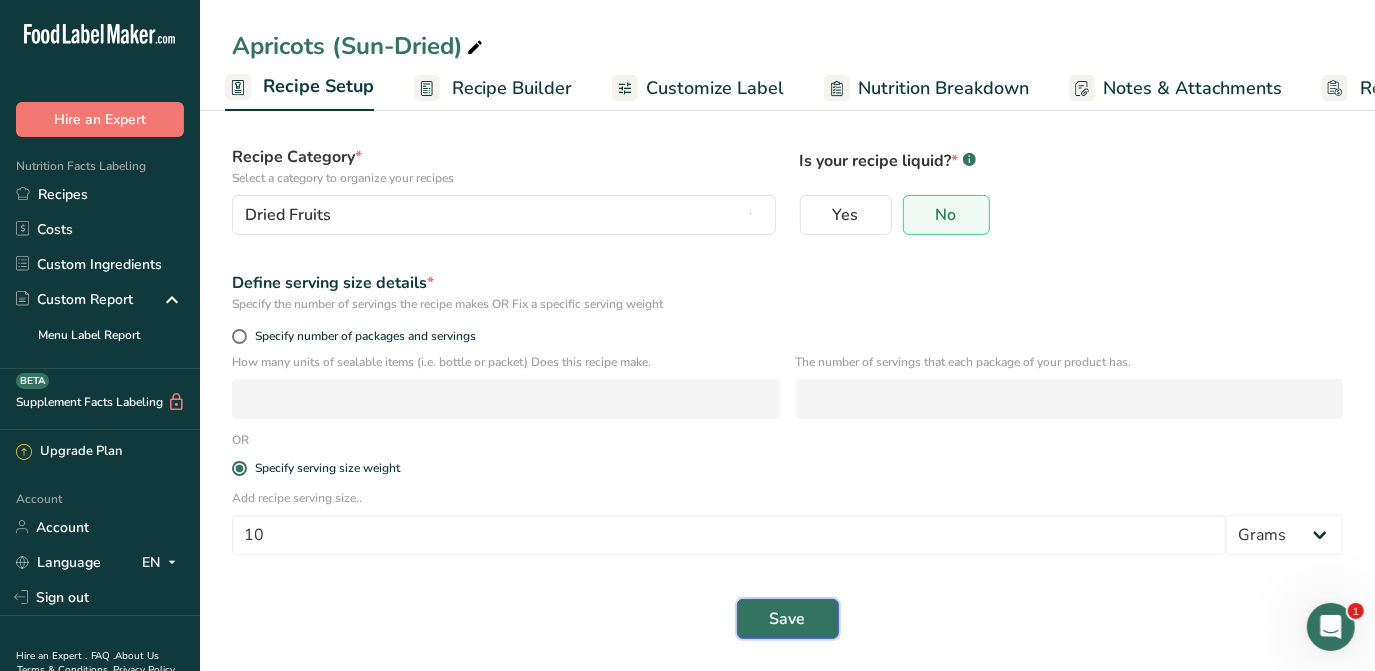 click on "Save" at bounding box center (788, 619) 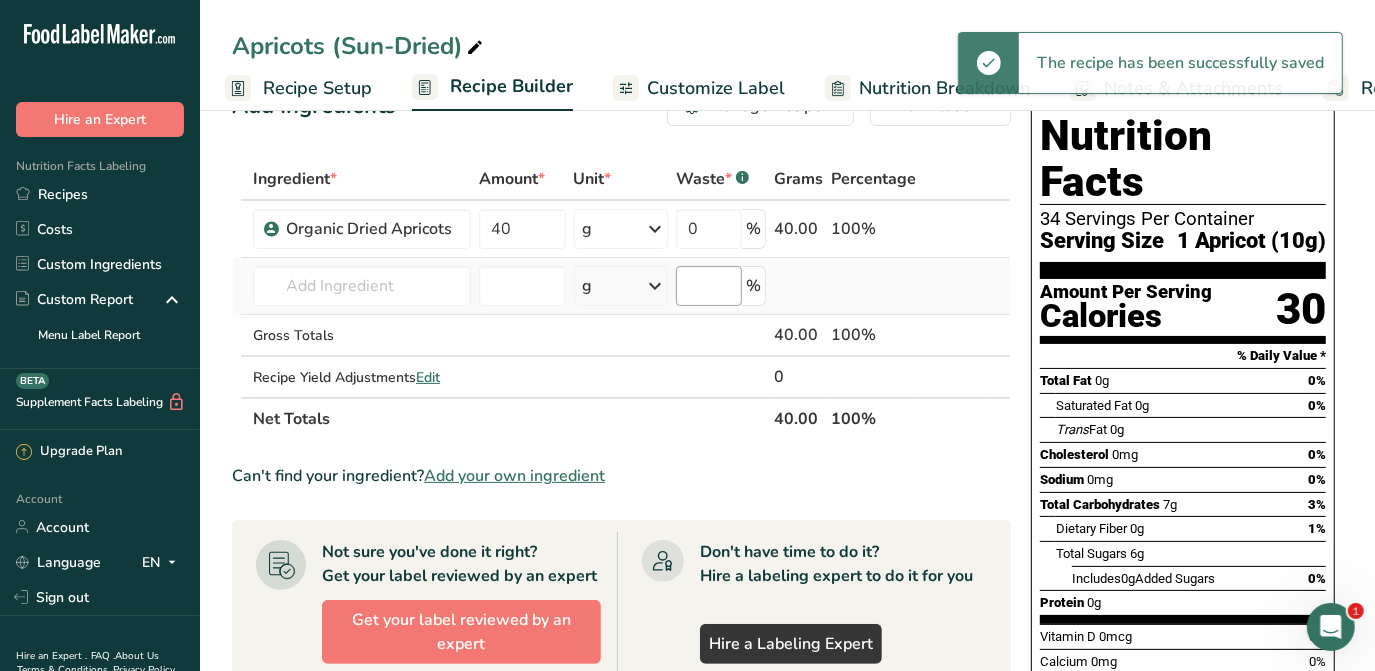 scroll, scrollTop: 0, scrollLeft: 0, axis: both 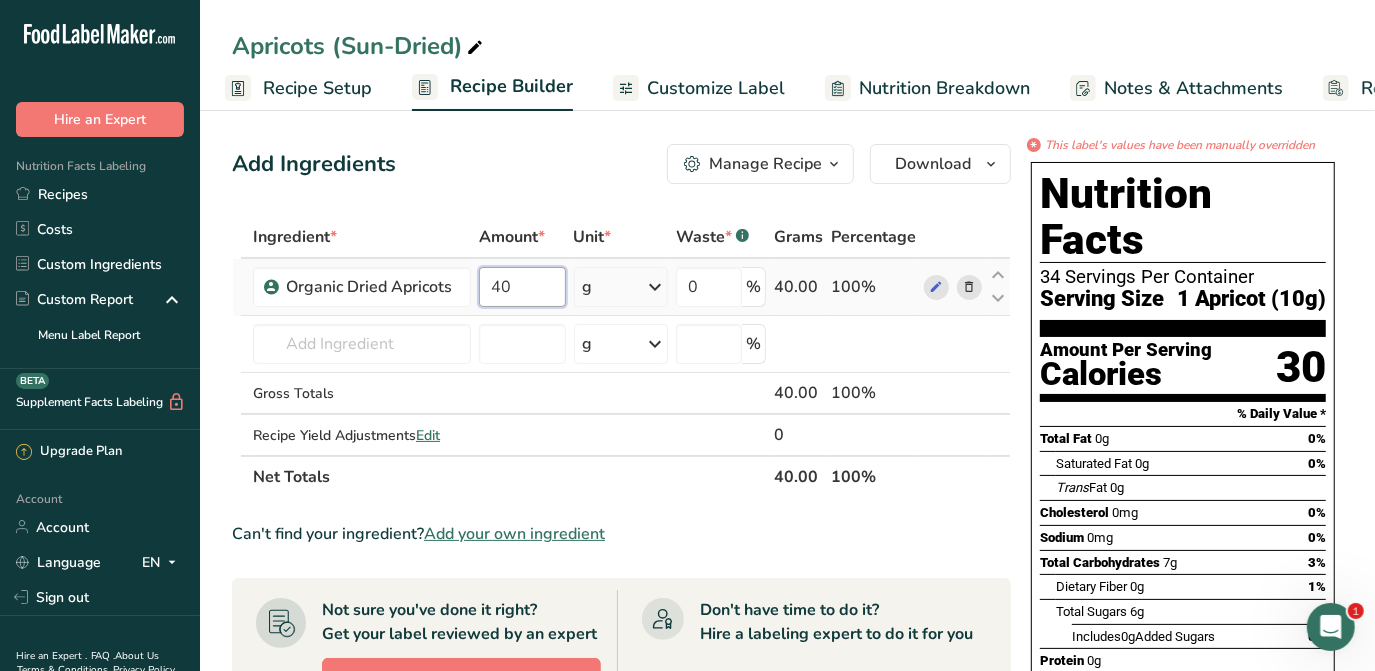 click on "40" at bounding box center [522, 287] 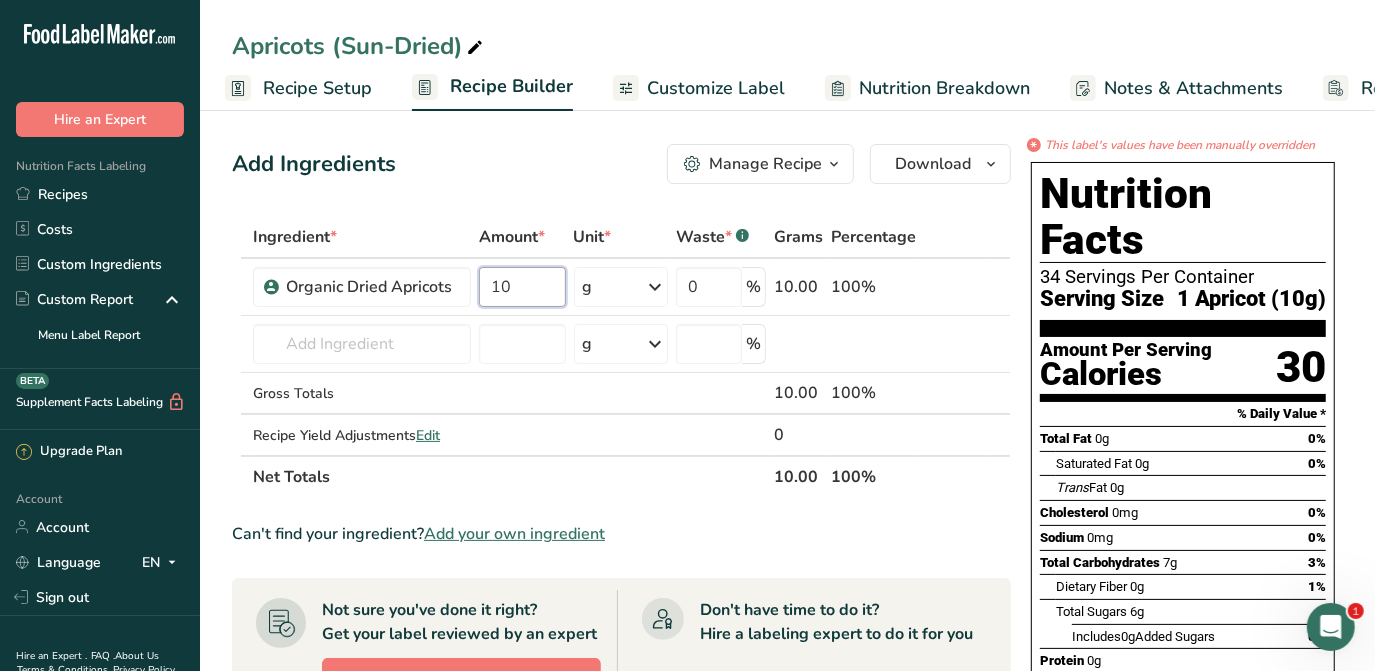 type on "10" 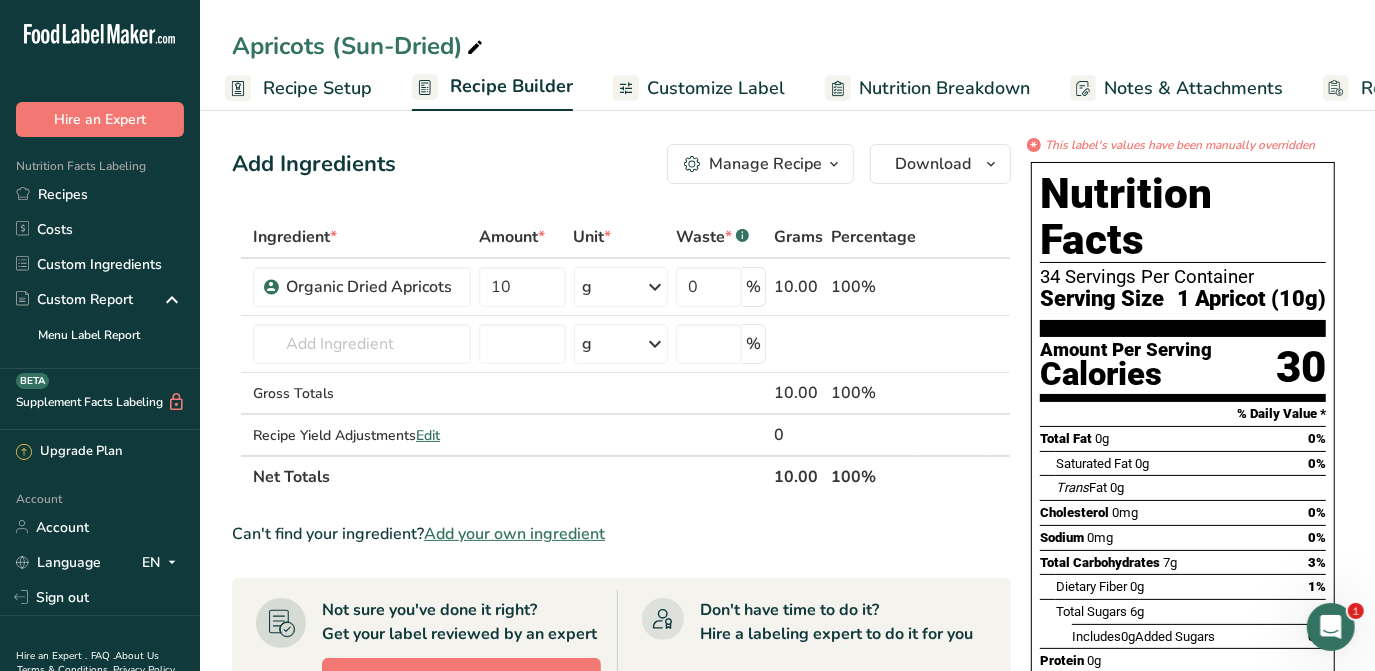 click on "Add Ingredients
Manage Recipe         Delete Recipe           Duplicate Recipe             Scale Recipe             Save as Sub-Recipe   .a-a{fill:#347362;}.b-a{fill:#fff;}                               Nutrition Breakdown                 Recipe Card
NEW
Amino Acids Pattern Report           Activity History
Download
Choose your preferred label style
Standard FDA label
Standard FDA label
The most common format for nutrition facts labels in compliance with the FDA's typeface, style and requirements
Tabular FDA label
A label format compliant with the FDA regulations presented in a tabular (horizontal) display.
Linear FDA label
A simple linear display for small sized packages.
Simplified FDA label" at bounding box center (621, 164) 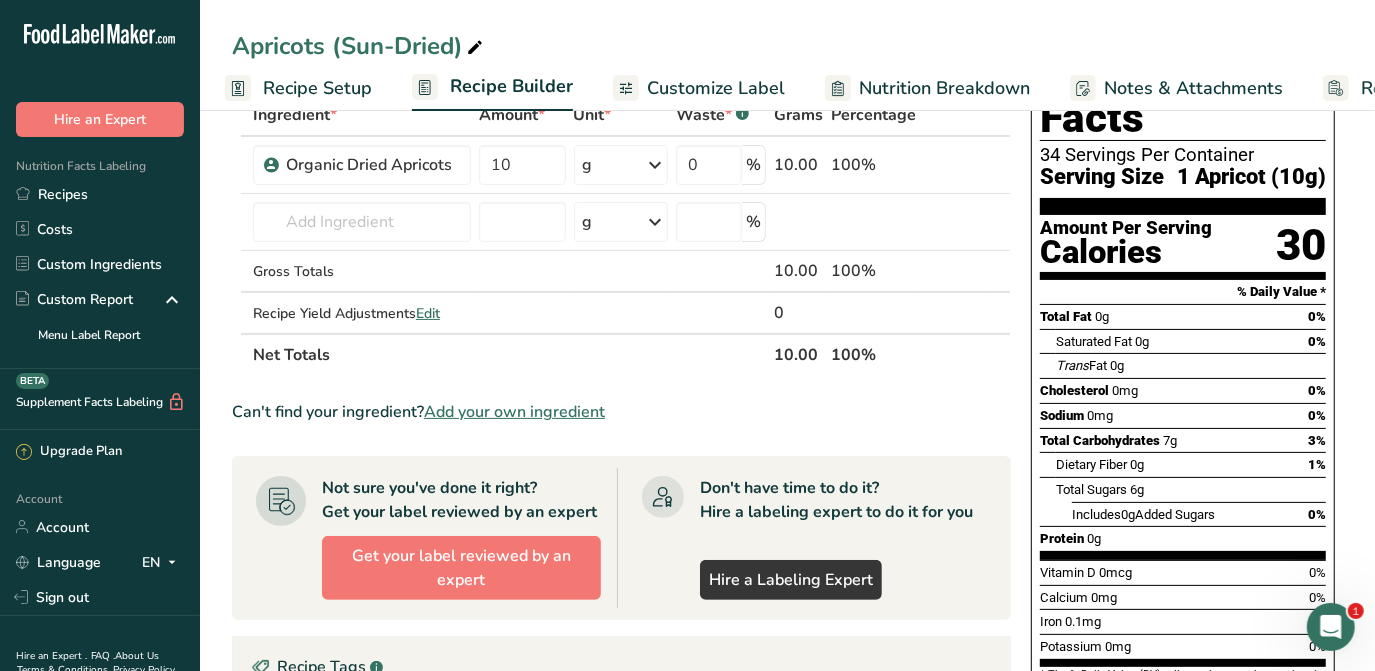 scroll, scrollTop: 0, scrollLeft: 0, axis: both 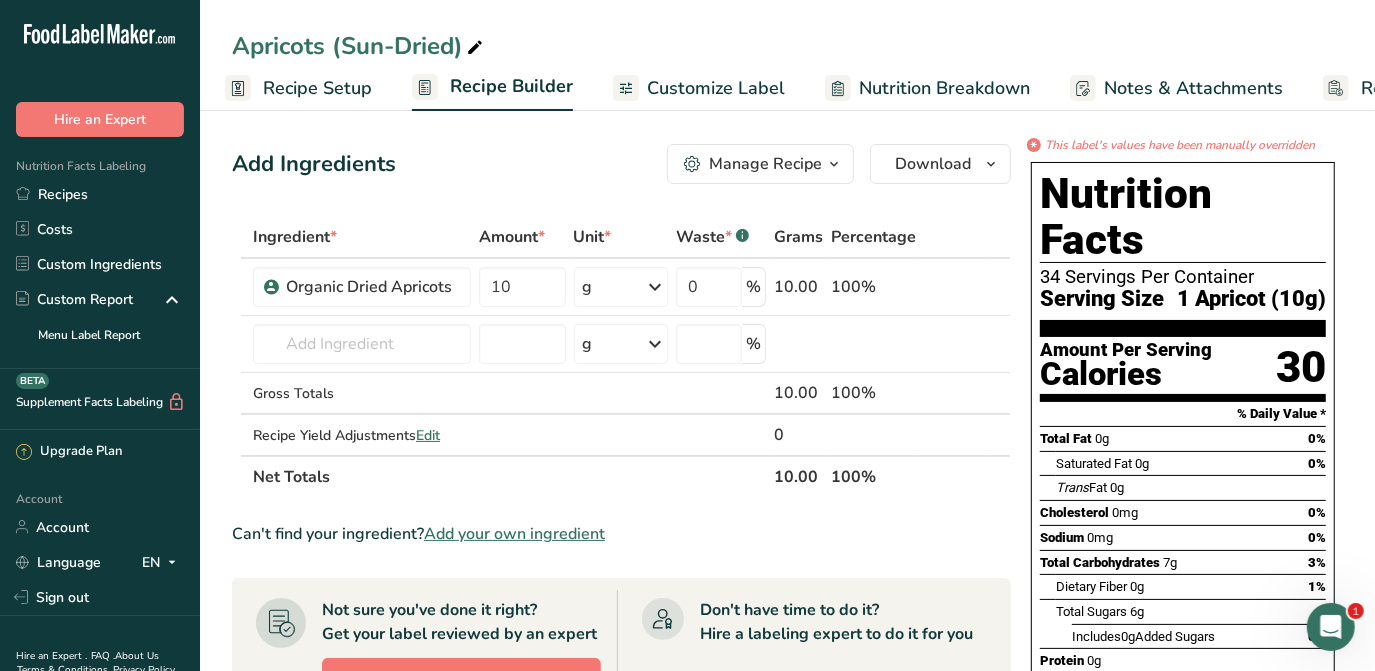 click on "Customize Label" at bounding box center [716, 88] 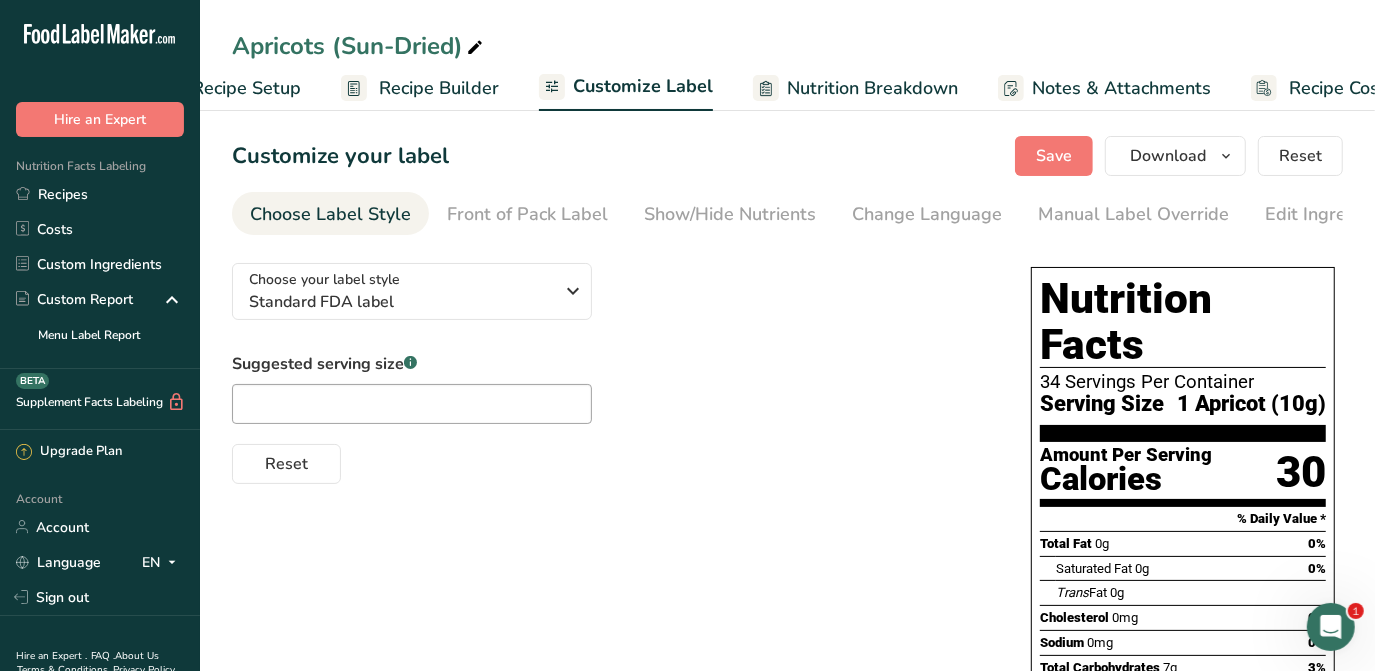 scroll, scrollTop: 0, scrollLeft: 146, axis: horizontal 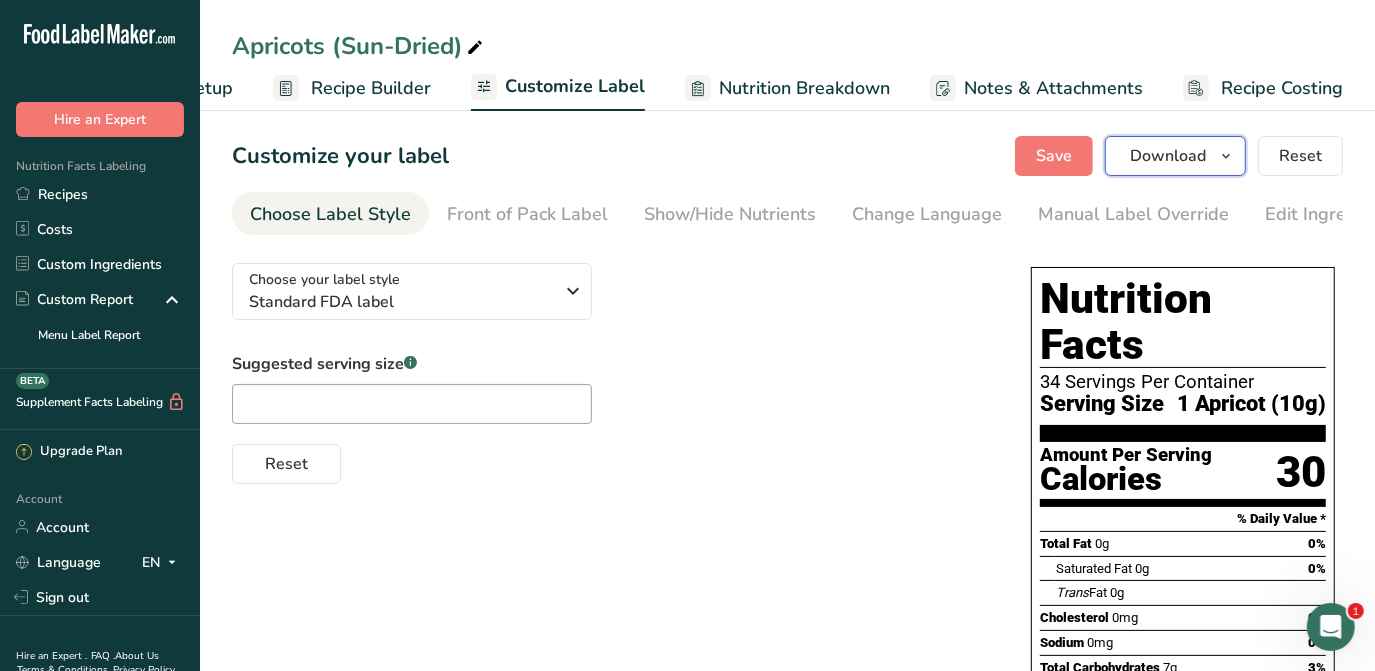 click on "Download" at bounding box center (1168, 156) 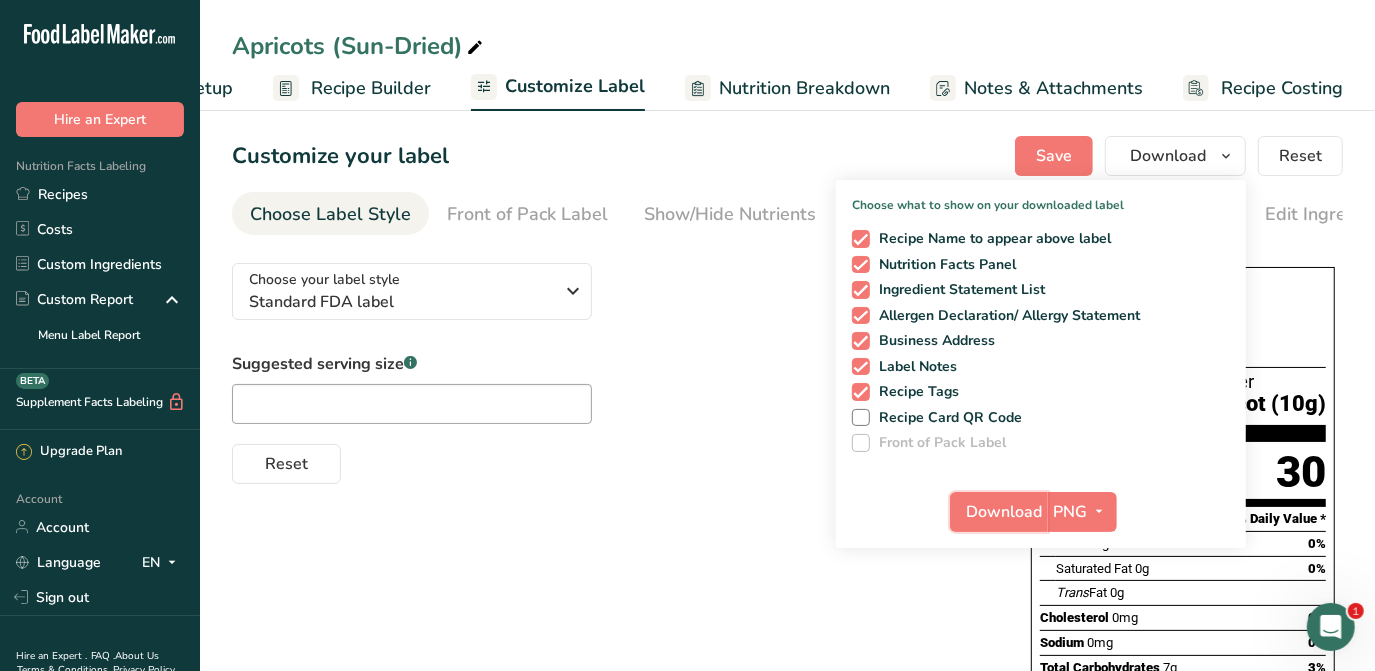 click on "Download" at bounding box center (1005, 512) 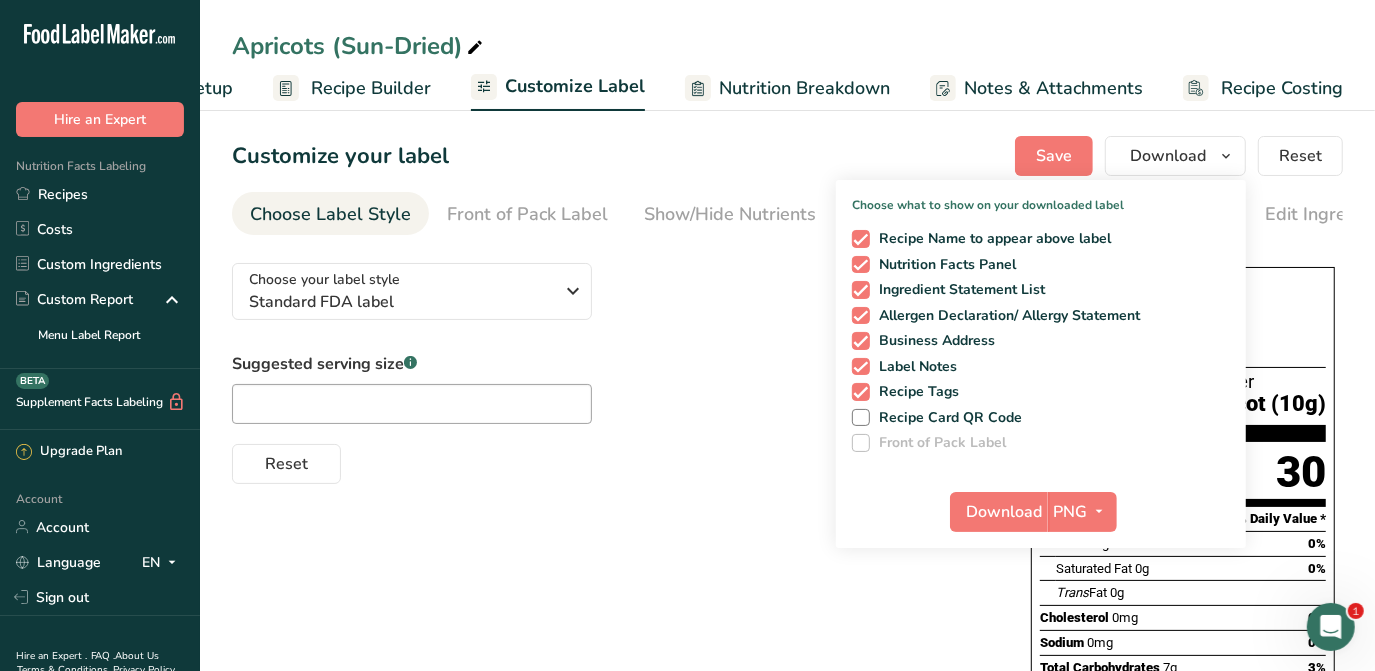 click on "Choose your label style
Standard FDA label
USA (FDA)
Standard FDA label
Tabular FDA label
Linear FDA label
Simplified FDA label
Dual Column FDA label (Per Serving/Per Container)
Dual Column FDA label (As Sold/As Prepared)
Aggregate Standard FDA label
Standard FDA label with Micronutrients listed side-by-side
UK (FSA)
UK Mandatory Label "Back of Pack"
UK Traffic Light Label  "Front of Pack"
Canadian (CFIA)
Canadian Standard label
Canadian Dual Column label" at bounding box center (787, 619) 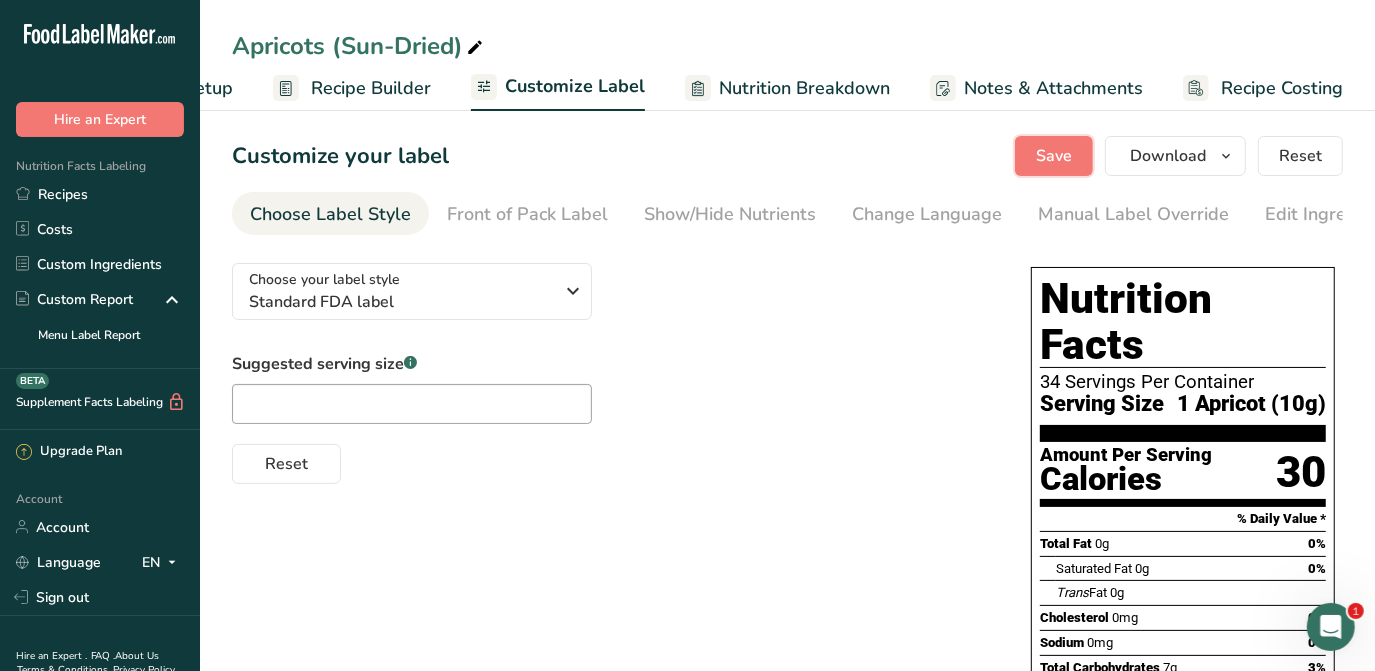 drag, startPoint x: 1064, startPoint y: 155, endPoint x: 1001, endPoint y: 233, distance: 100.26465 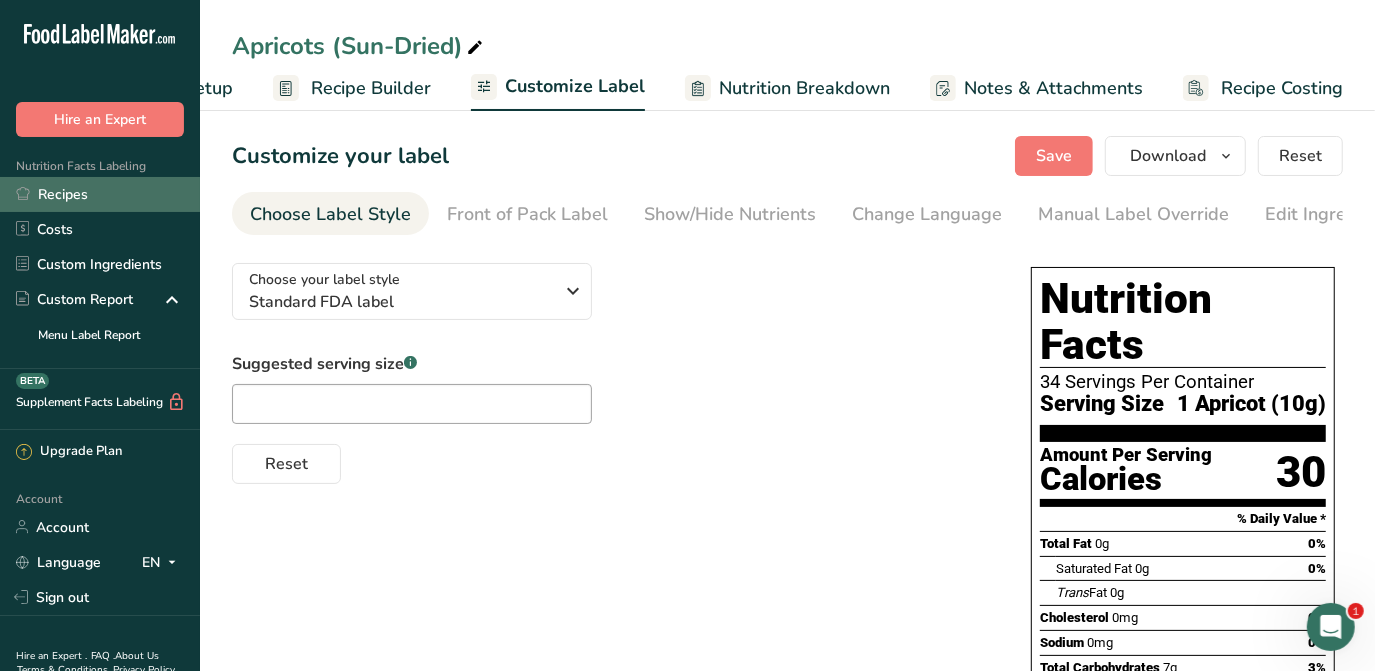click on "Recipes" at bounding box center [100, 194] 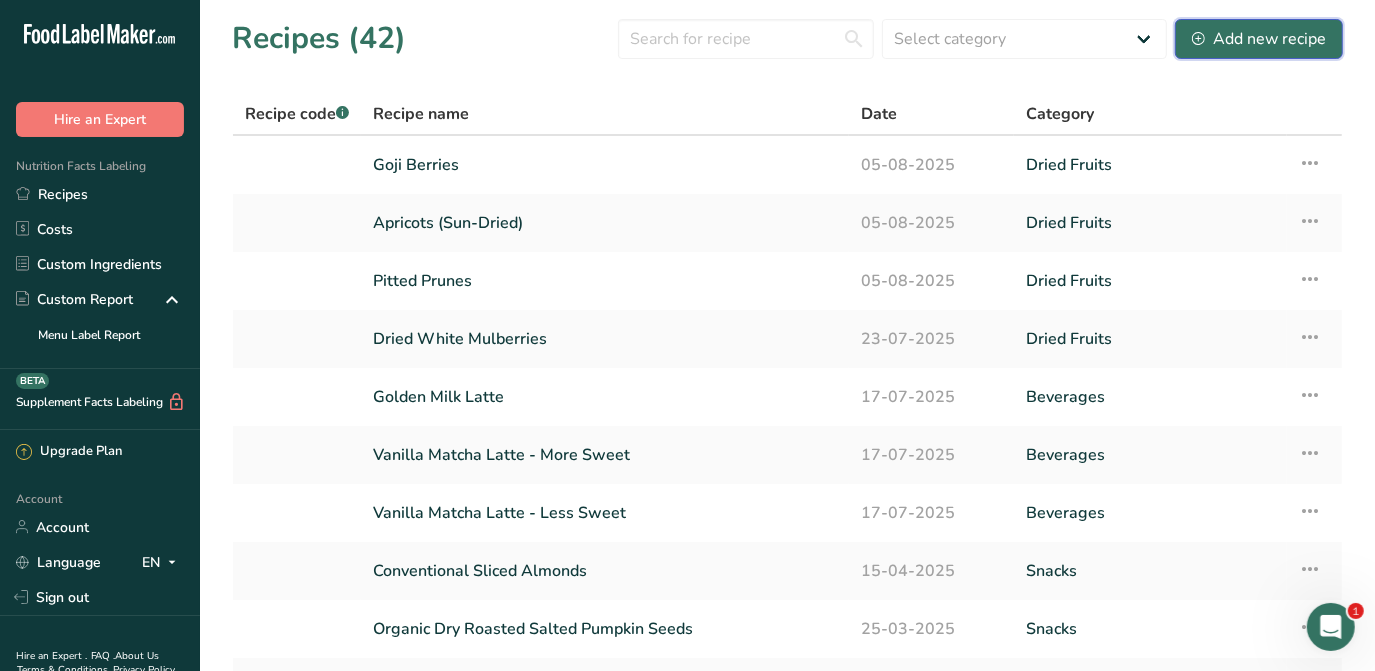 click on "Add new recipe" at bounding box center (1259, 39) 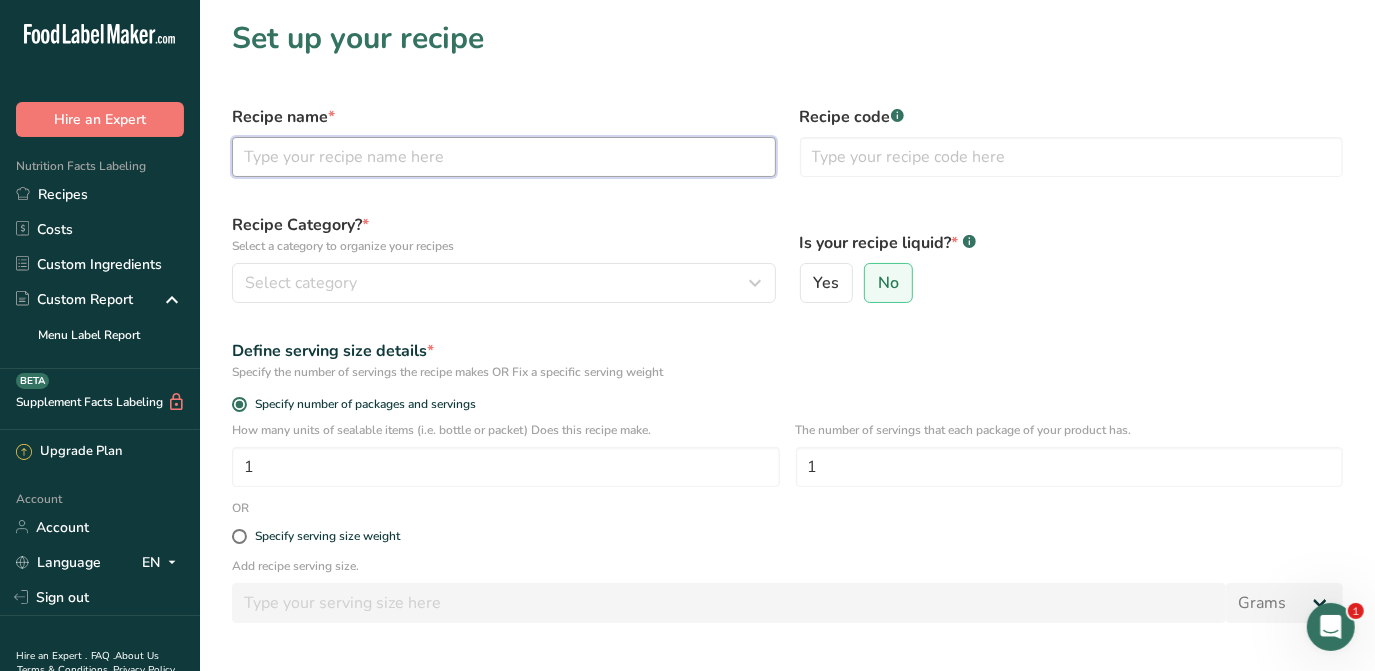 click at bounding box center [504, 157] 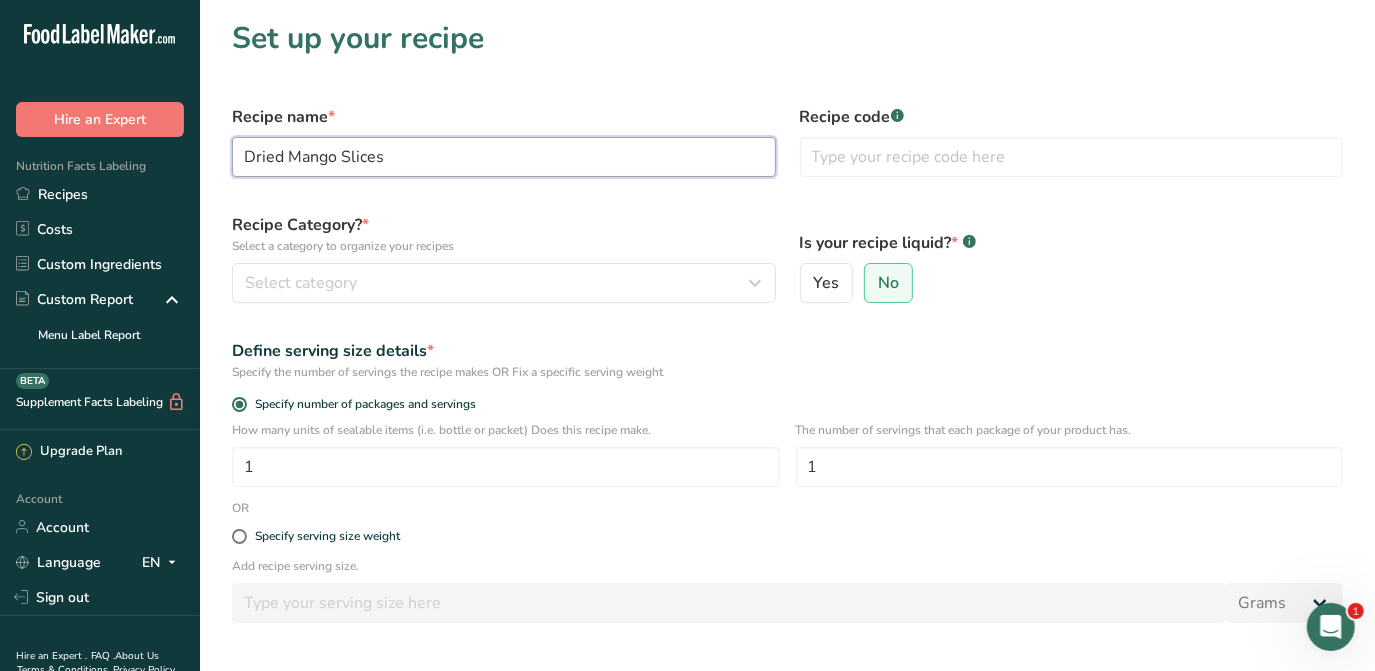 type on "Dried Mango Slices" 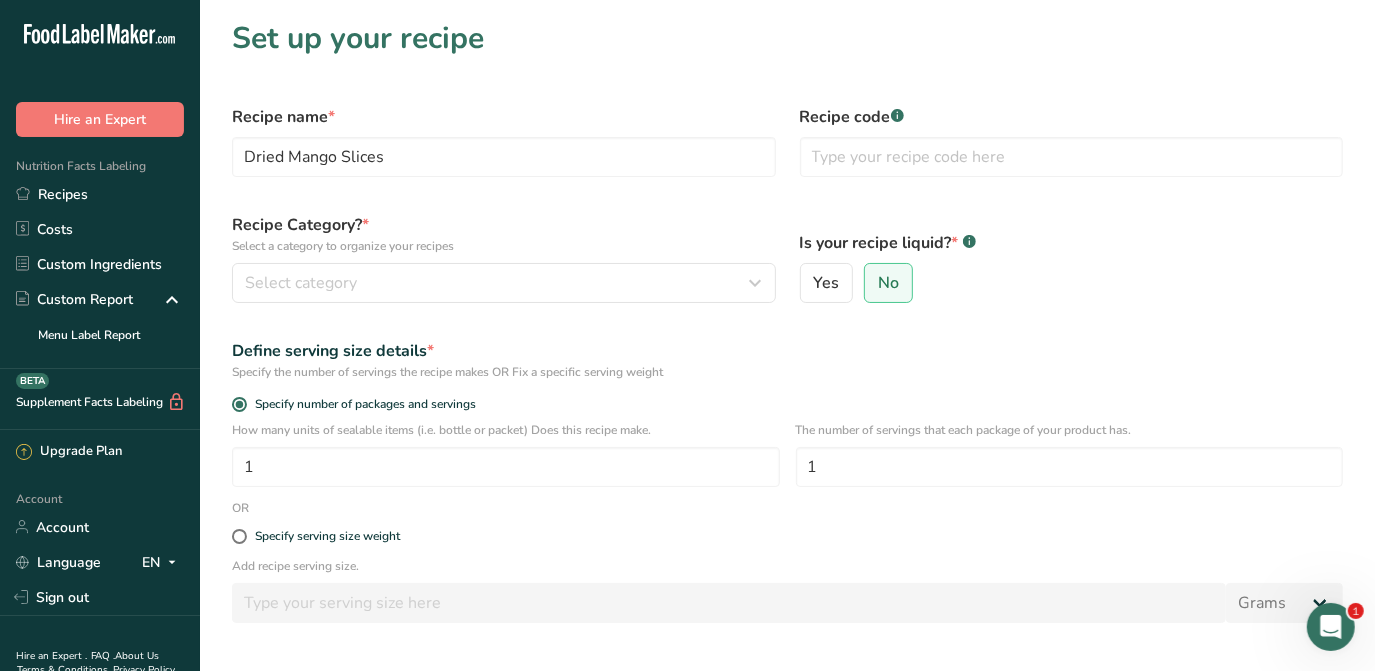 drag, startPoint x: 576, startPoint y: 94, endPoint x: 562, endPoint y: 99, distance: 14.866069 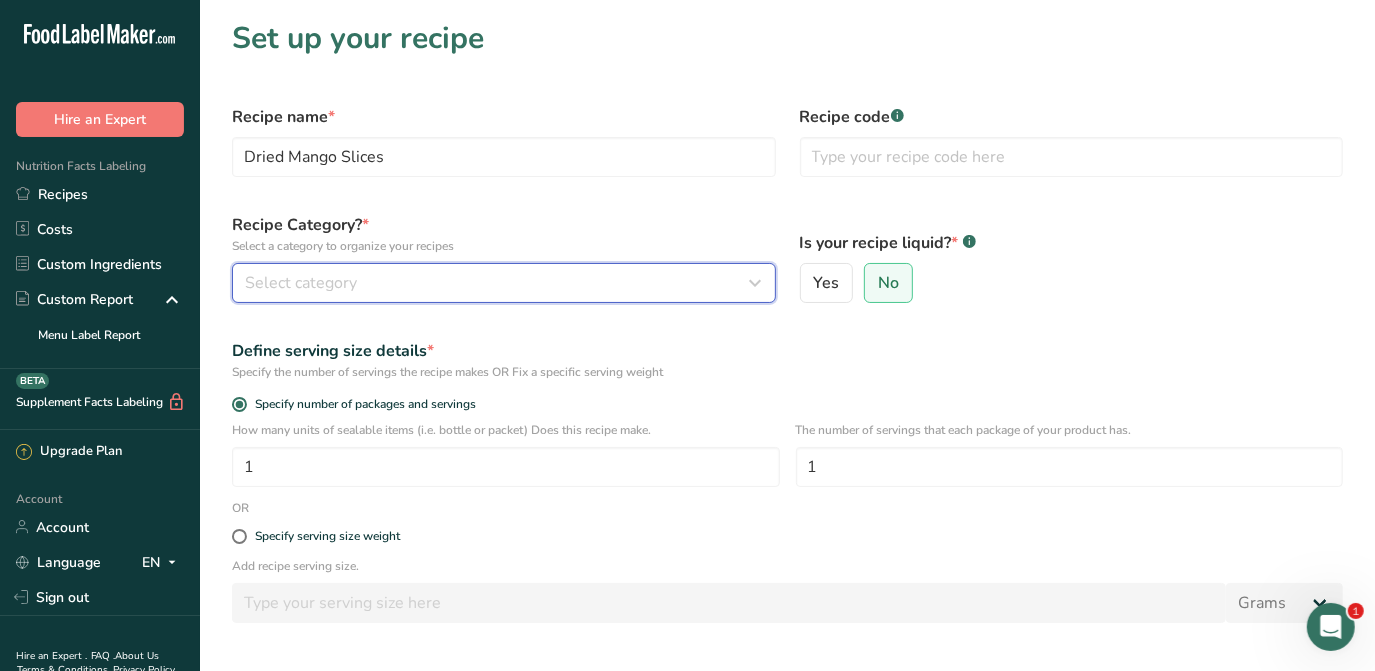 click on "Select category" at bounding box center (498, 283) 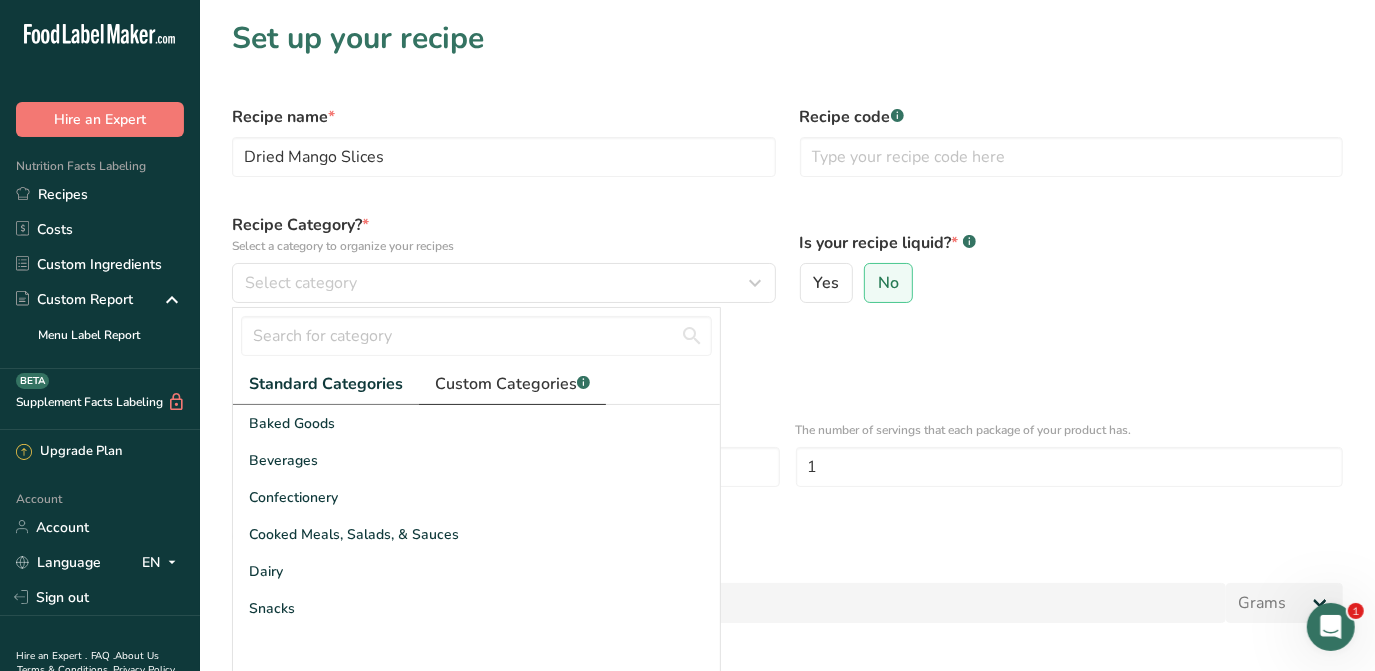 click on "Custom Categories
.a-a{fill:#347362;}.b-a{fill:#fff;}" at bounding box center [512, 384] 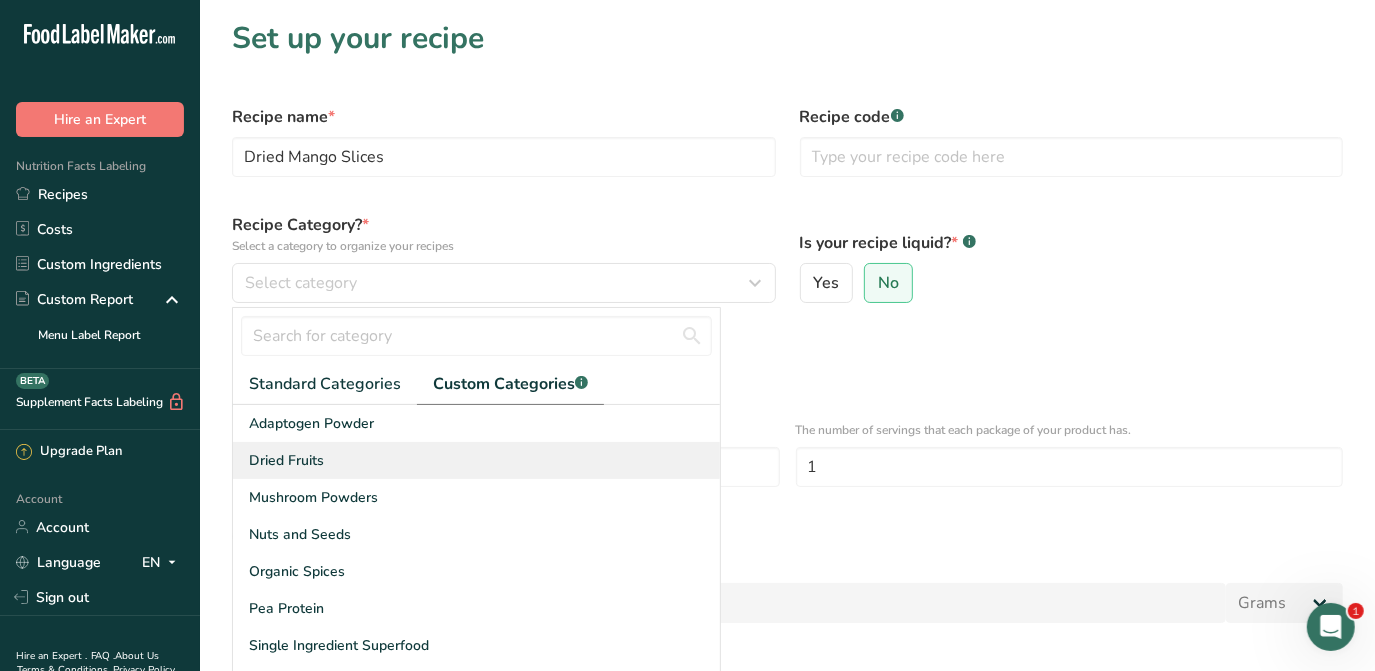 click on "Dried Fruits" at bounding box center (476, 460) 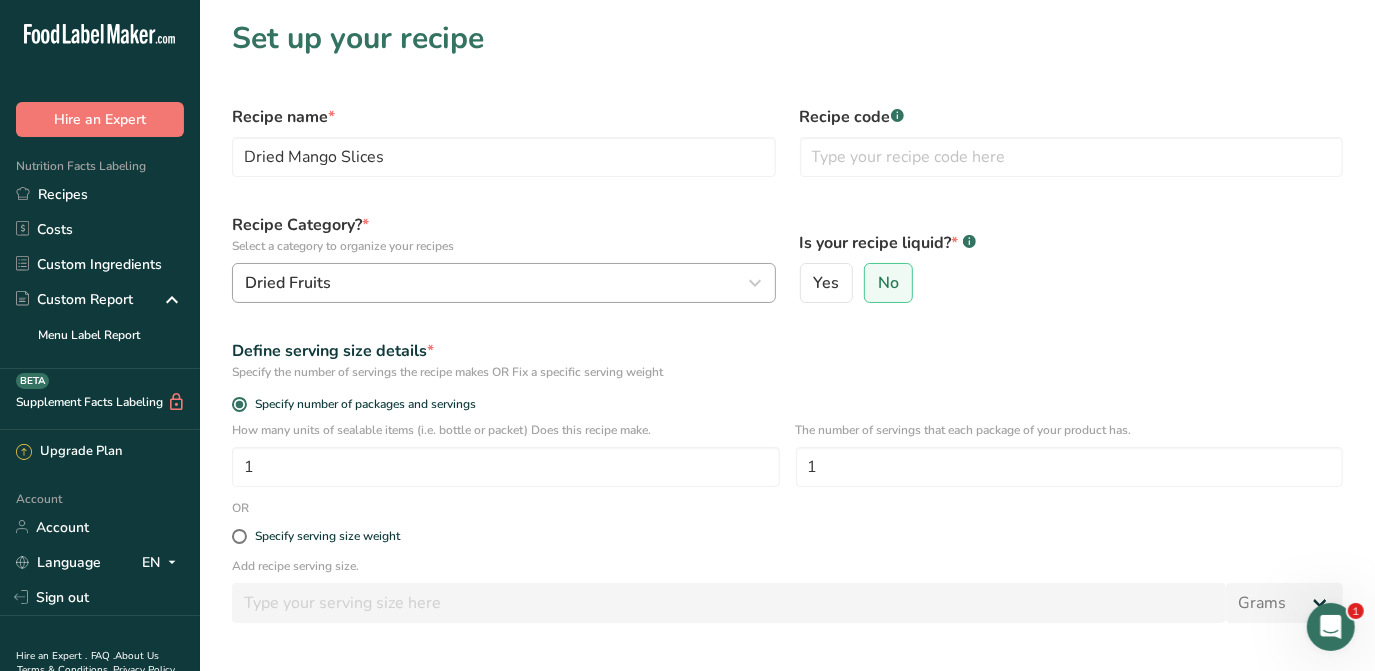 scroll, scrollTop: 90, scrollLeft: 0, axis: vertical 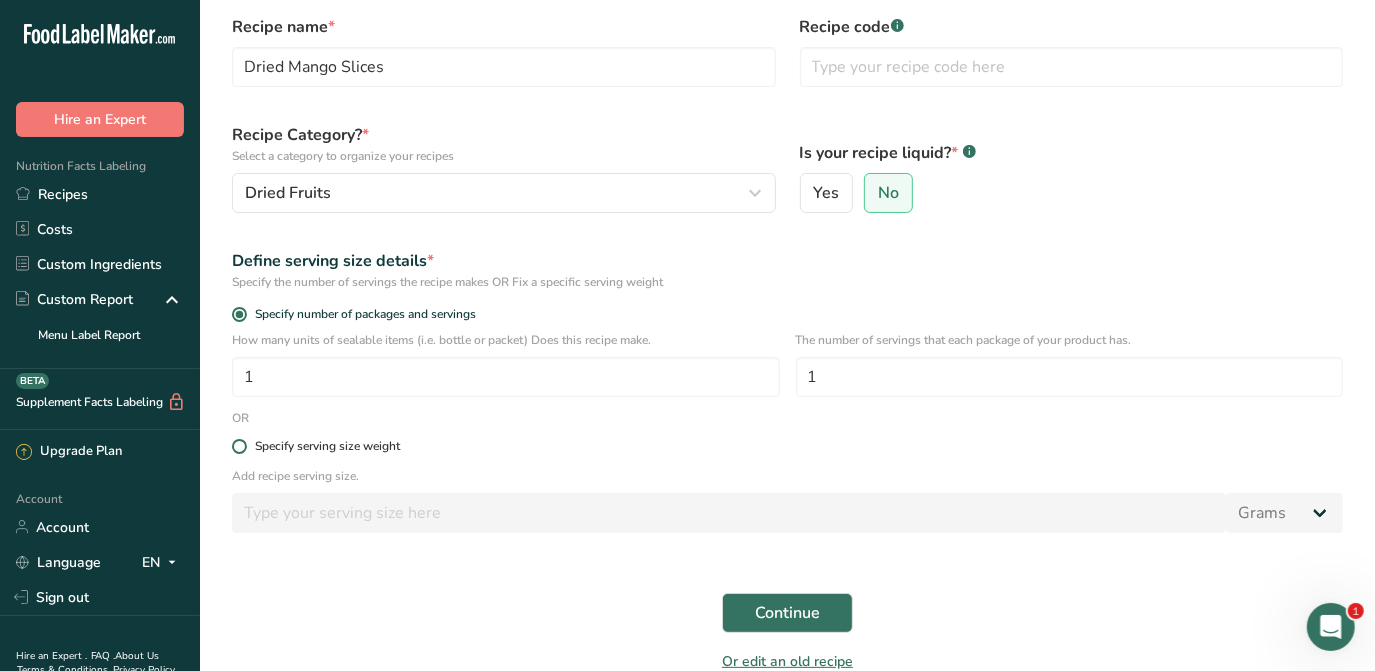 click on "Specify serving size weight" at bounding box center [327, 446] 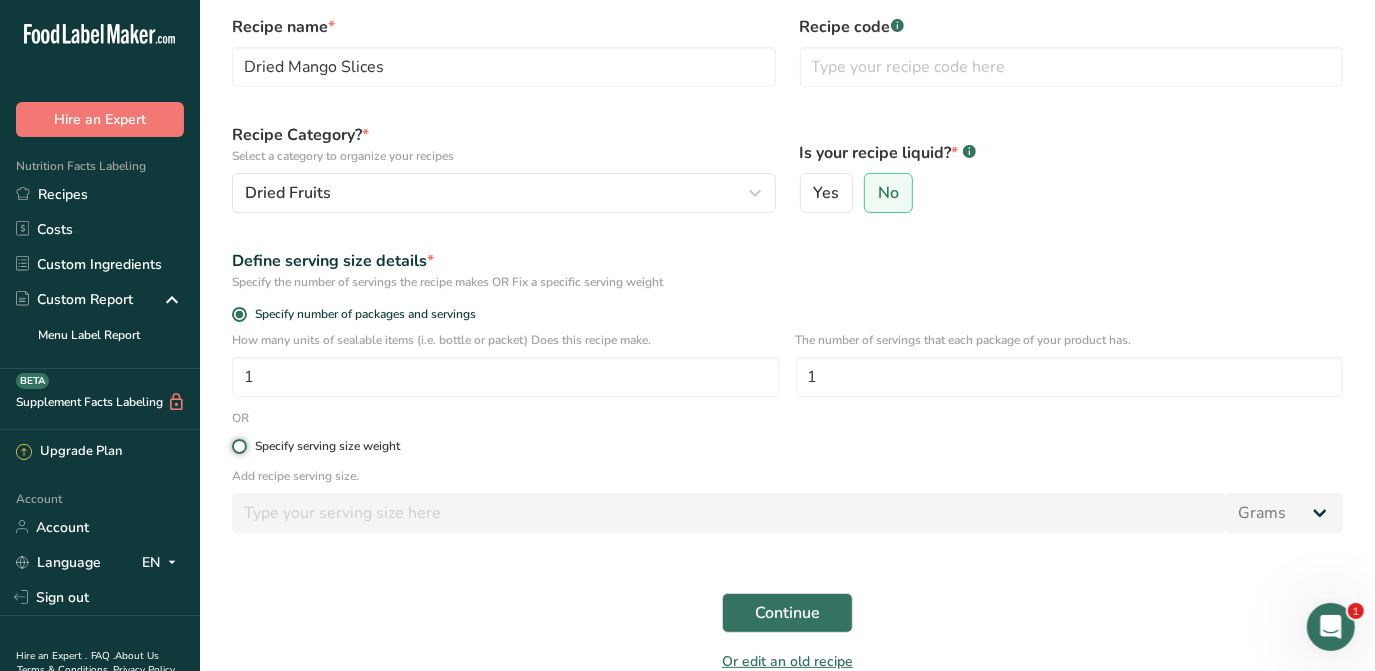 click on "Specify serving size weight" at bounding box center [238, 446] 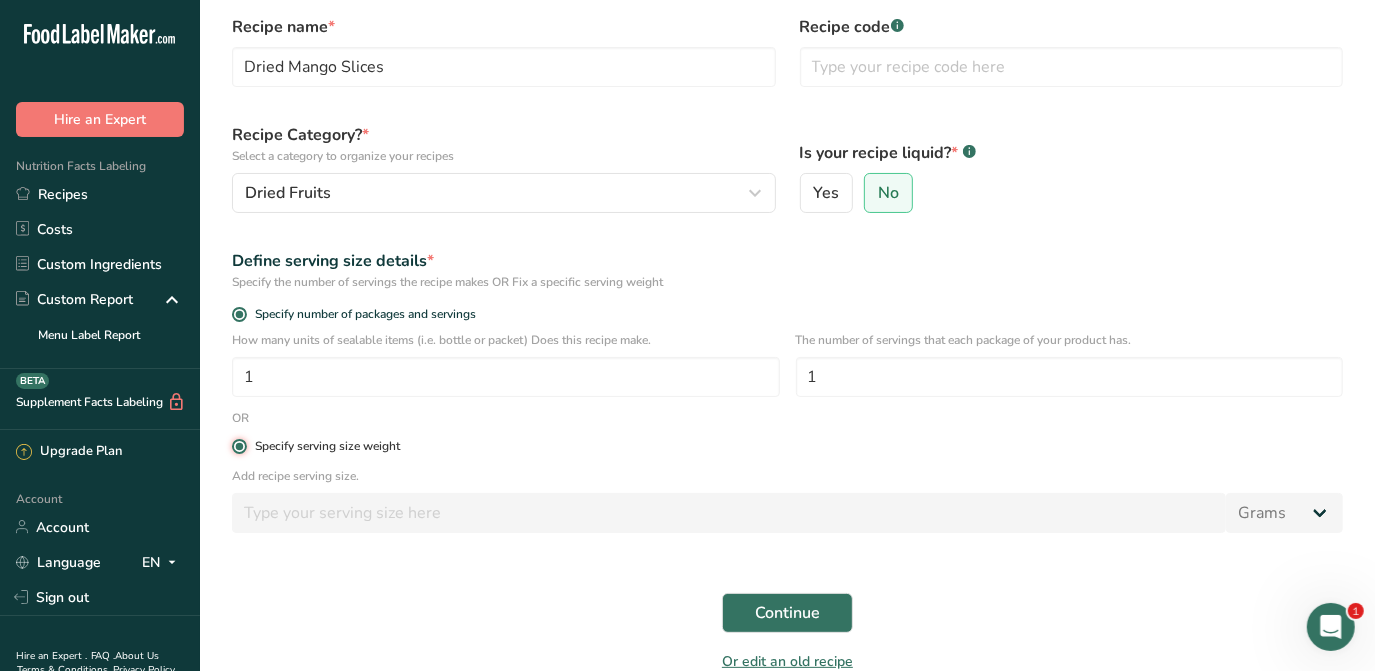 radio on "false" 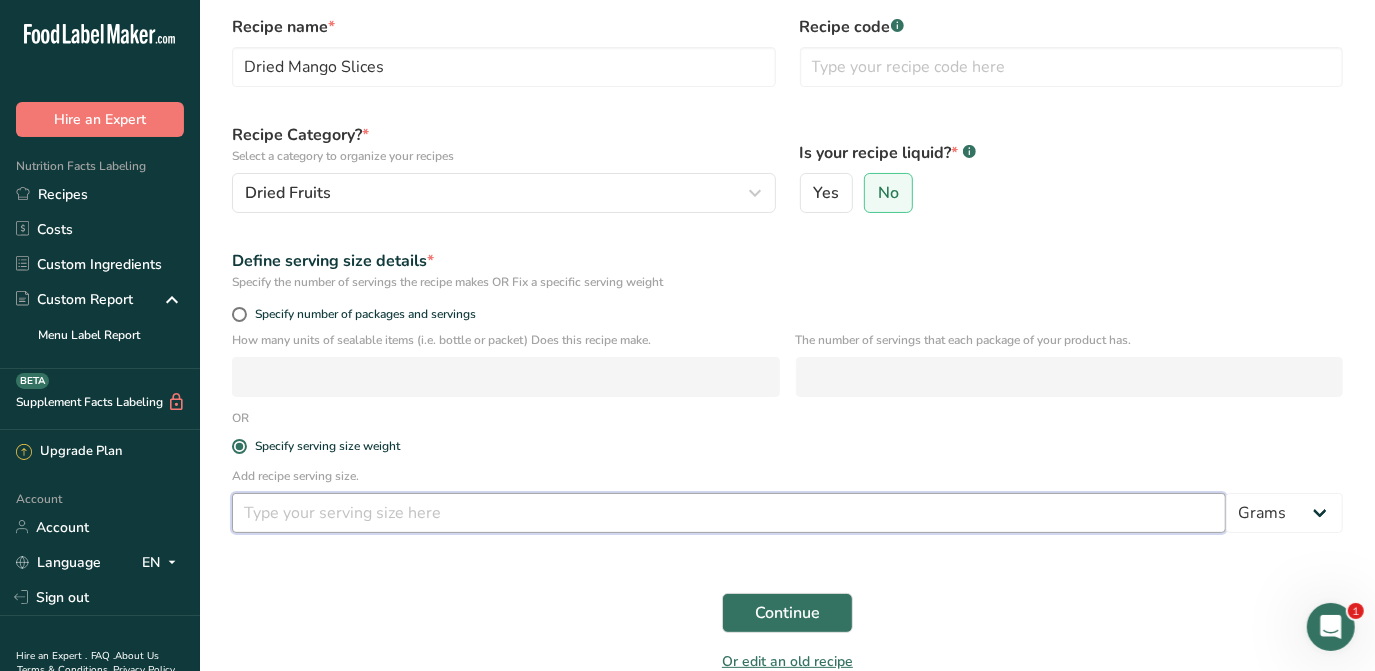 click at bounding box center [729, 513] 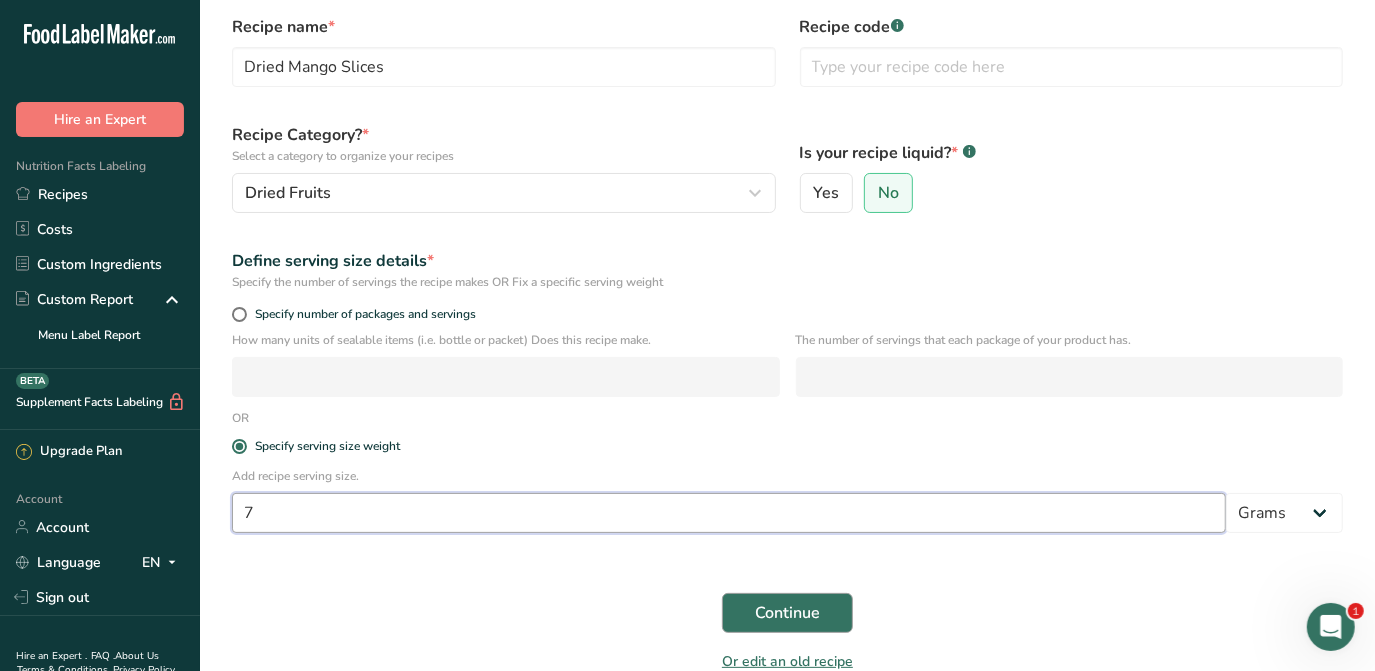 type on "7" 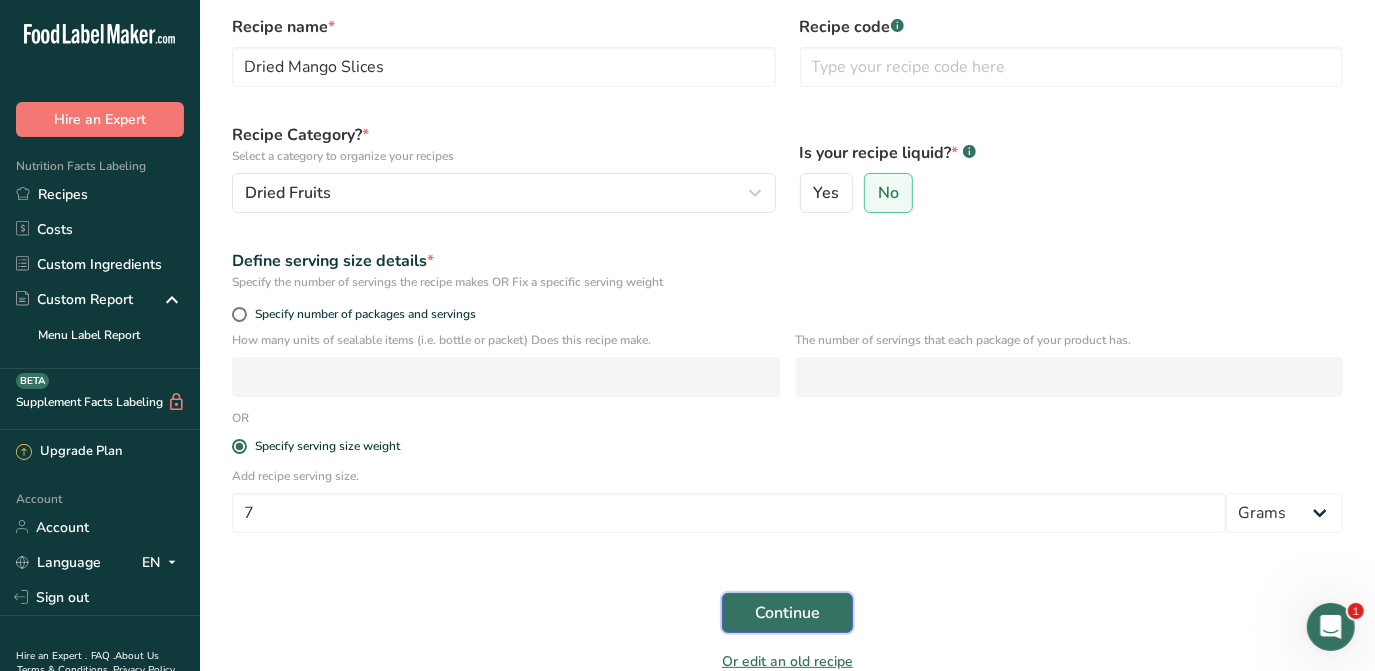 click on "Continue" at bounding box center (787, 613) 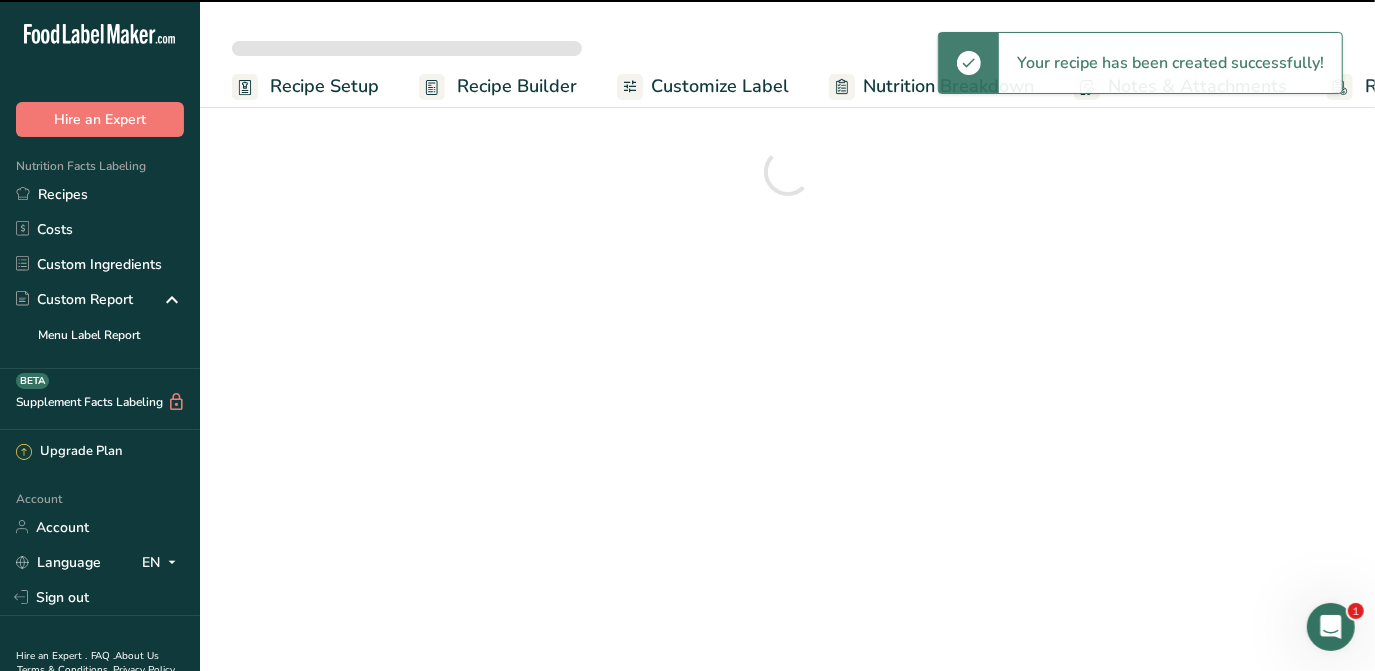 scroll, scrollTop: 0, scrollLeft: 0, axis: both 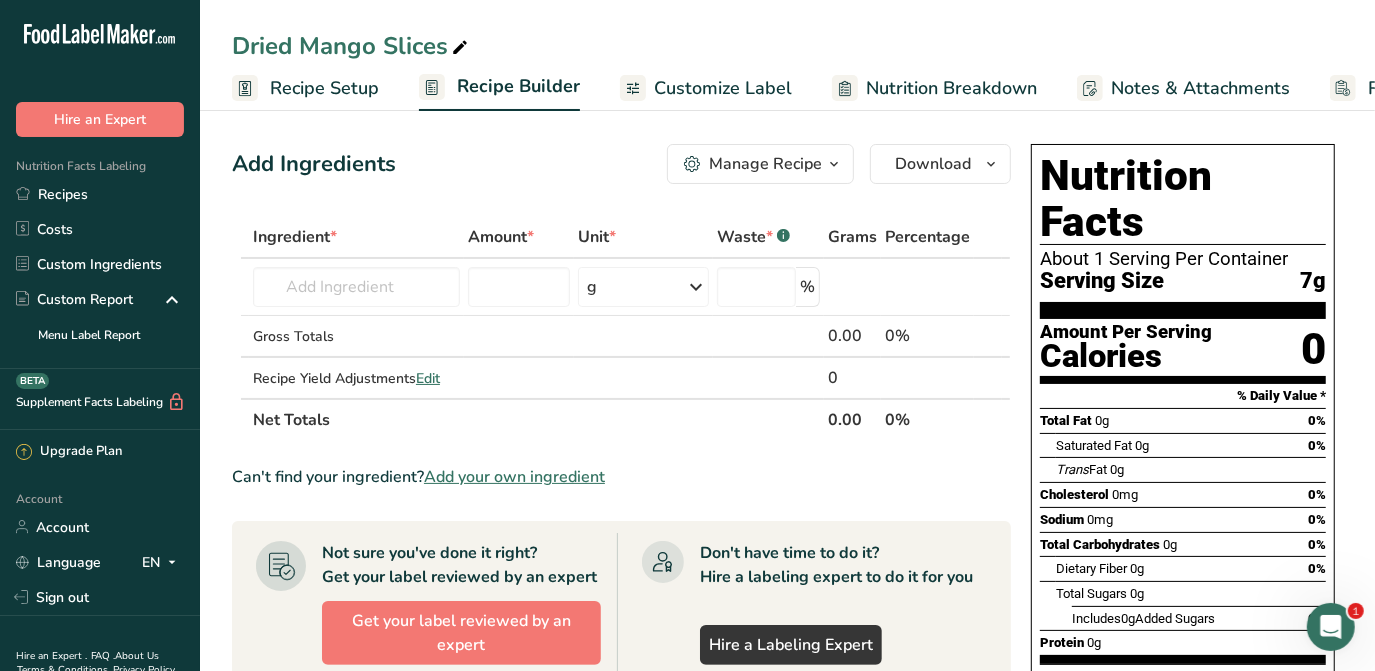 click on "Add your own ingredient" at bounding box center [514, 477] 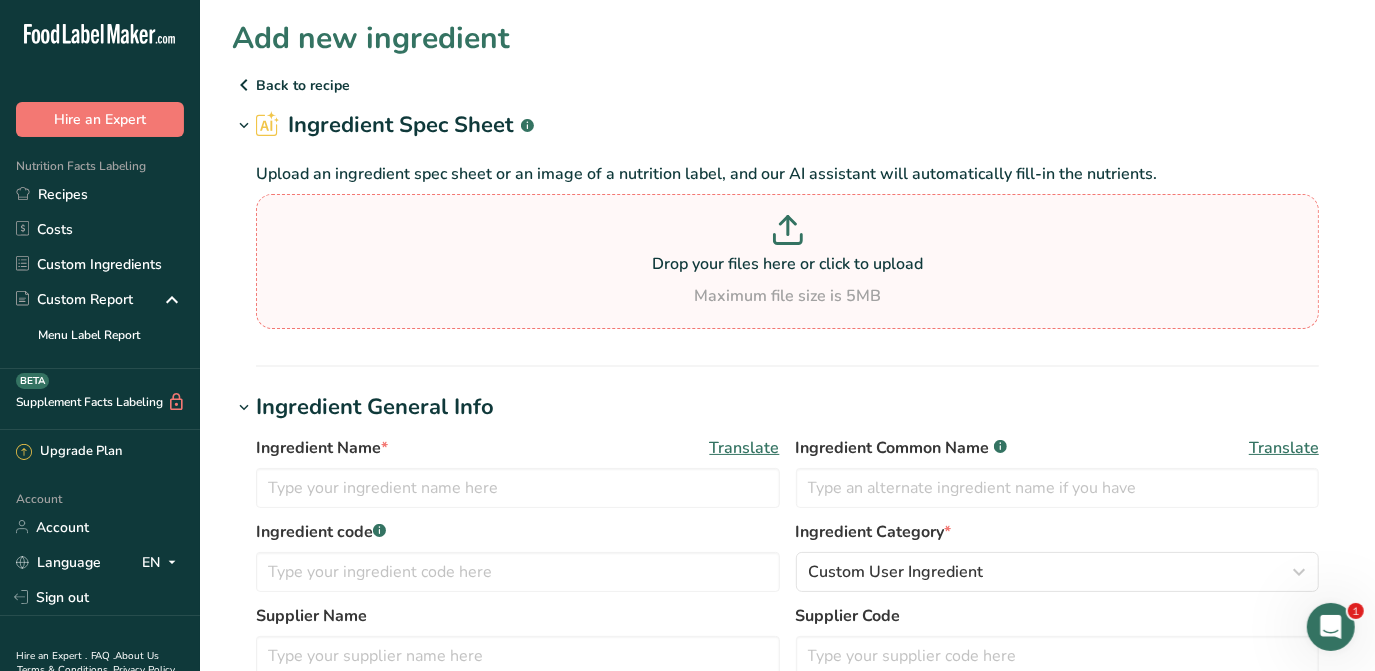 click 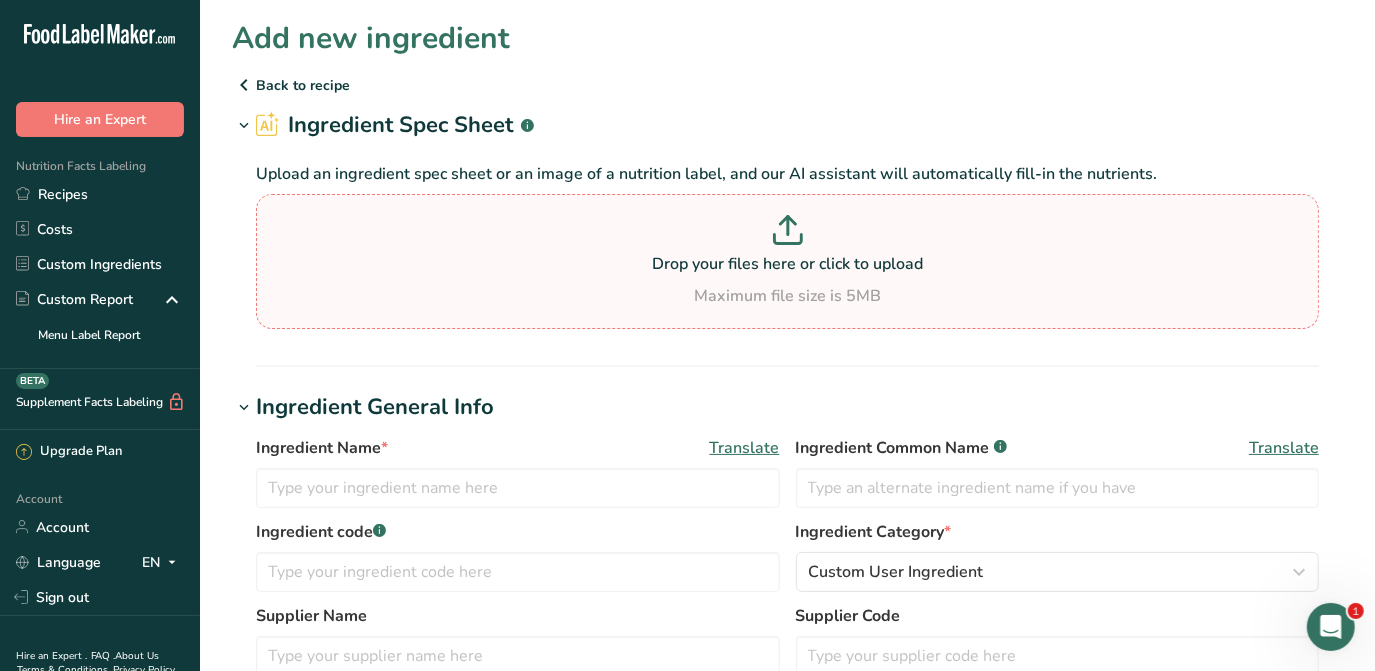 type on "C:\fakepath\100g Nutritional Sliced Mangos.pdf" 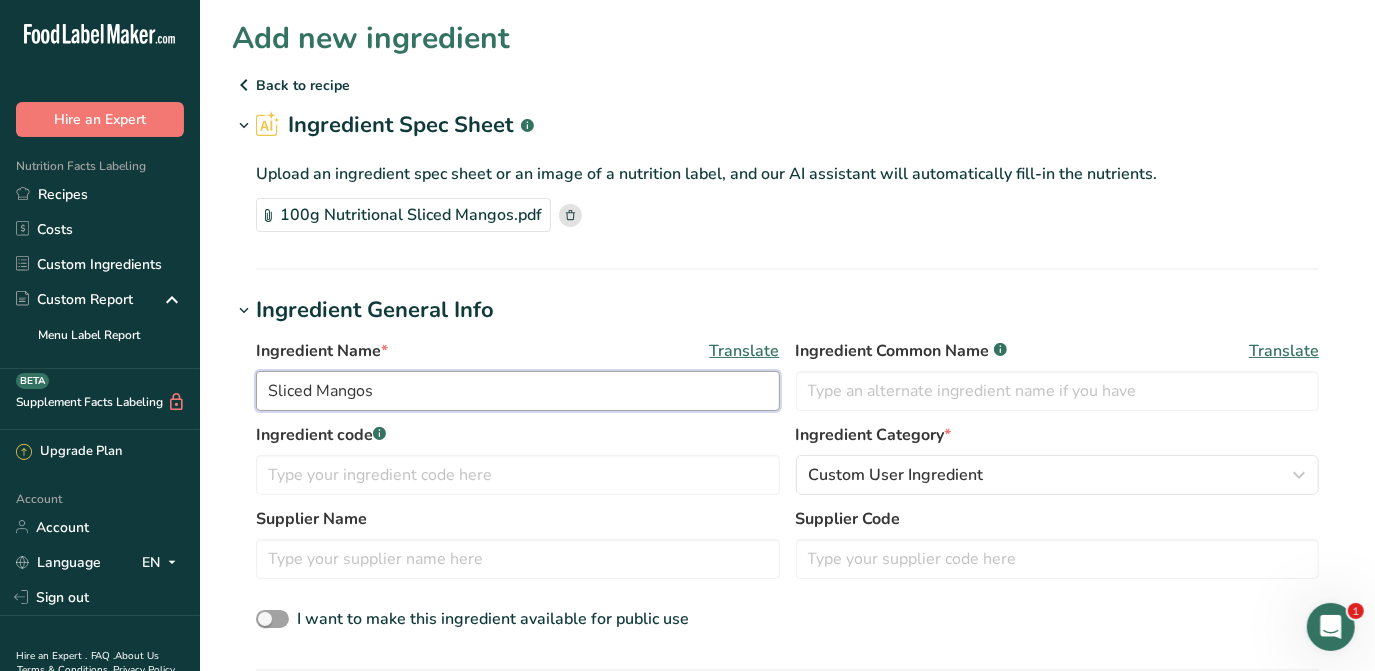 click on "Sliced Mangos" at bounding box center [518, 391] 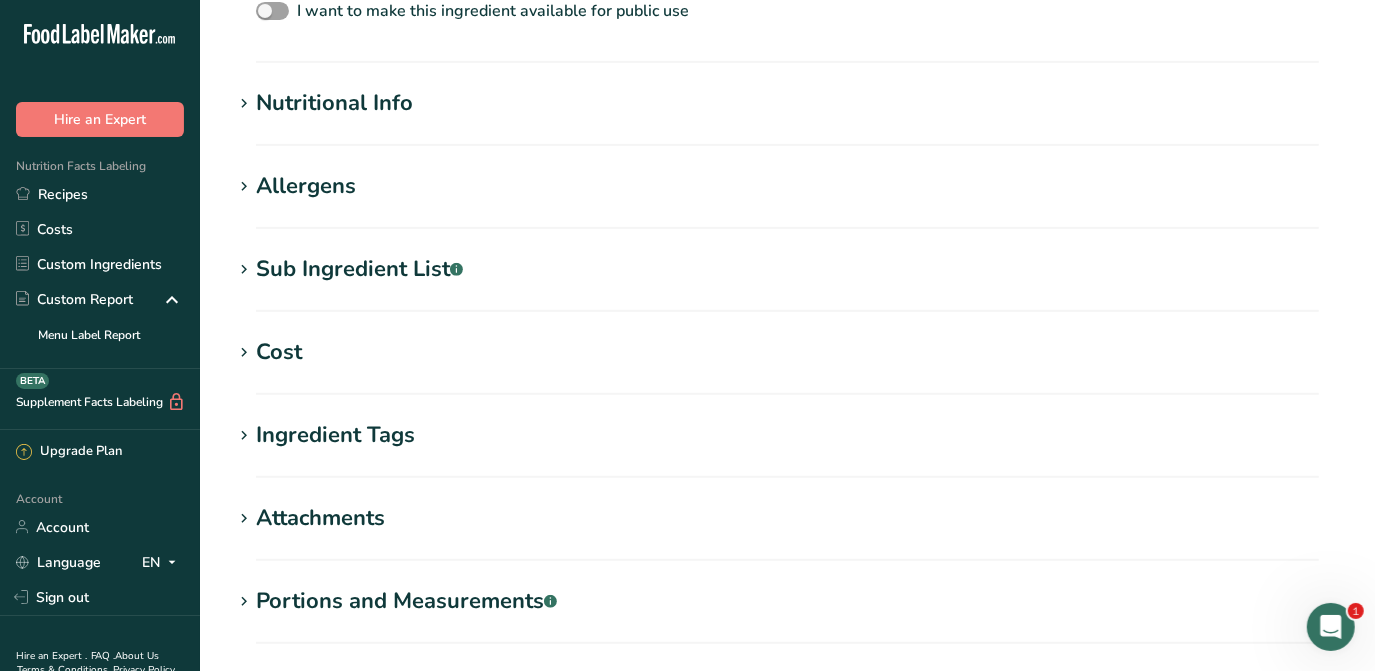 scroll, scrollTop: 636, scrollLeft: 0, axis: vertical 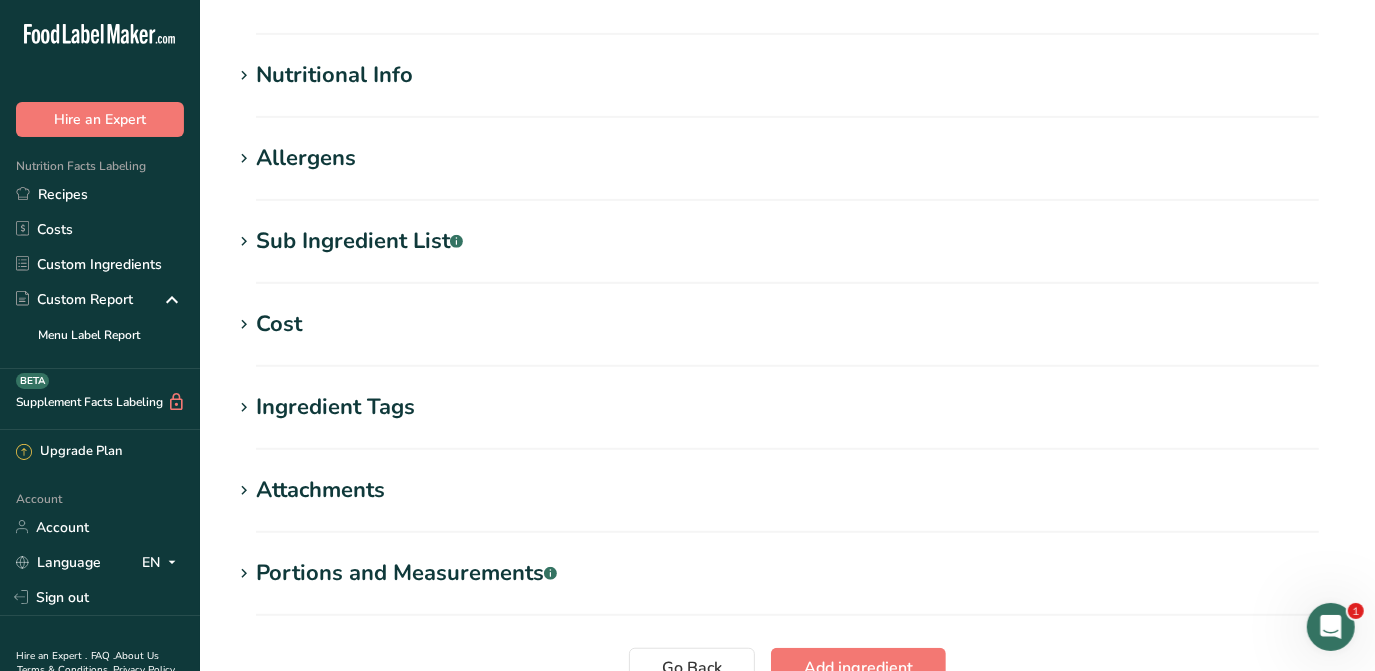 type on "Organic Sliced Mangos" 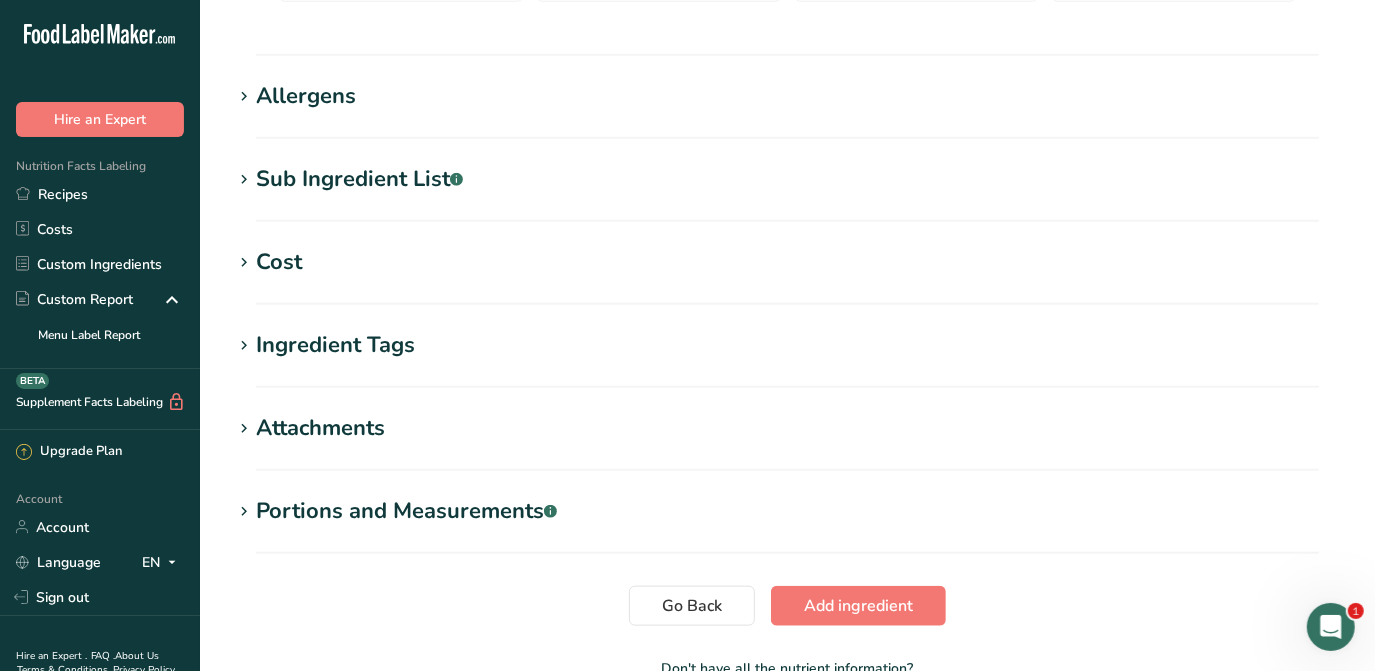 scroll, scrollTop: 1285, scrollLeft: 0, axis: vertical 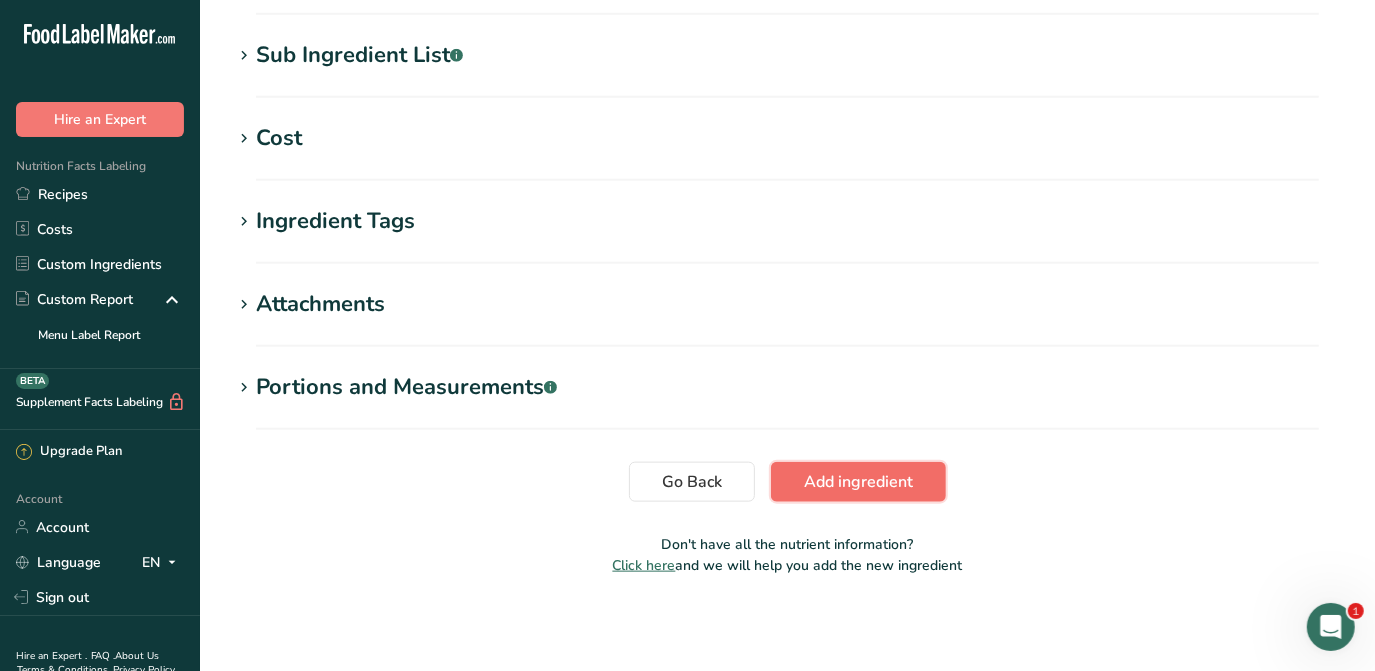 click on "Add ingredient" at bounding box center [858, 482] 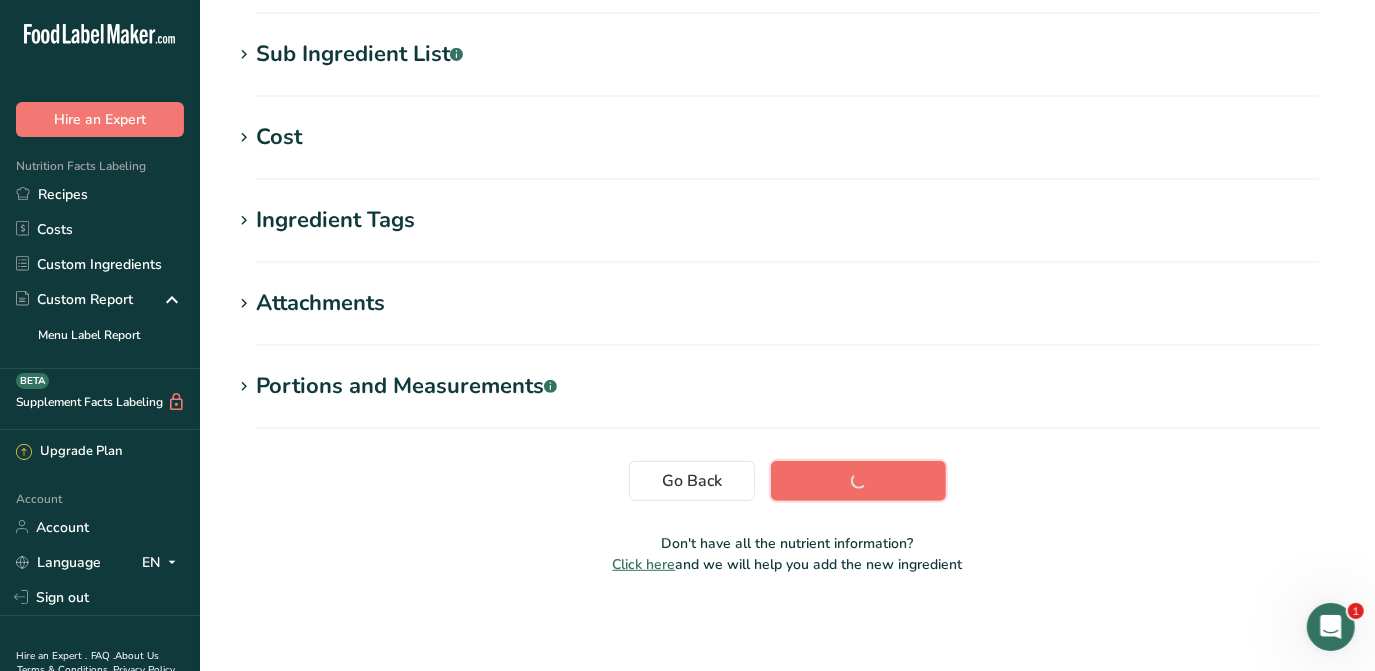 scroll, scrollTop: 402, scrollLeft: 0, axis: vertical 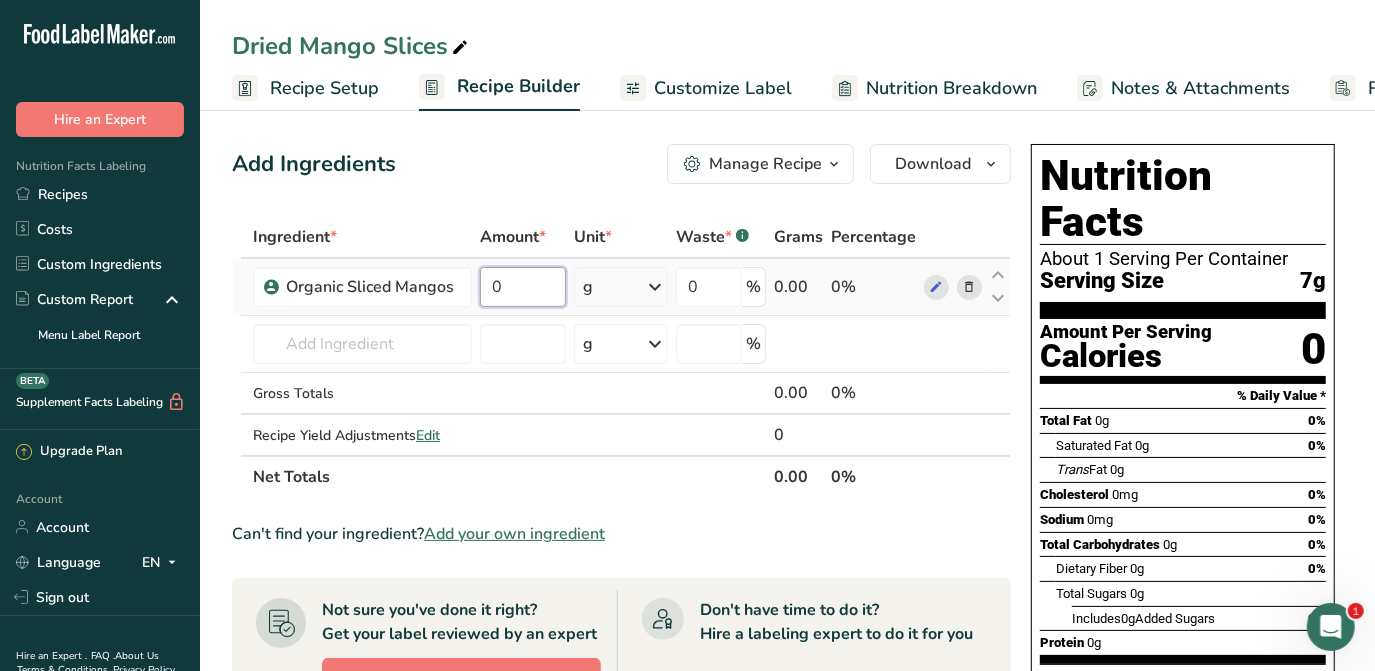 click on "0" at bounding box center (523, 287) 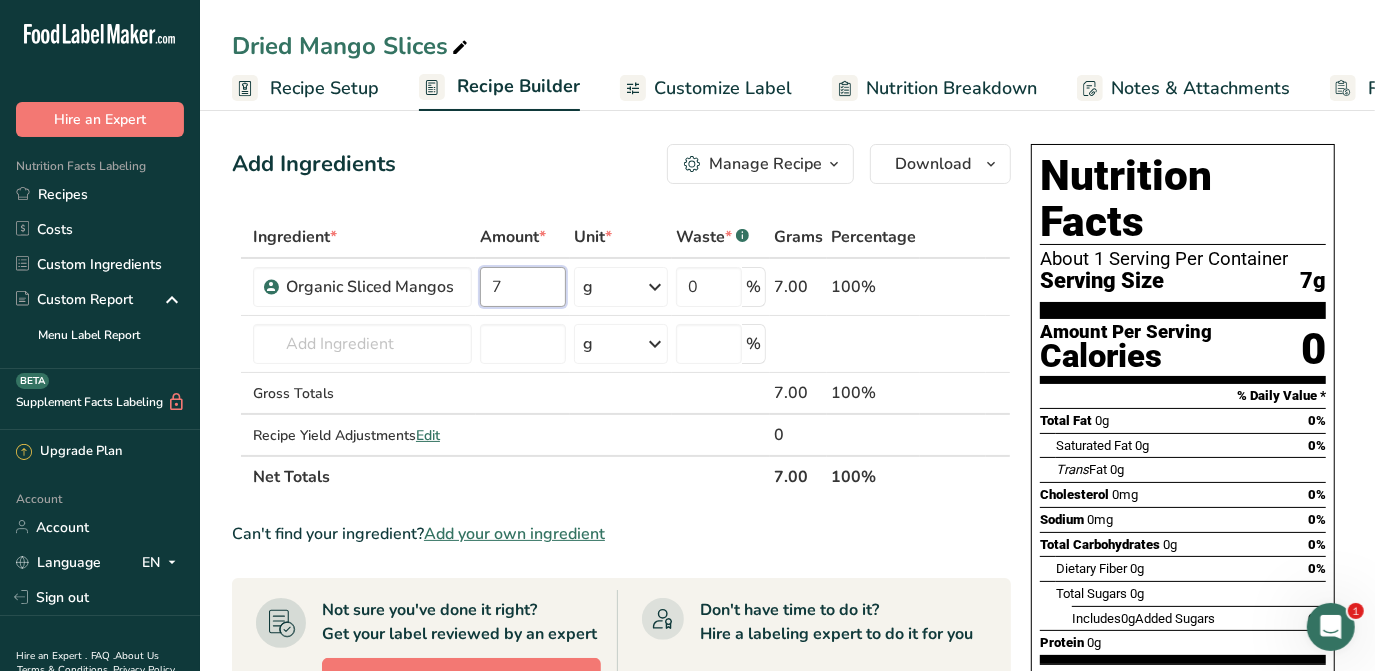 type on "7" 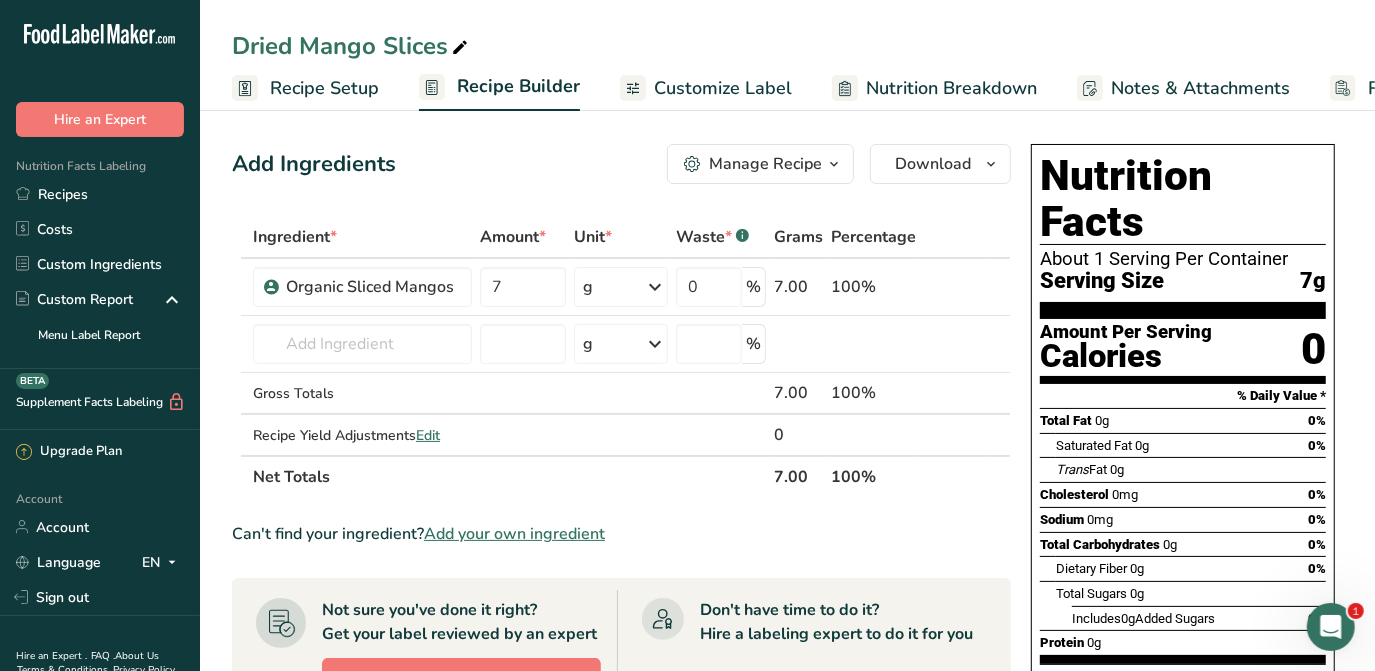 click on "Add Ingredients
Manage Recipe         Delete Recipe           Duplicate Recipe             Scale Recipe             Save as Sub-Recipe   .a-a{fill:#347362;}.b-a{fill:#fff;}                               Nutrition Breakdown                 Recipe Card
NEW
Amino Acids Pattern Report           Activity History
Download
Choose your preferred label style
Standard FDA label
Standard FDA label
The most common format for nutrition facts labels in compliance with the FDA's typeface, style and requirements
Tabular FDA label
A label format compliant with the FDA regulations presented in a tabular (horizontal) display.
Linear FDA label
A simple linear display for small sized packages.
Simplified FDA label" at bounding box center (621, 164) 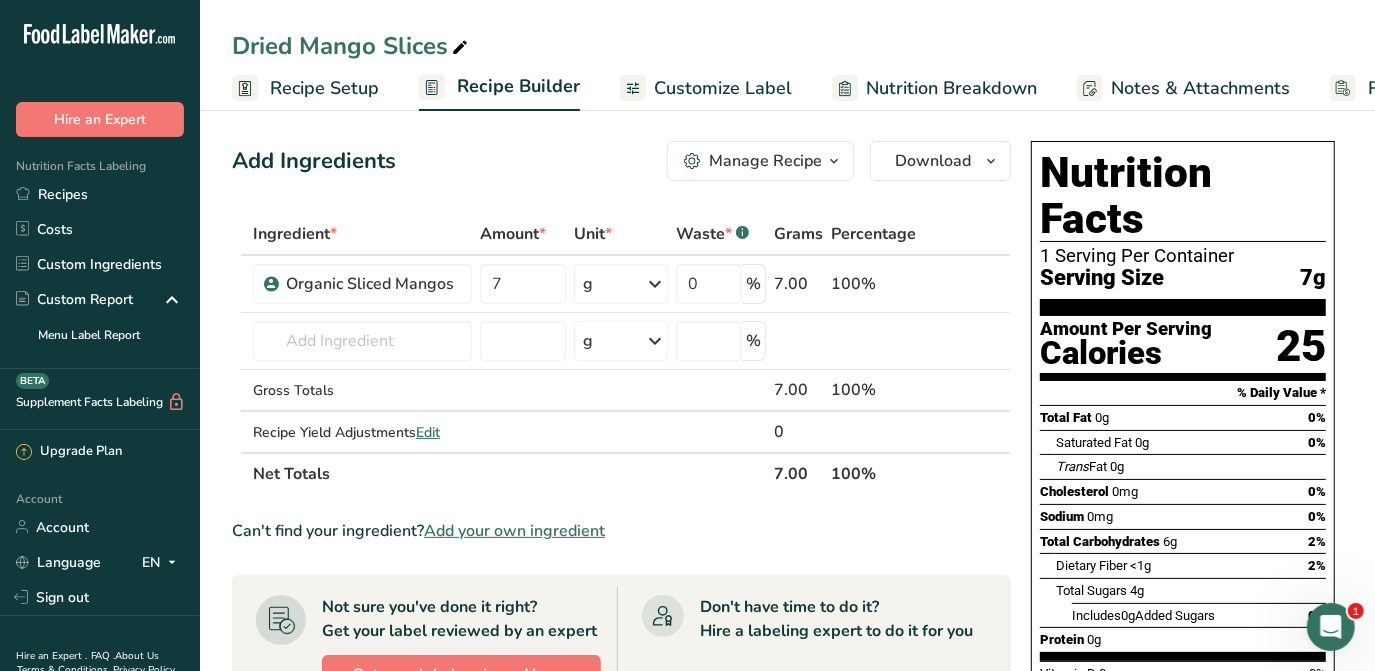 scroll, scrollTop: 0, scrollLeft: 0, axis: both 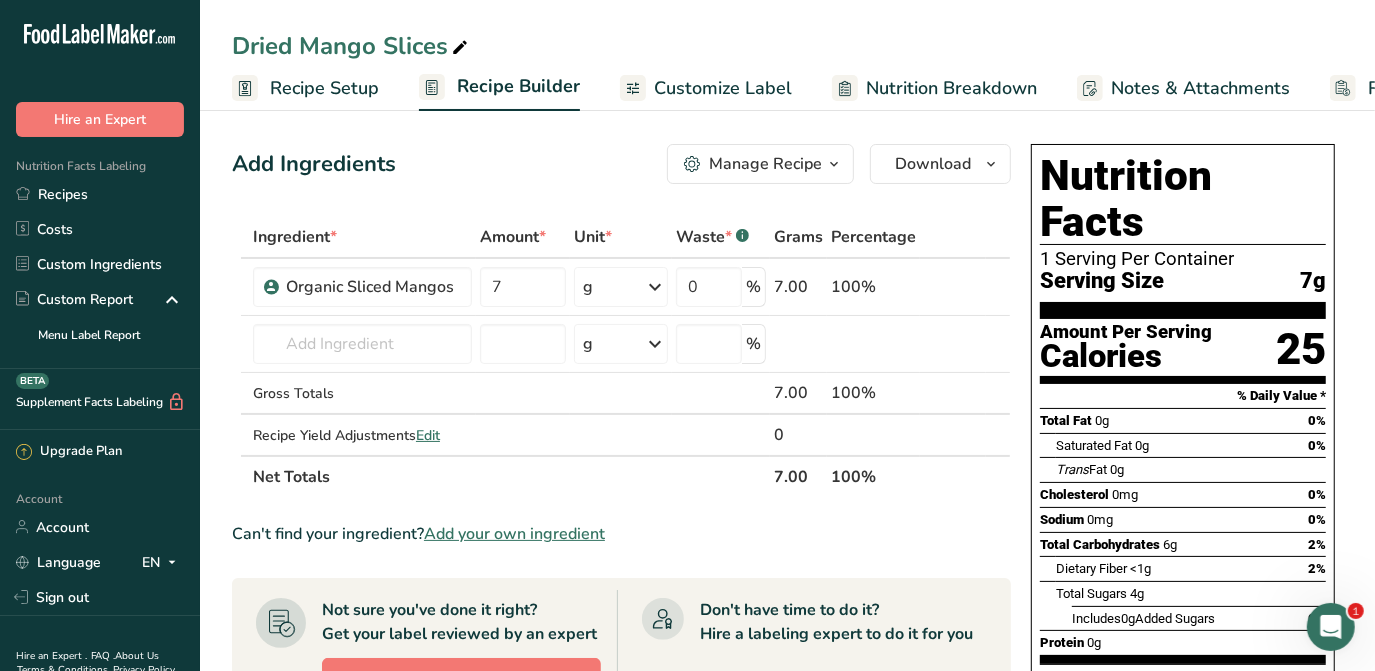 click on "Customize Label" at bounding box center (723, 88) 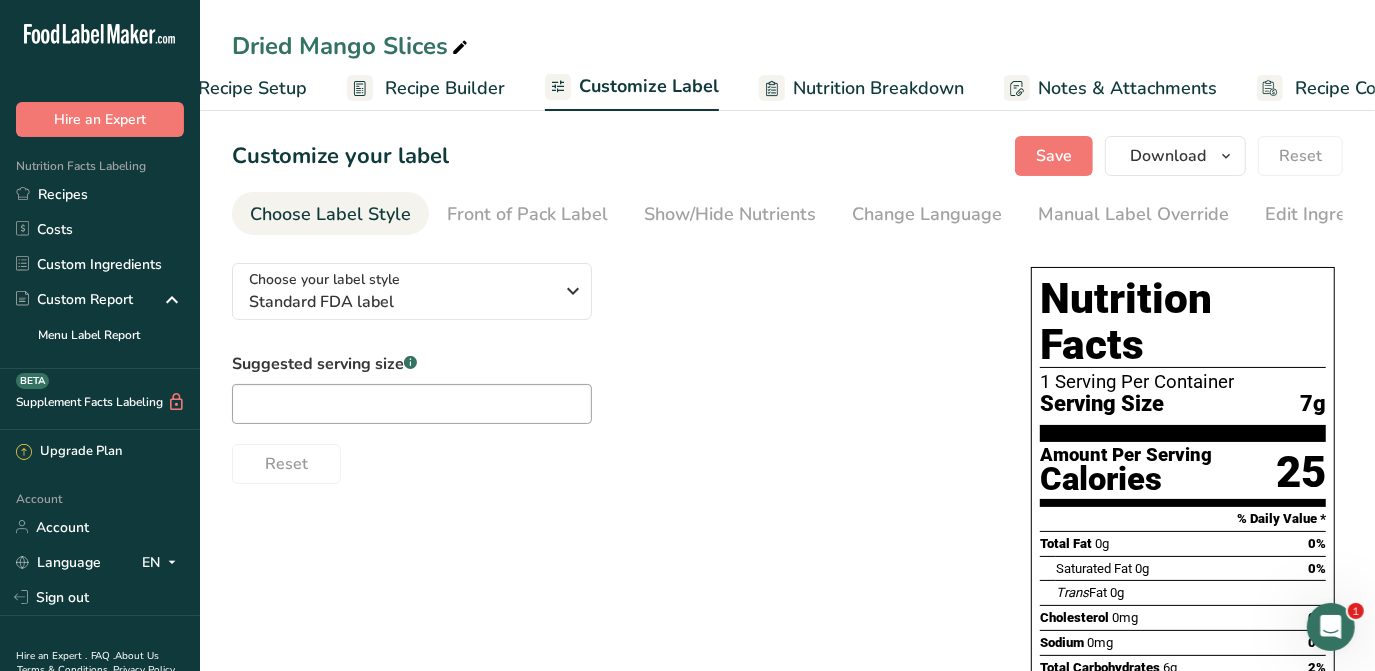 scroll, scrollTop: 0, scrollLeft: 146, axis: horizontal 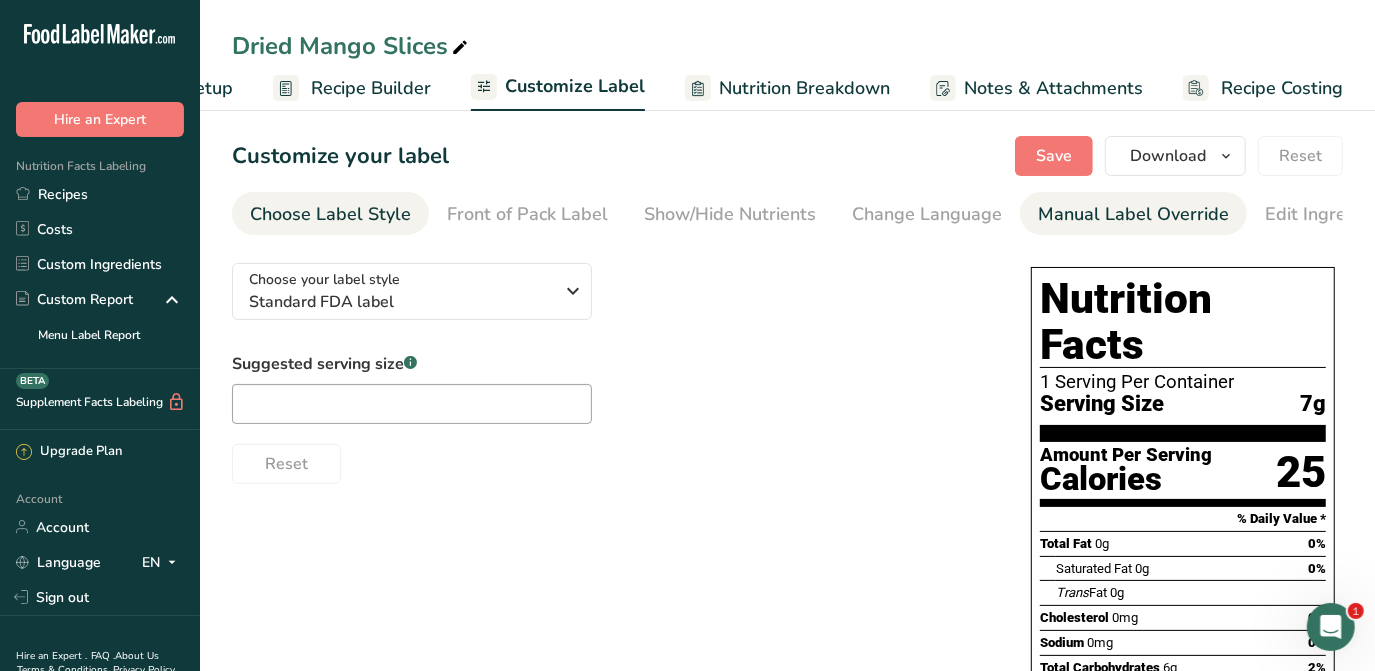click on "Manual Label Override" at bounding box center (1133, 214) 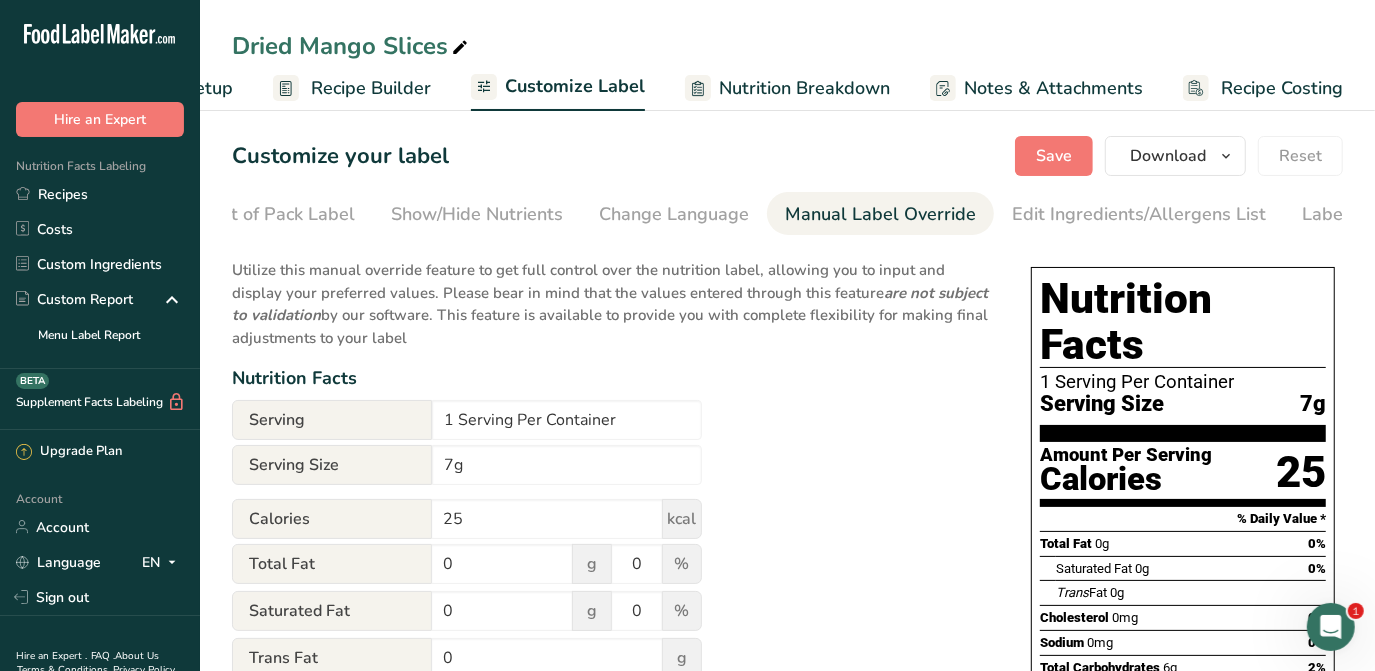 scroll, scrollTop: 0, scrollLeft: 341, axis: horizontal 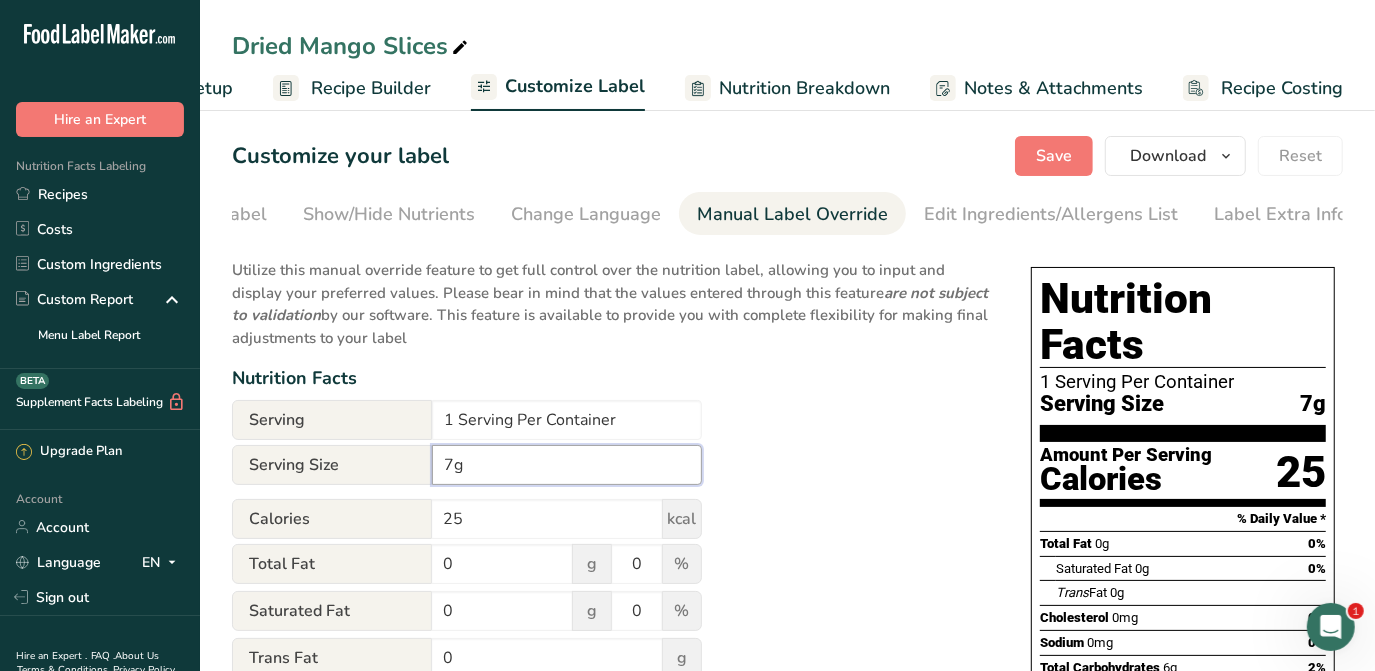 click on "7g" at bounding box center (567, 465) 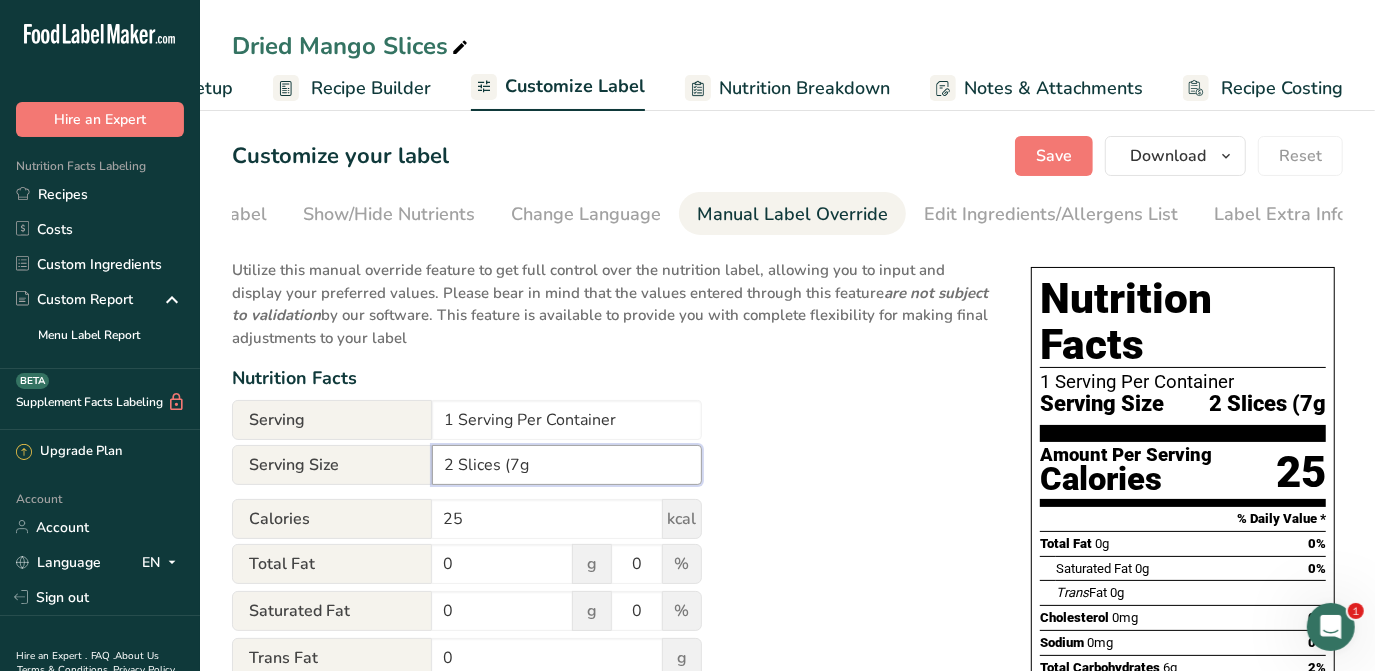 click on "2 Slices (7g" at bounding box center [567, 465] 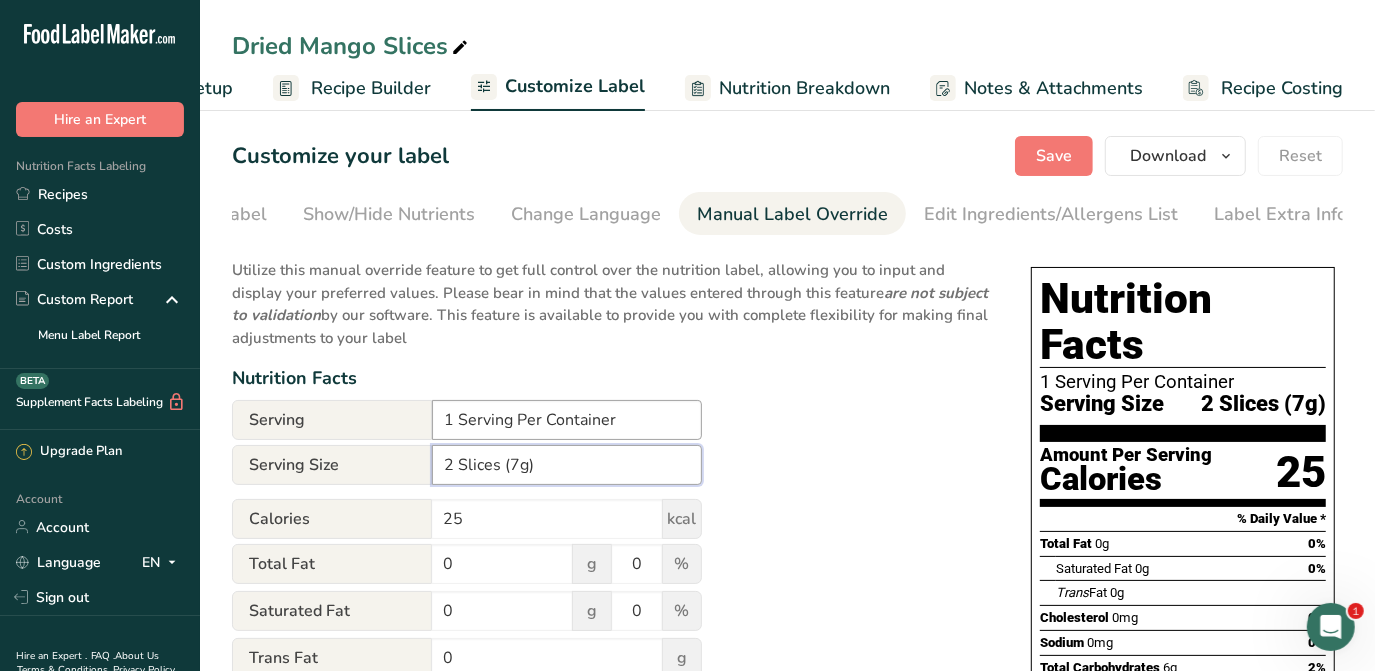 type on "2 Slices (7g)" 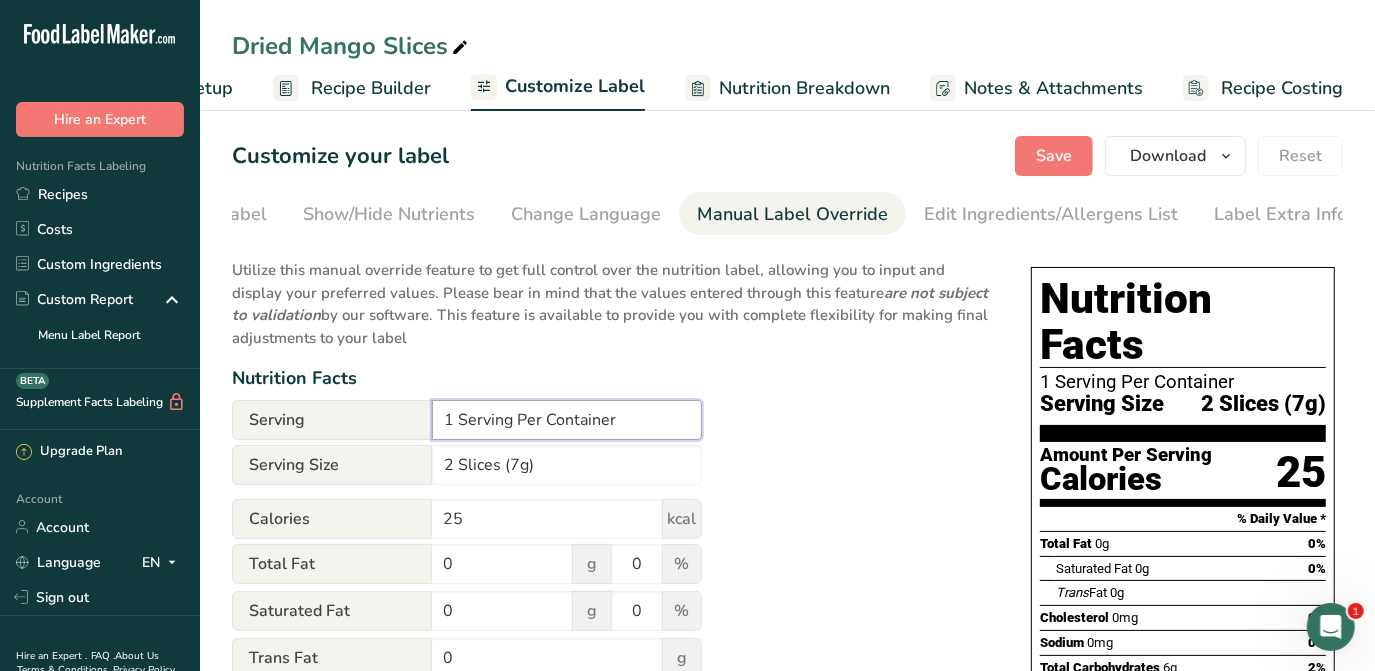 click on "1 Serving Per Container" at bounding box center [567, 420] 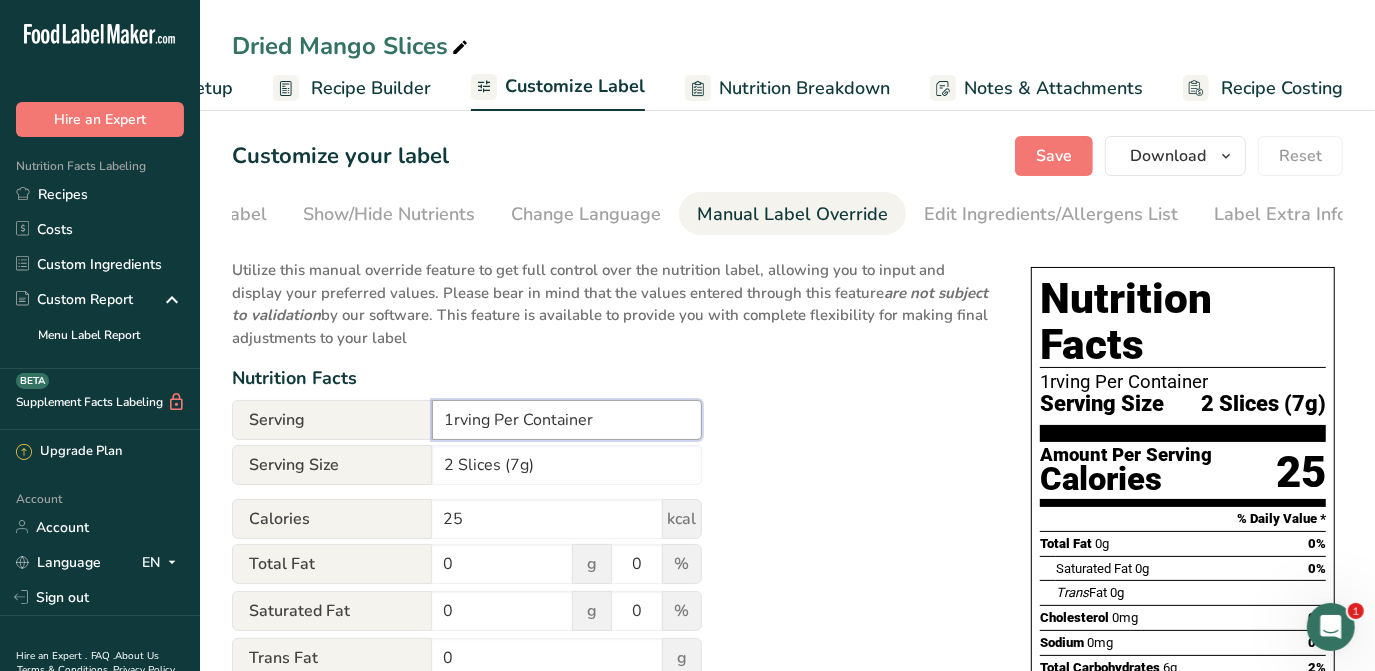 drag, startPoint x: 491, startPoint y: 422, endPoint x: 437, endPoint y: 425, distance: 54.08327 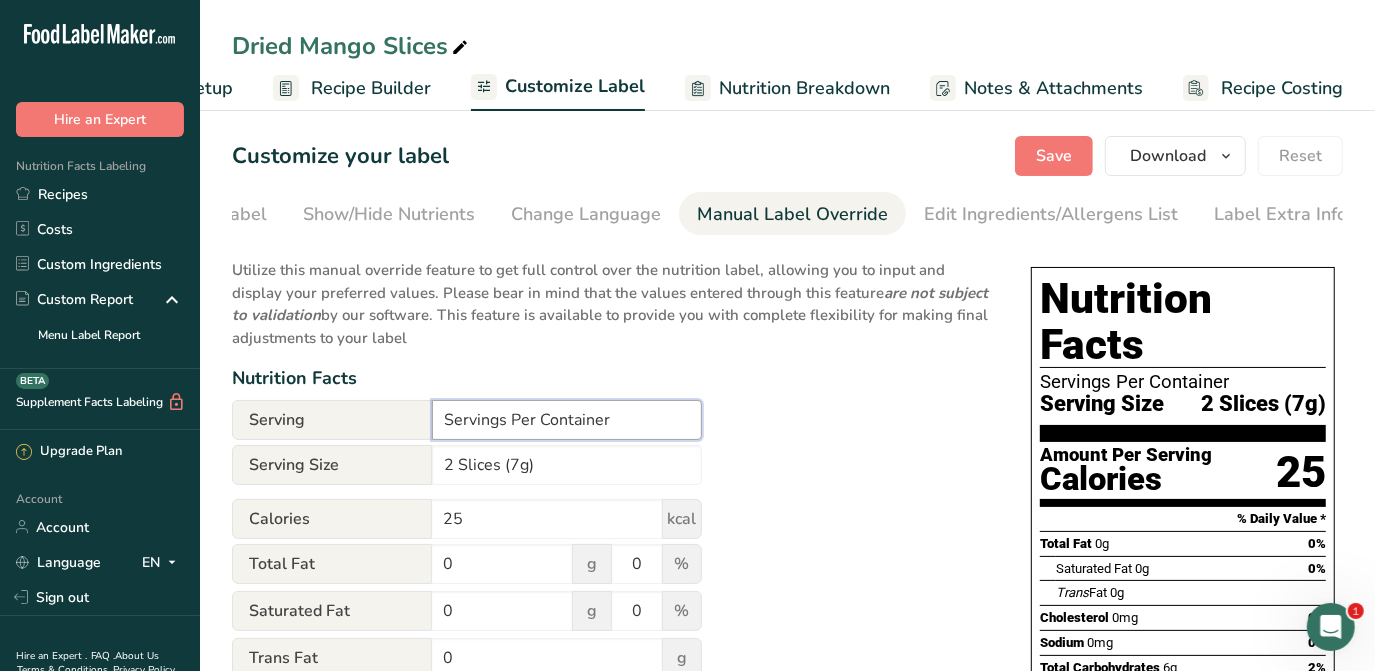 click on "Servings Per Container" at bounding box center (567, 420) 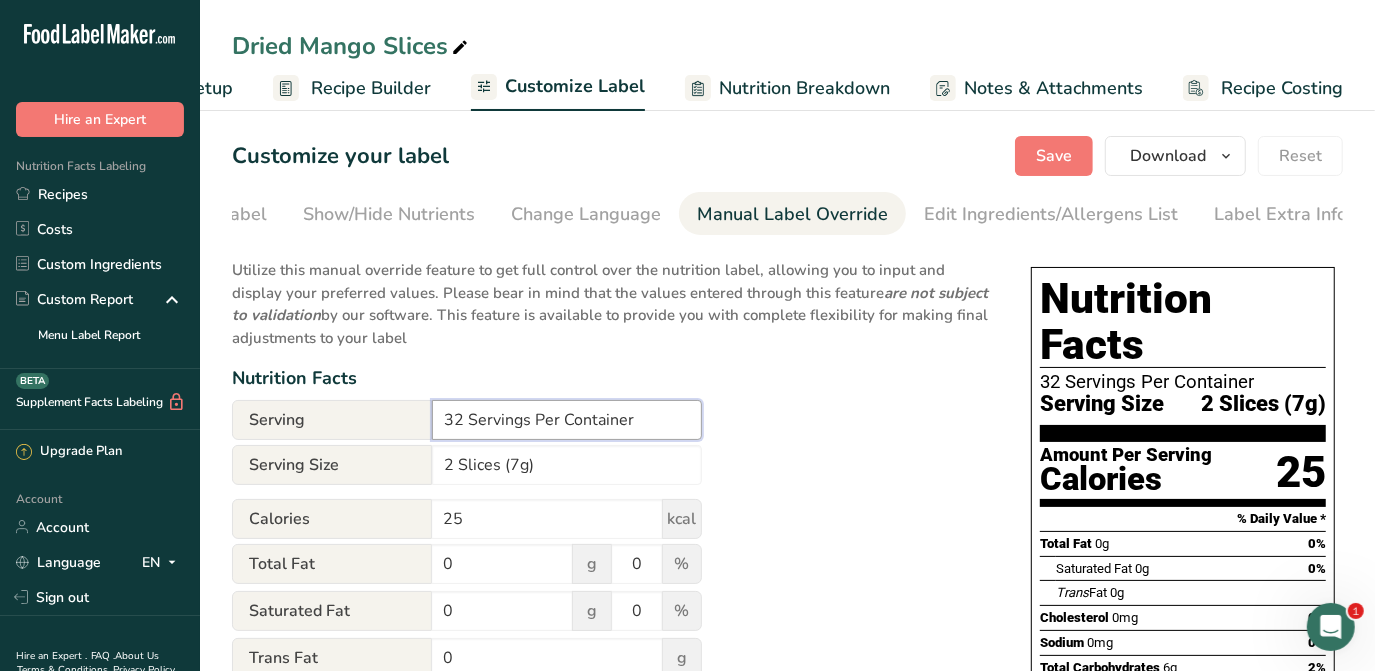 type on "32 Servings Per Container" 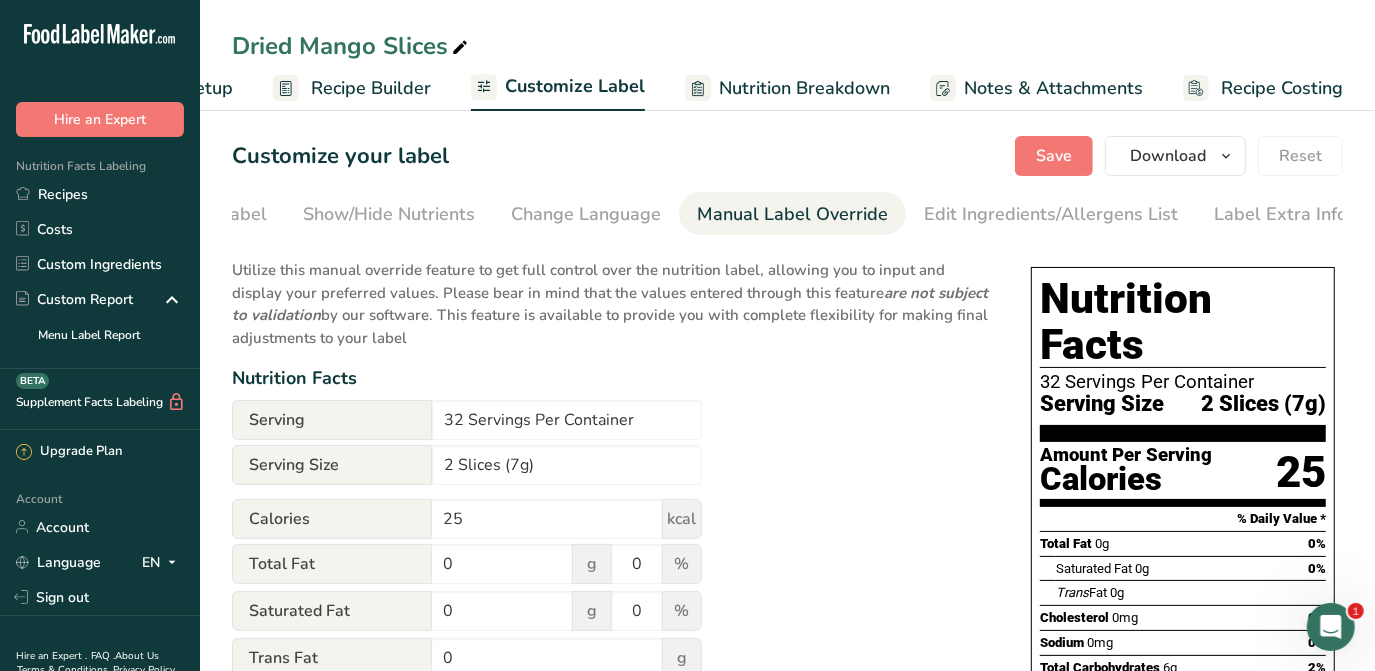 click on "Utilize this manual override feature to get full control over the nutrition label, allowing you to input and display your preferred values. Please bear in mind that the values entered through this feature
are not subject to validation
by our software. This feature is available to provide you with complete flexibility for making final adjustments to your label
Nutrition Facts
Serving
32 Servings Per Container
Serving Size
2 Slices (7g)
Calories
25
kcal
Total Fat
0
g
0
%
Saturated Fat
0
g
0
%
Trans Fat
0
g
Cholesterol
0
mg
0
%
Sodium
0
mg
0
%
6" at bounding box center [611, 748] 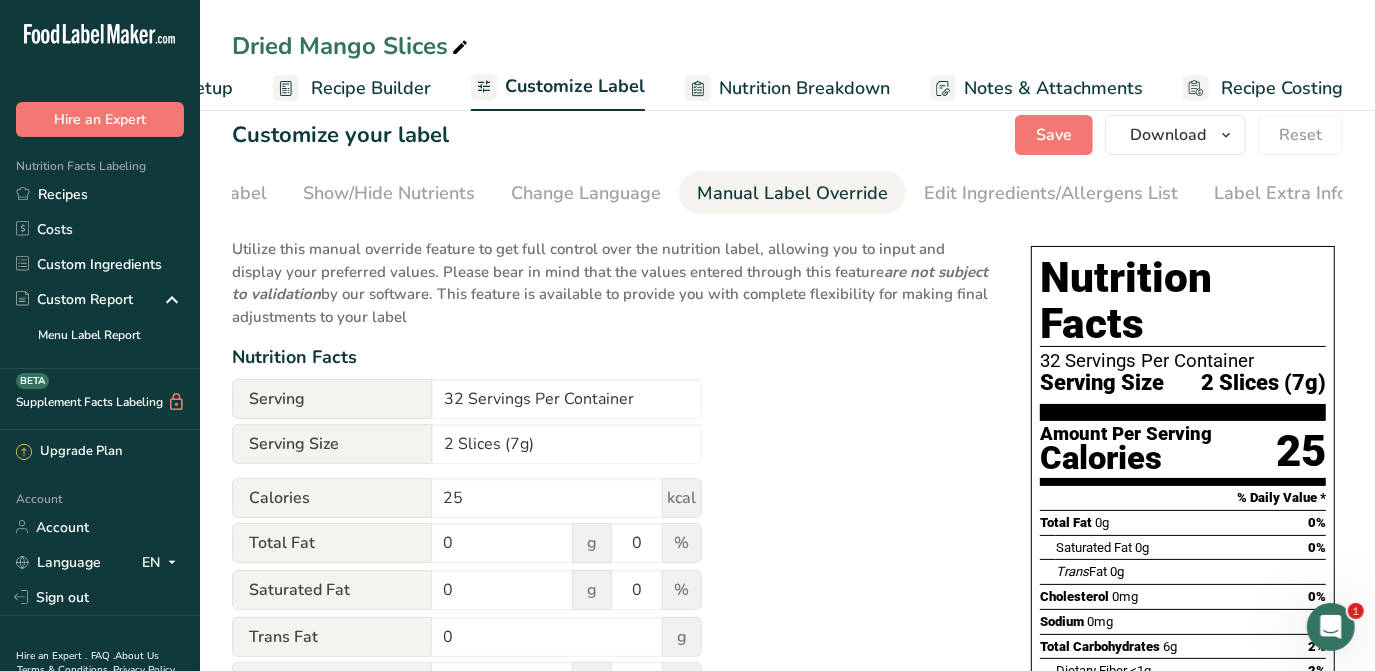 scroll, scrollTop: 0, scrollLeft: 0, axis: both 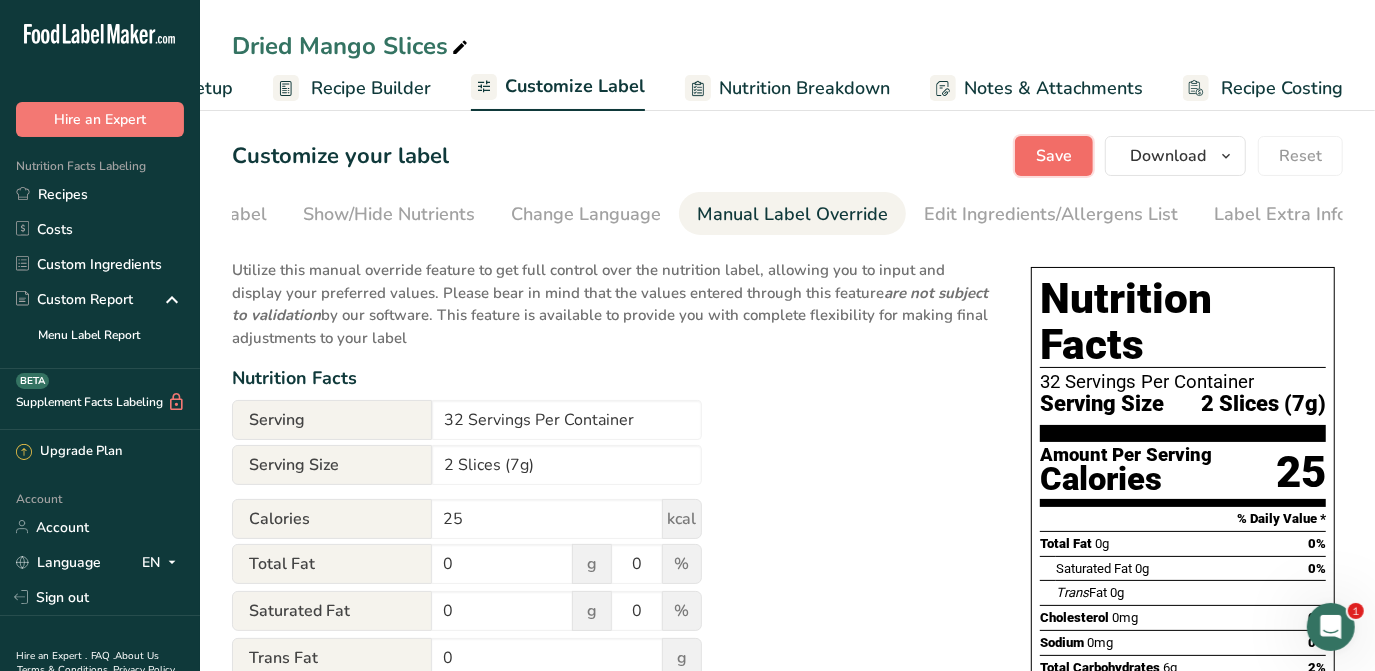 click on "Save" at bounding box center (1054, 156) 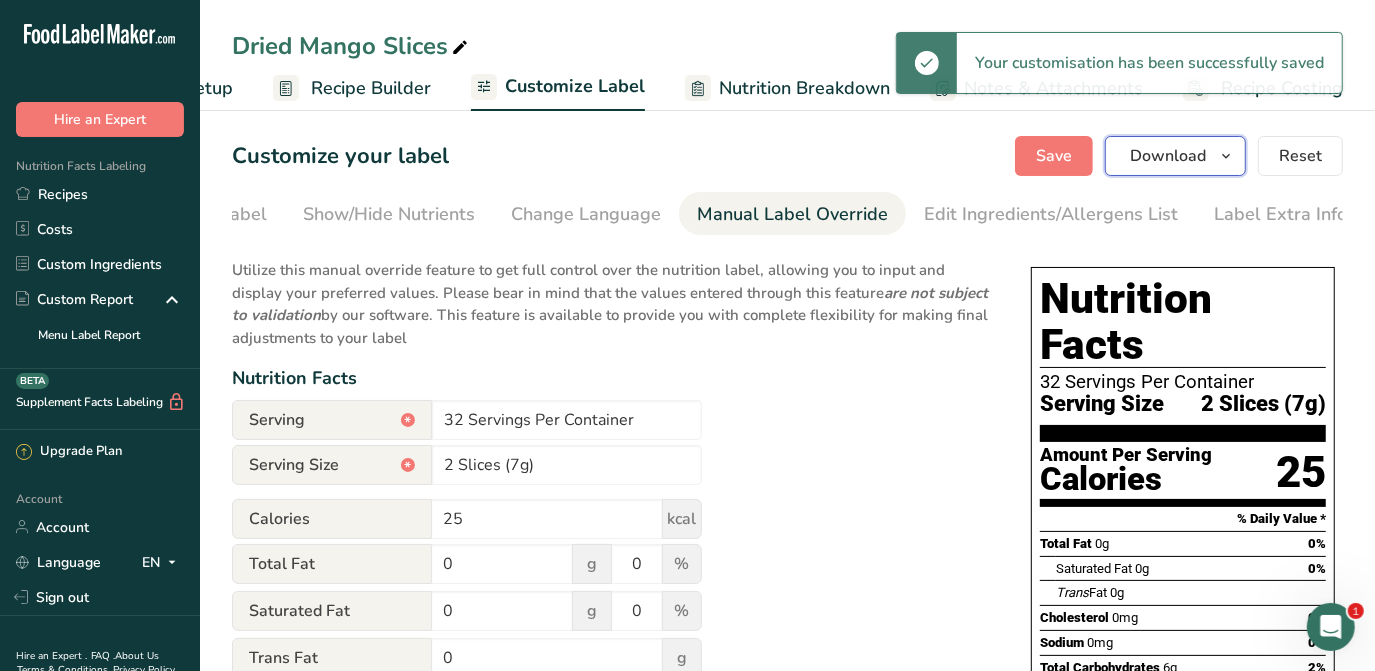 click at bounding box center (1226, 156) 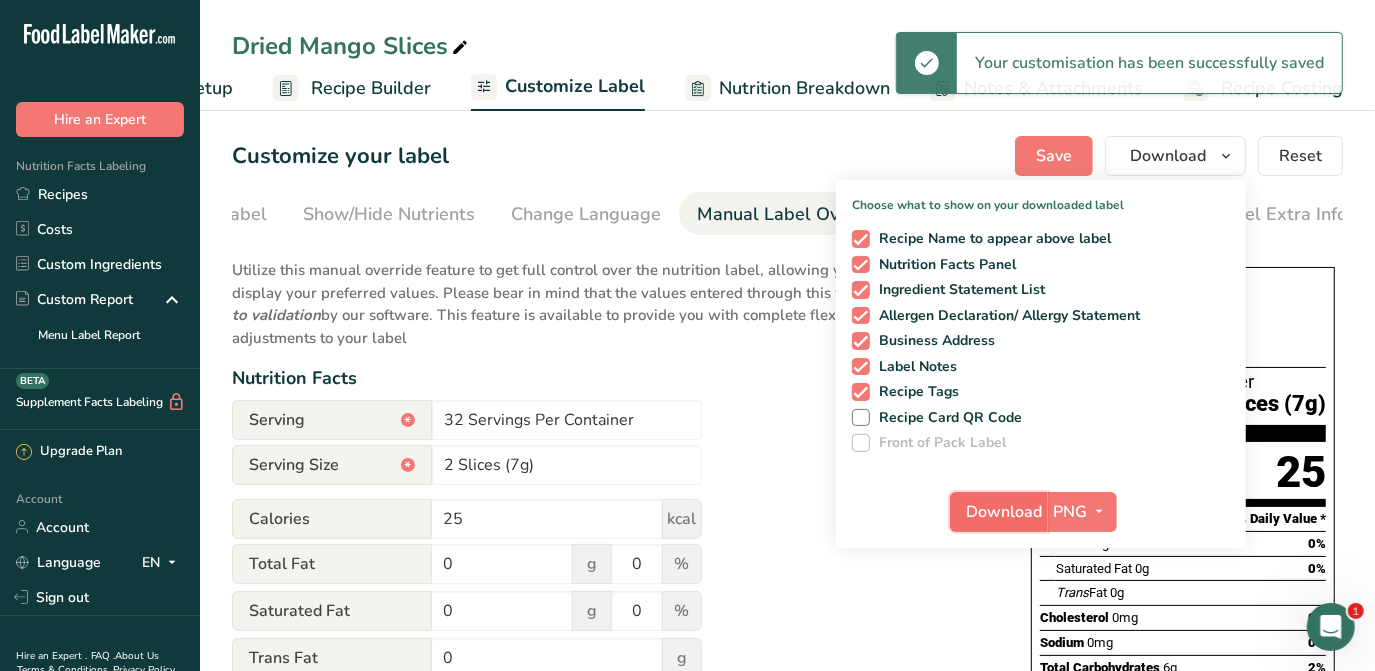 click on "Download" at bounding box center (1005, 512) 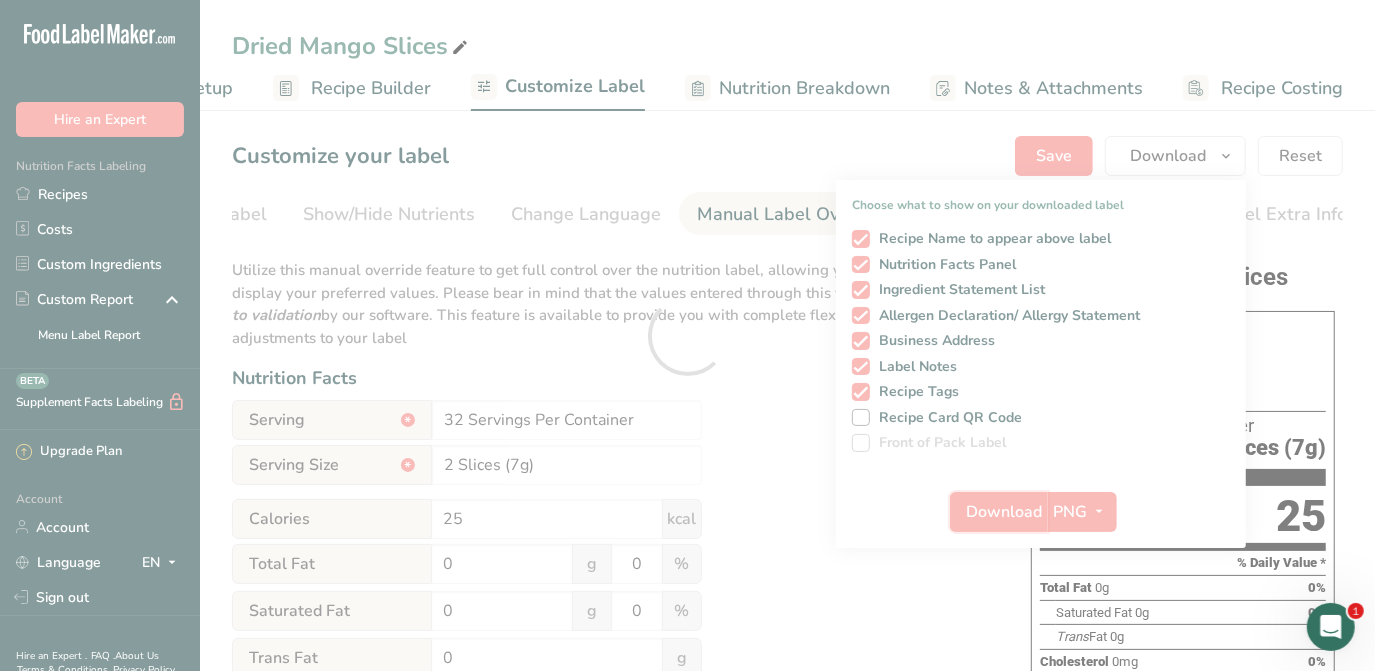 scroll, scrollTop: 0, scrollLeft: 0, axis: both 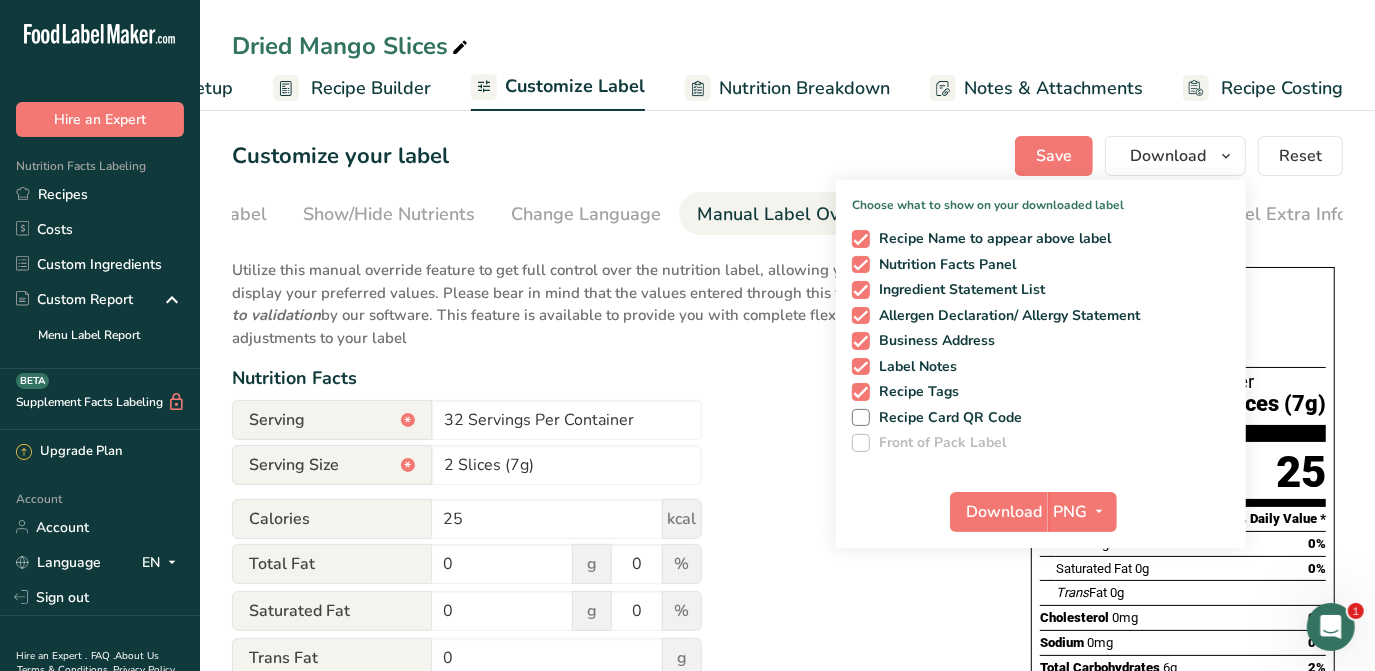 click on "Customize your label
Save
Download
Choose what to show on your downloaded label
Recipe Name to appear above label
Nutrition Facts Panel
Ingredient Statement List
Allergen Declaration/ Allergy Statement
Business Address
Label Notes
Recipe Tags
Recipe Card QR Code
Front of Pack Label
Download
PNG
PNG
BMP
SVG
PDF
TXT
Reset" at bounding box center [787, 156] 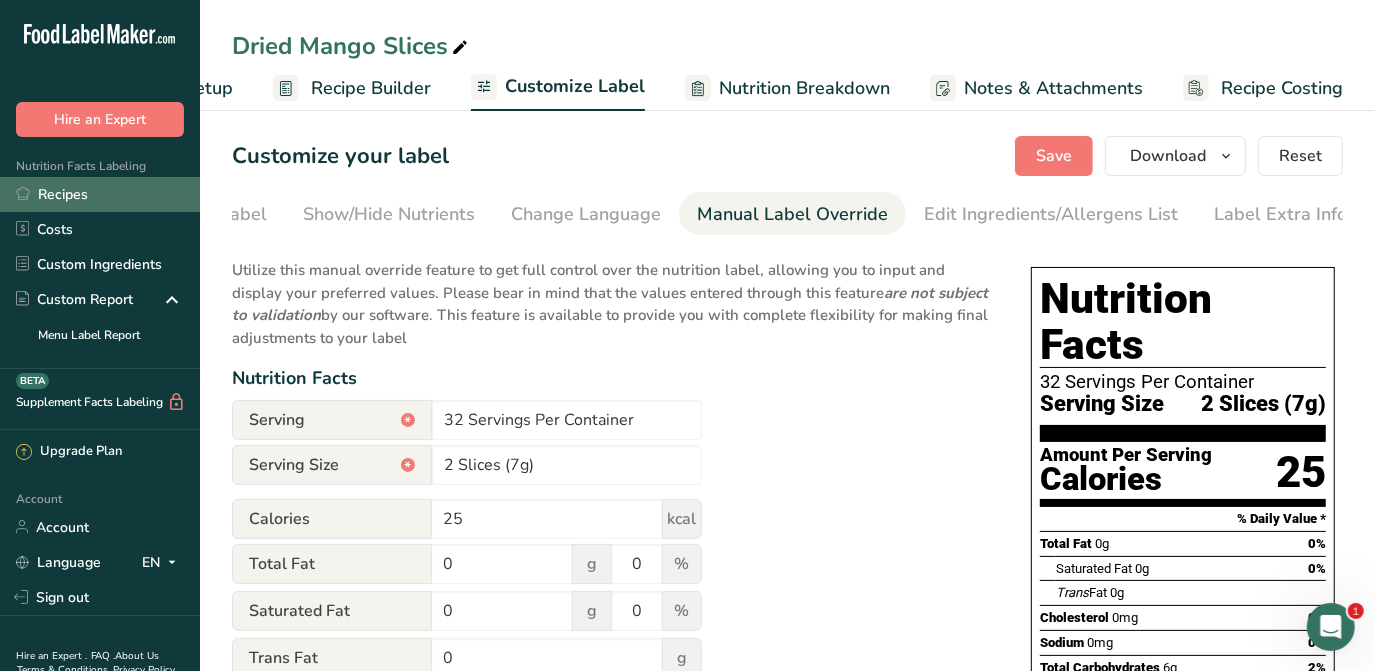 click on "Recipes" at bounding box center (100, 194) 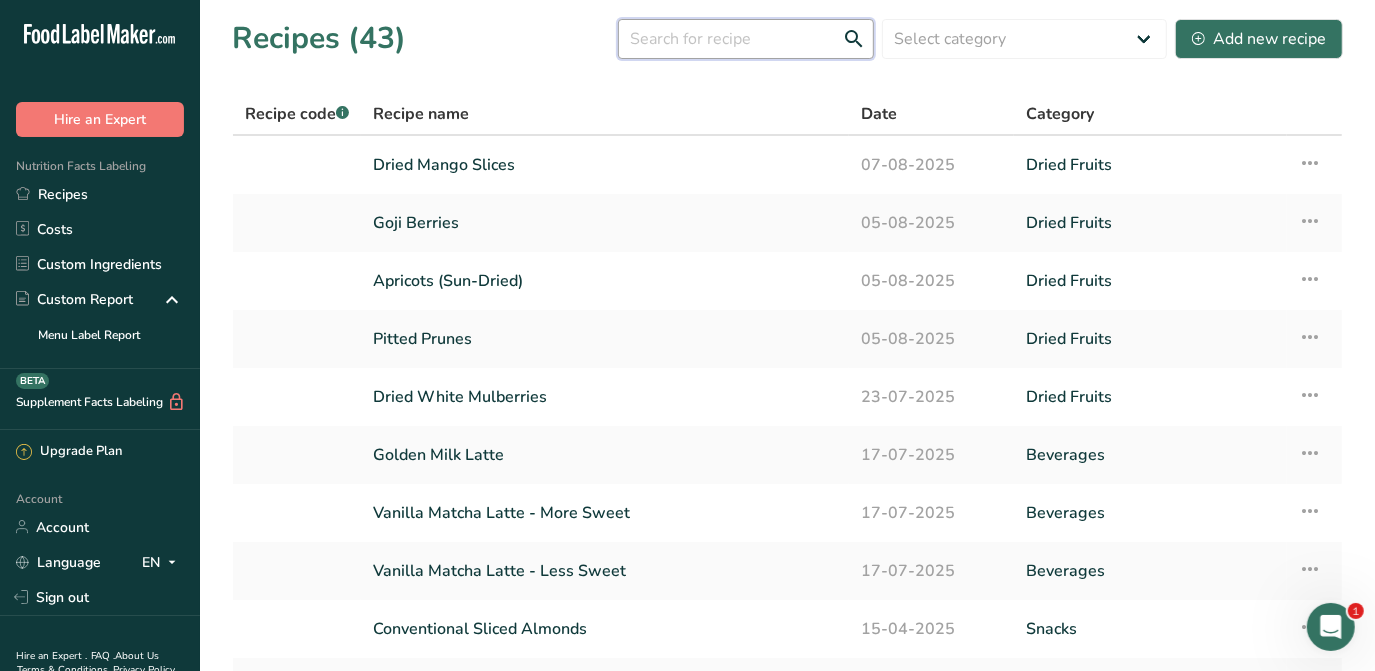click at bounding box center (746, 39) 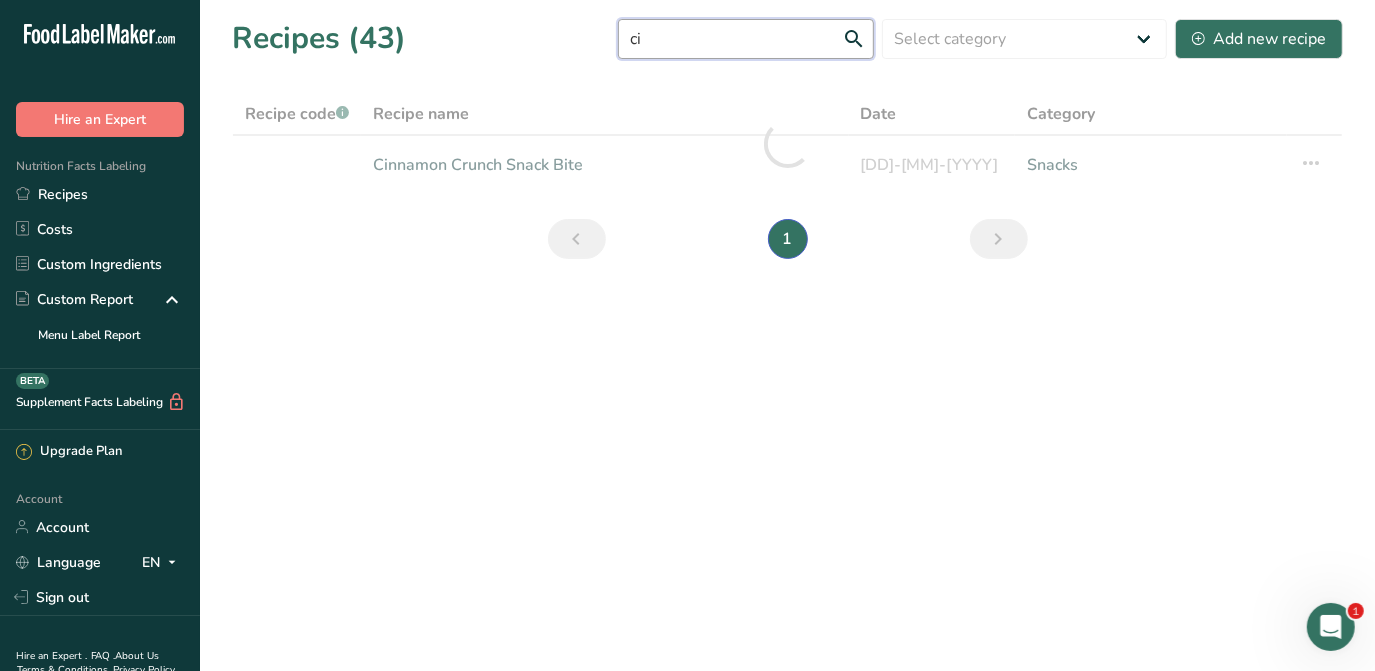 type on "c" 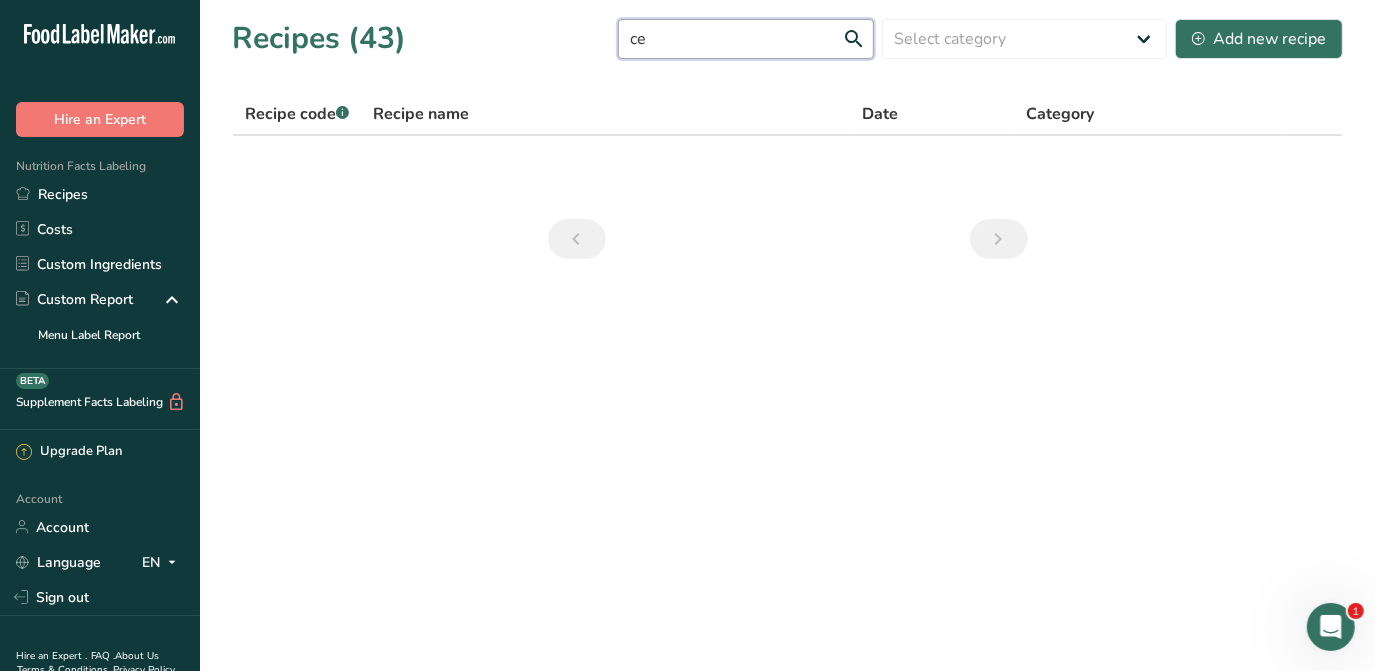 type on "c" 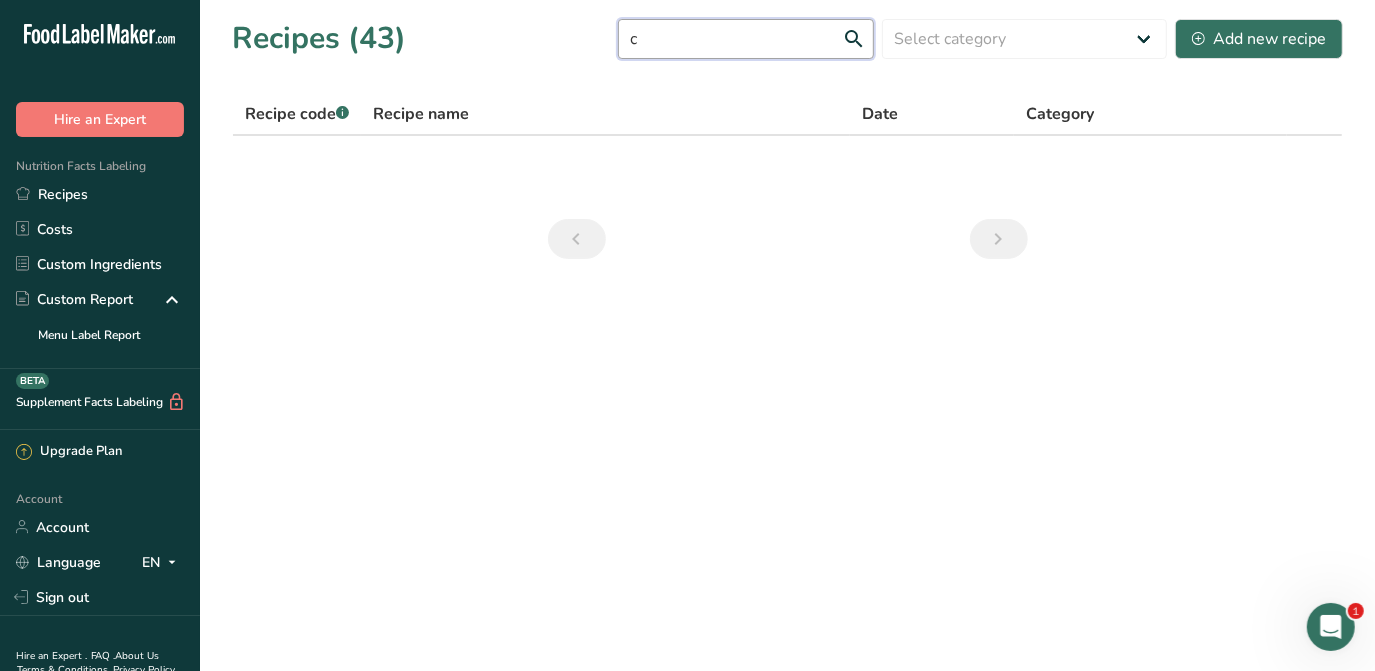 type 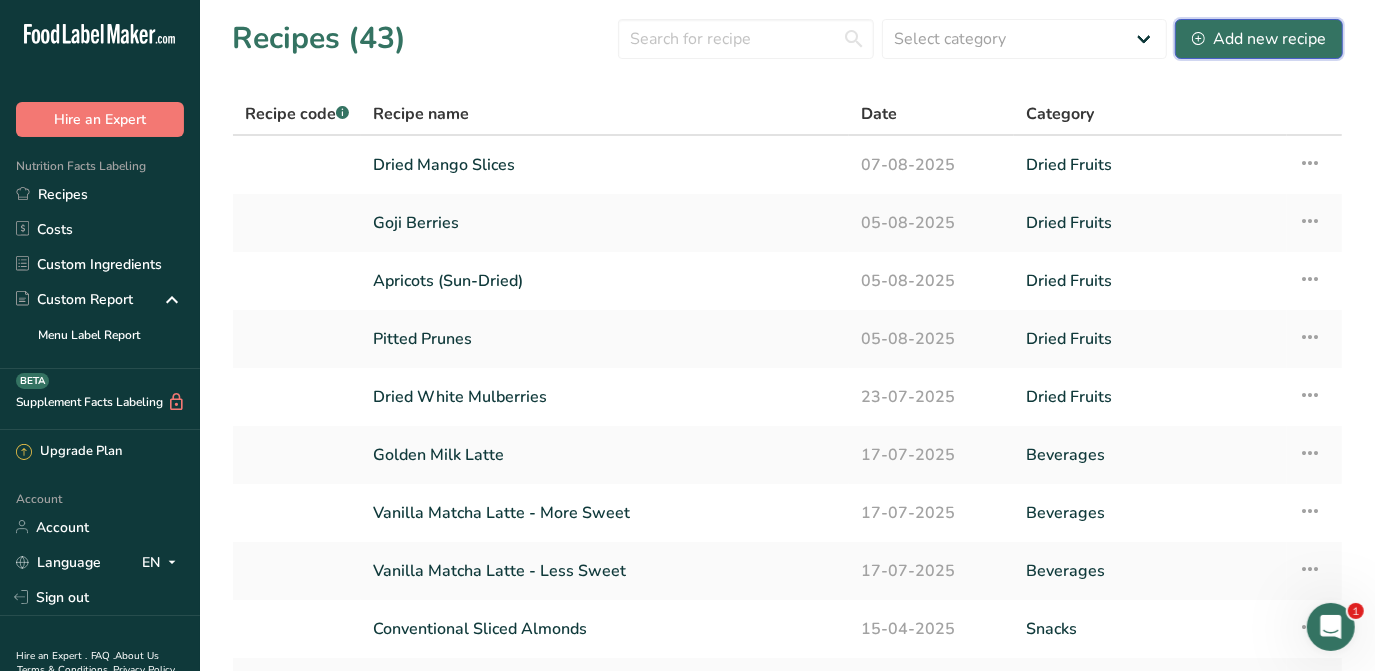 click on "Add new recipe" at bounding box center (1259, 39) 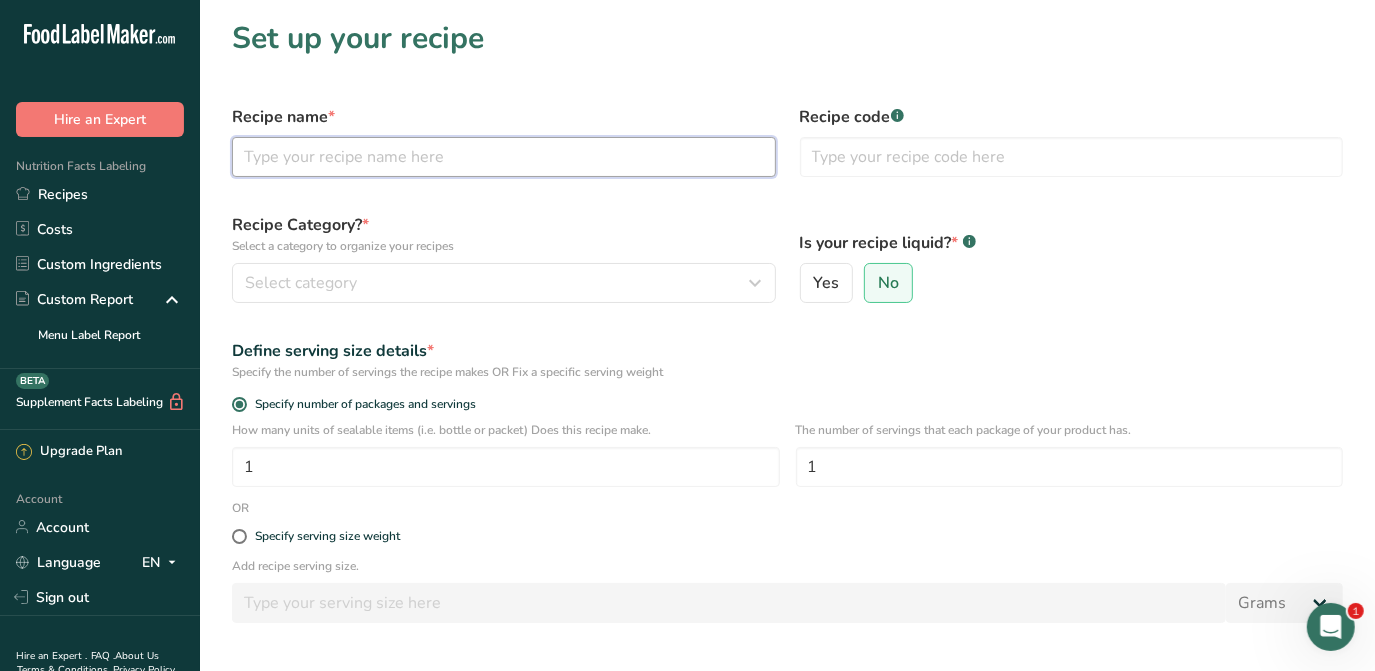 click at bounding box center (504, 157) 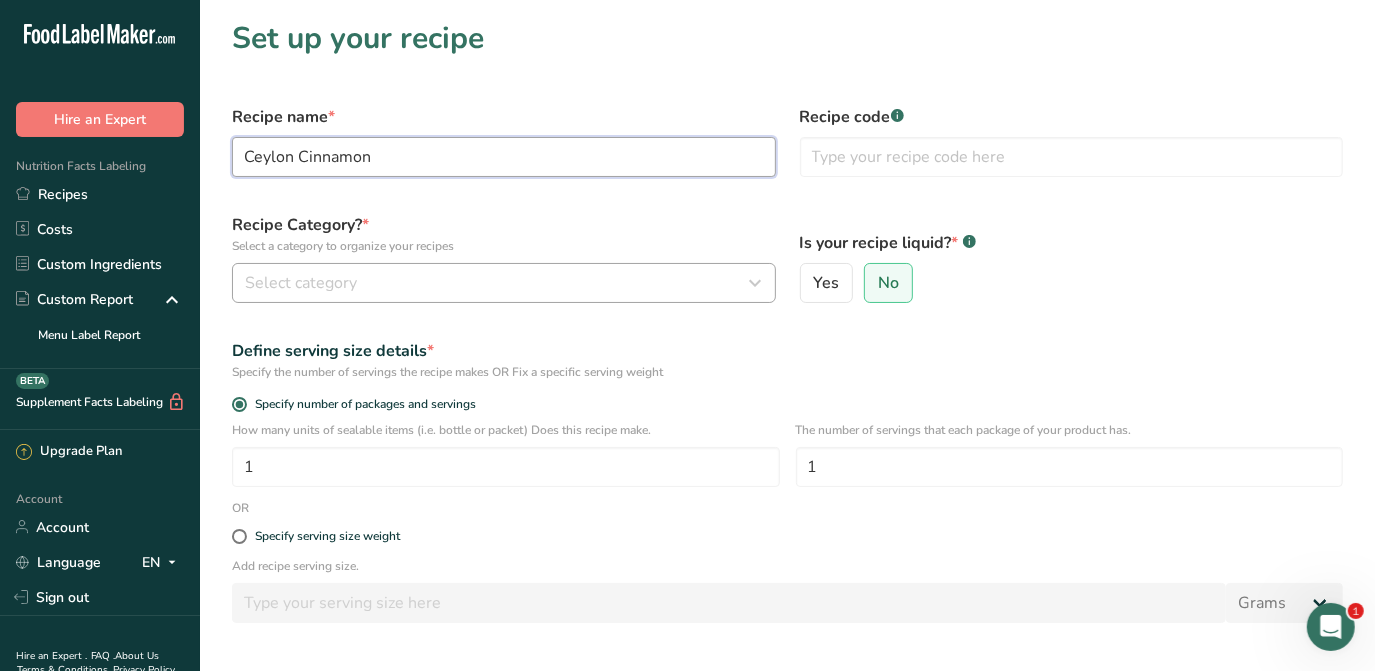 type on "Ceylon Cinnamon" 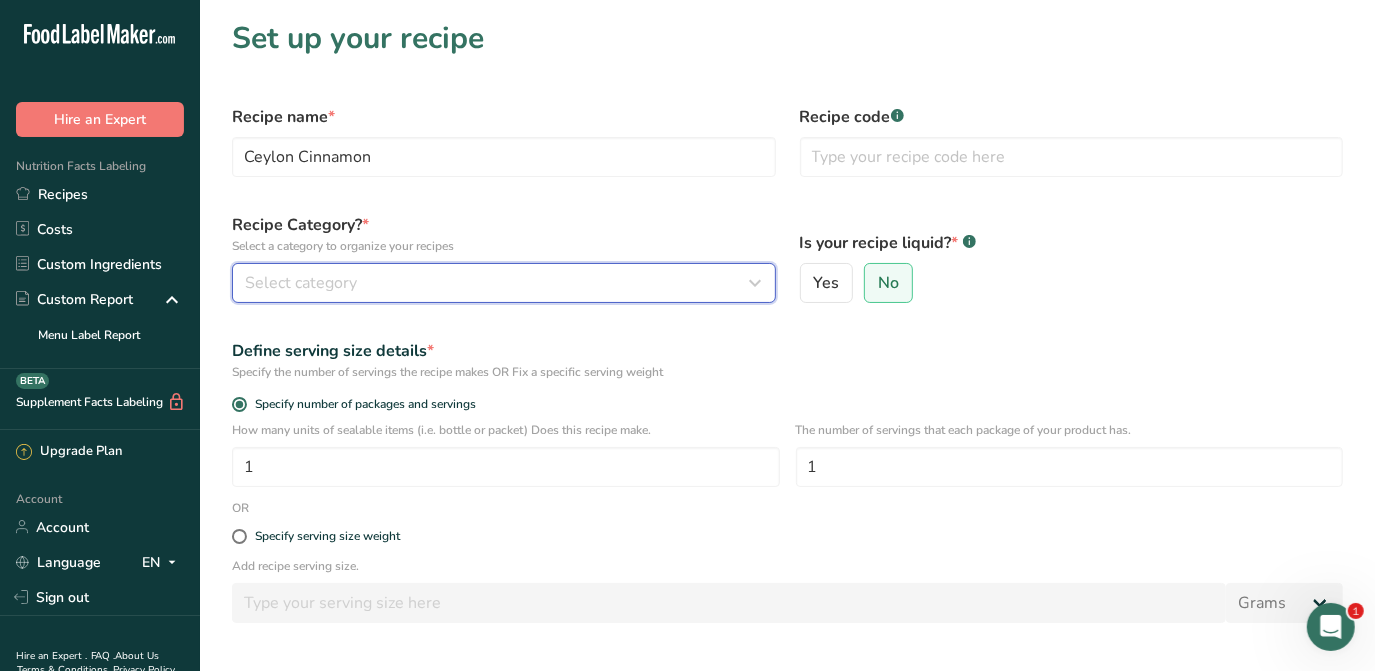 click on "Select category" at bounding box center (498, 283) 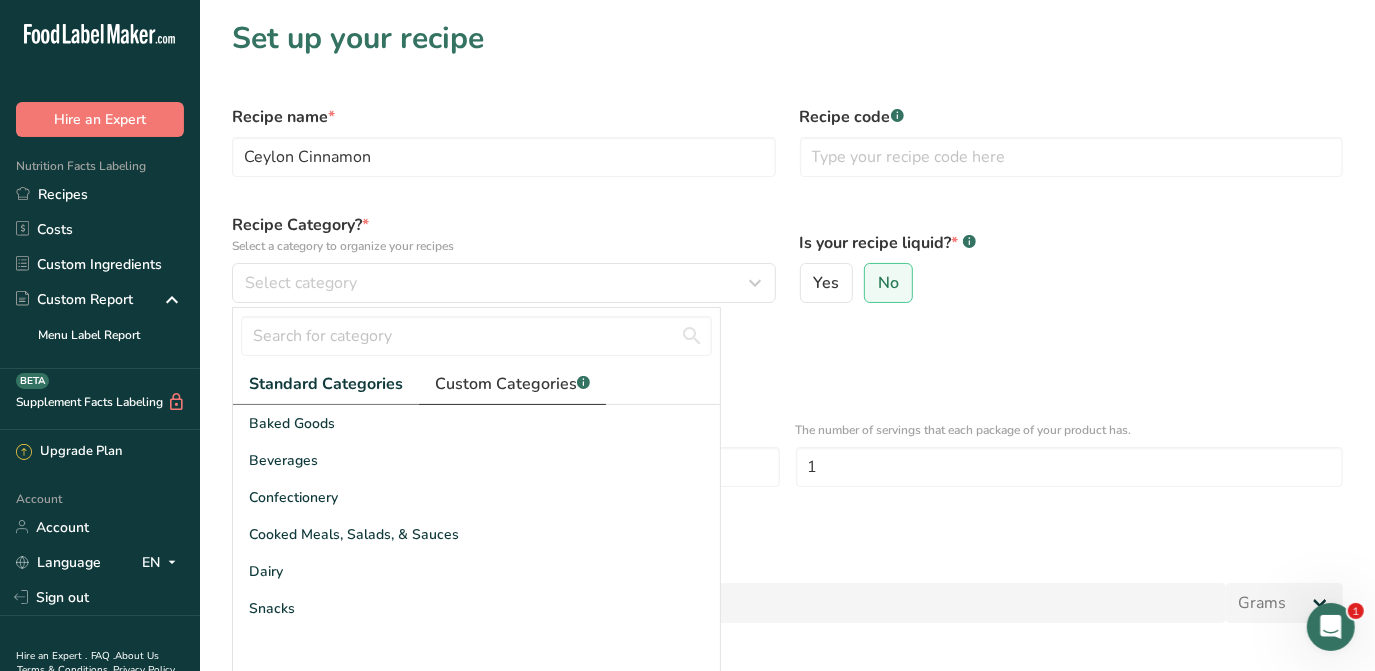 click on "Custom Categories
.a-a{fill:#347362;}.b-a{fill:#fff;}" at bounding box center [512, 384] 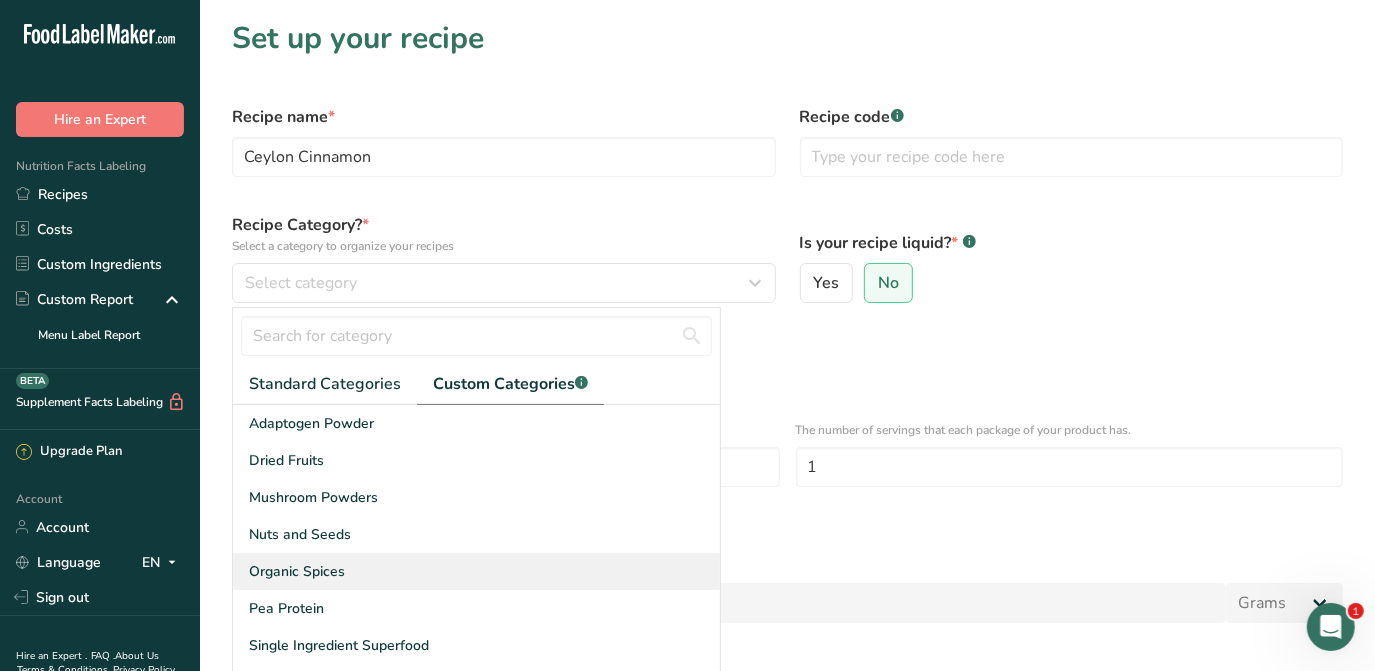 click on "Organic Spices" at bounding box center (476, 571) 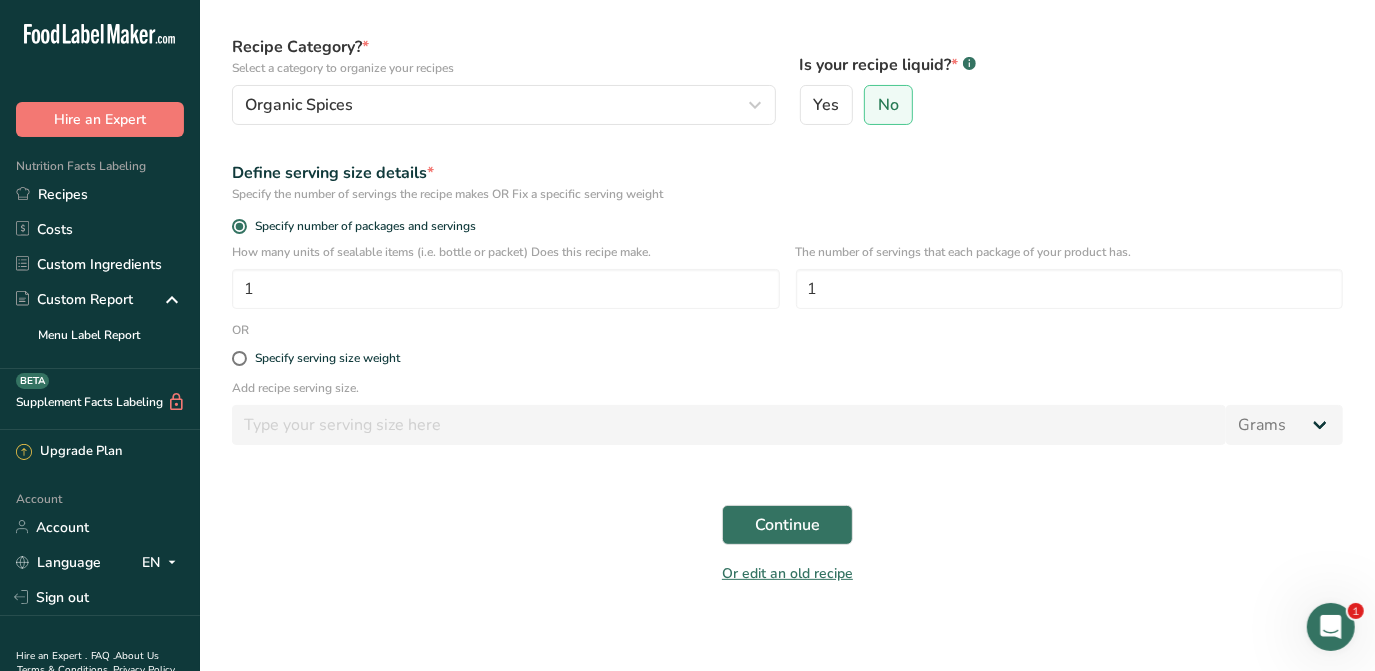 scroll, scrollTop: 181, scrollLeft: 0, axis: vertical 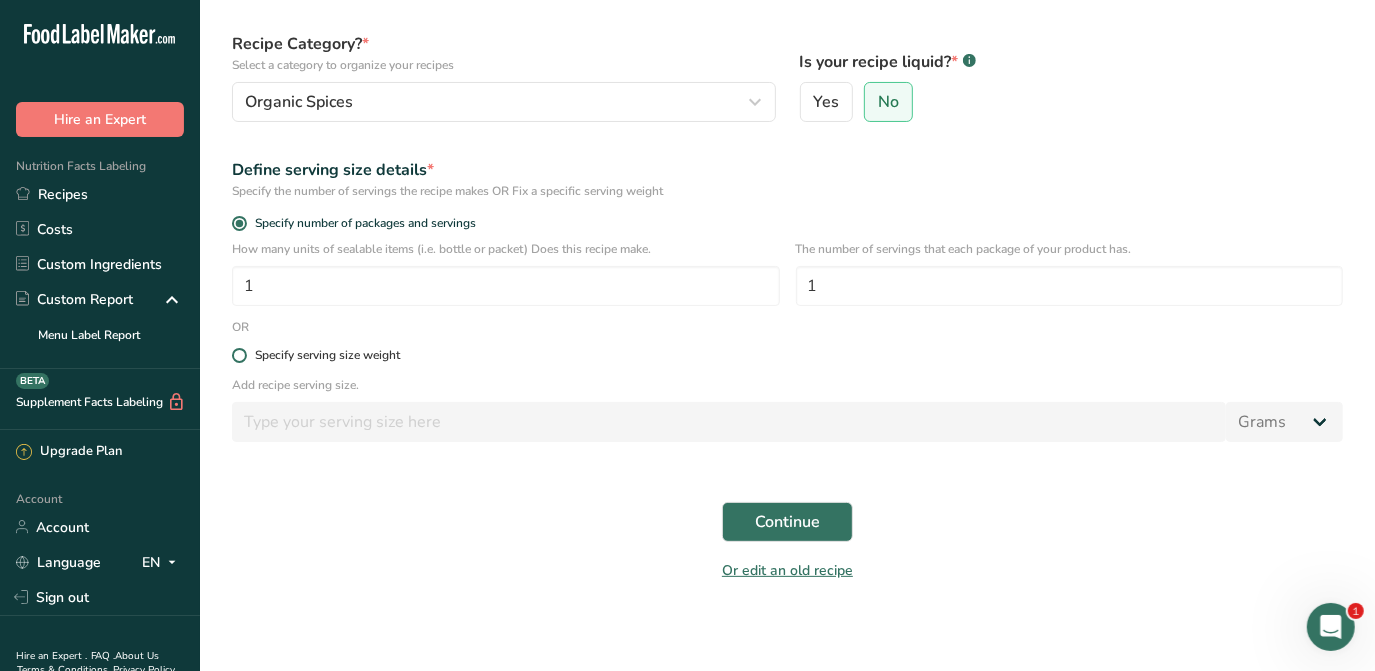 click at bounding box center [239, 355] 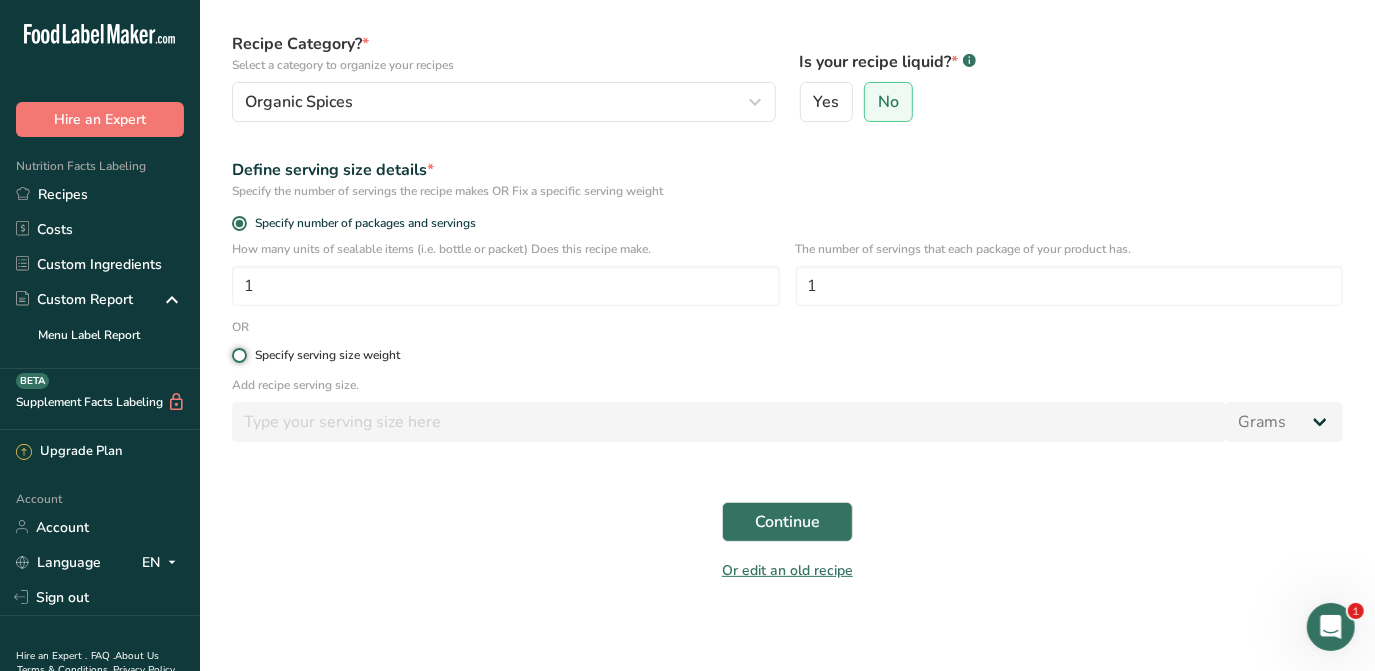 click on "Specify serving size weight" at bounding box center (238, 355) 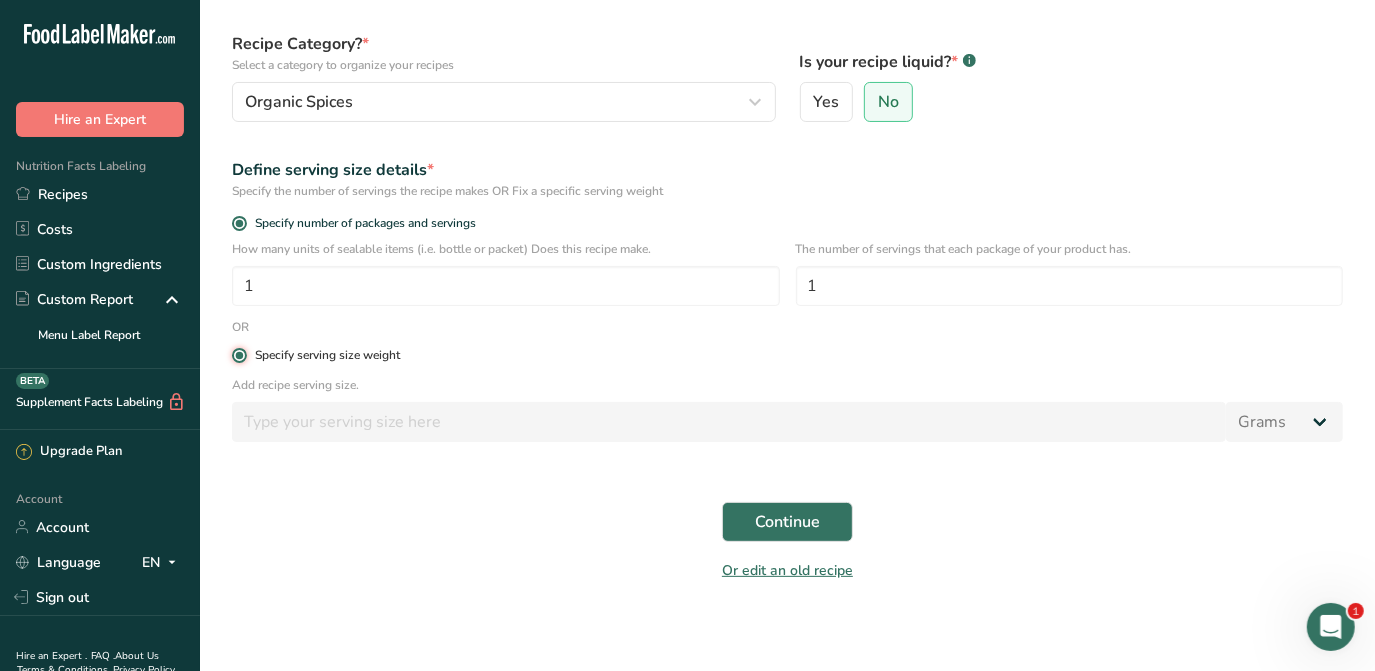 radio on "false" 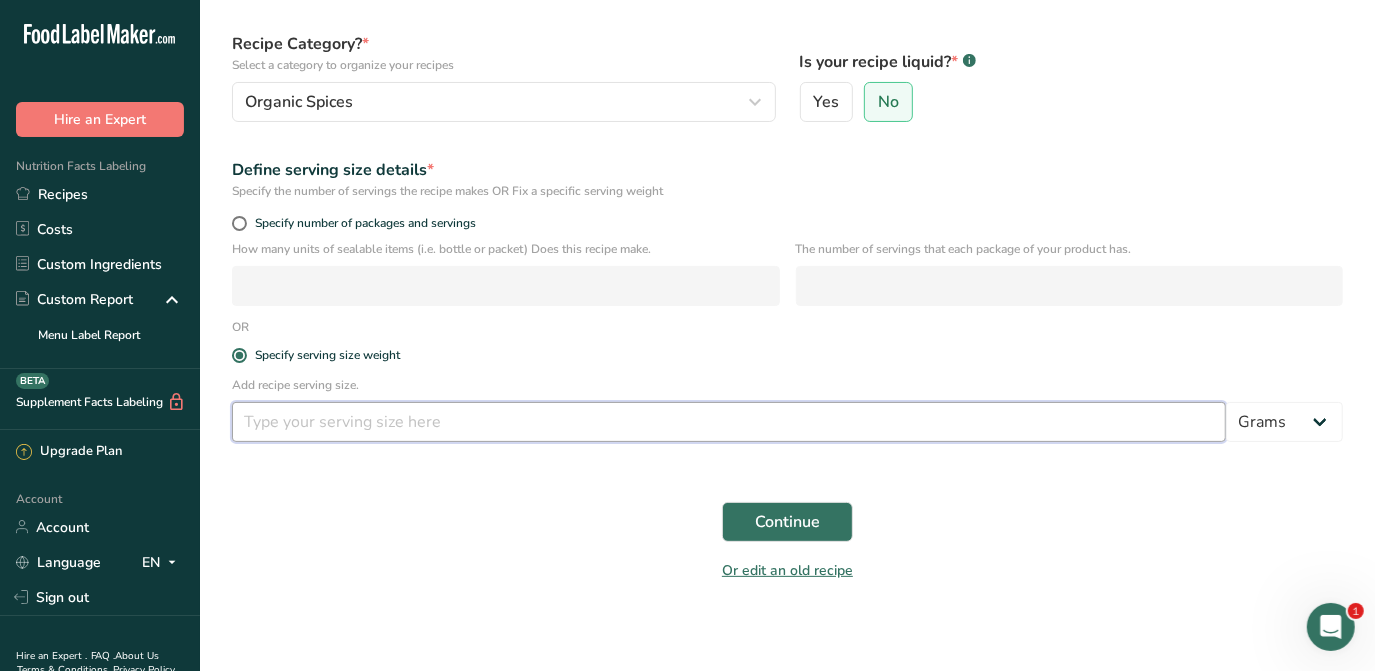 click at bounding box center (729, 422) 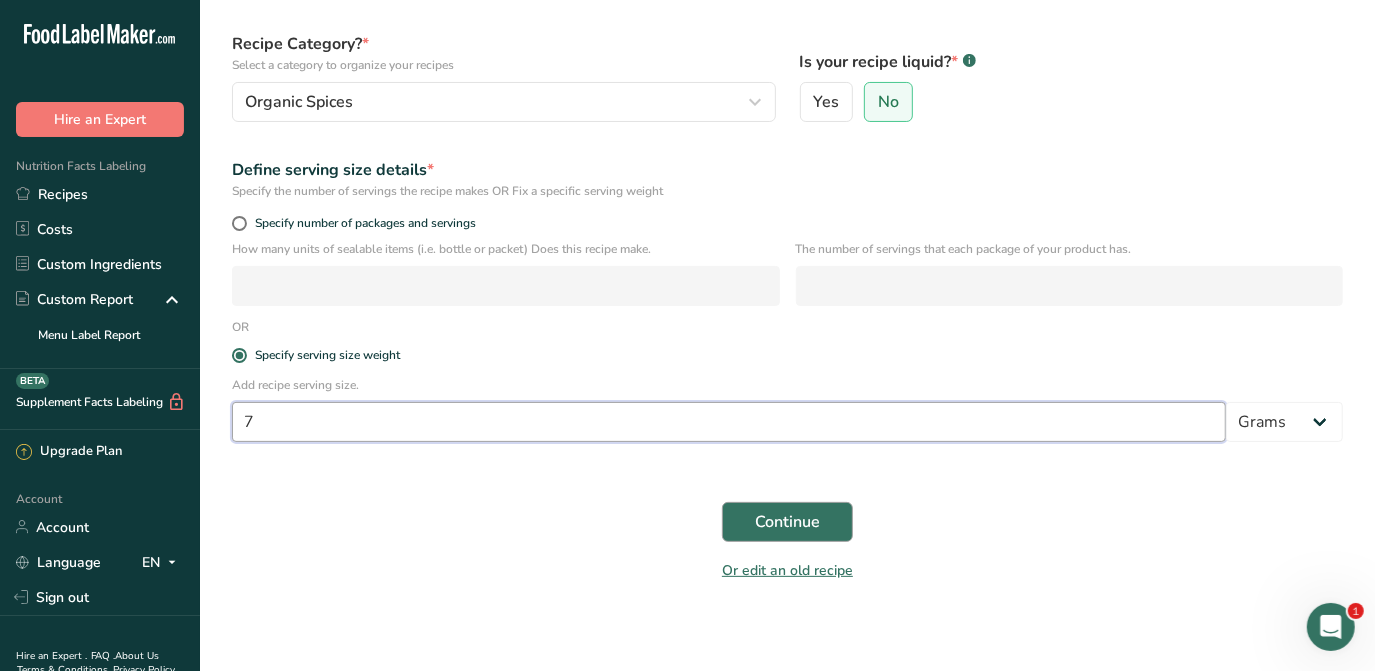 type on "7" 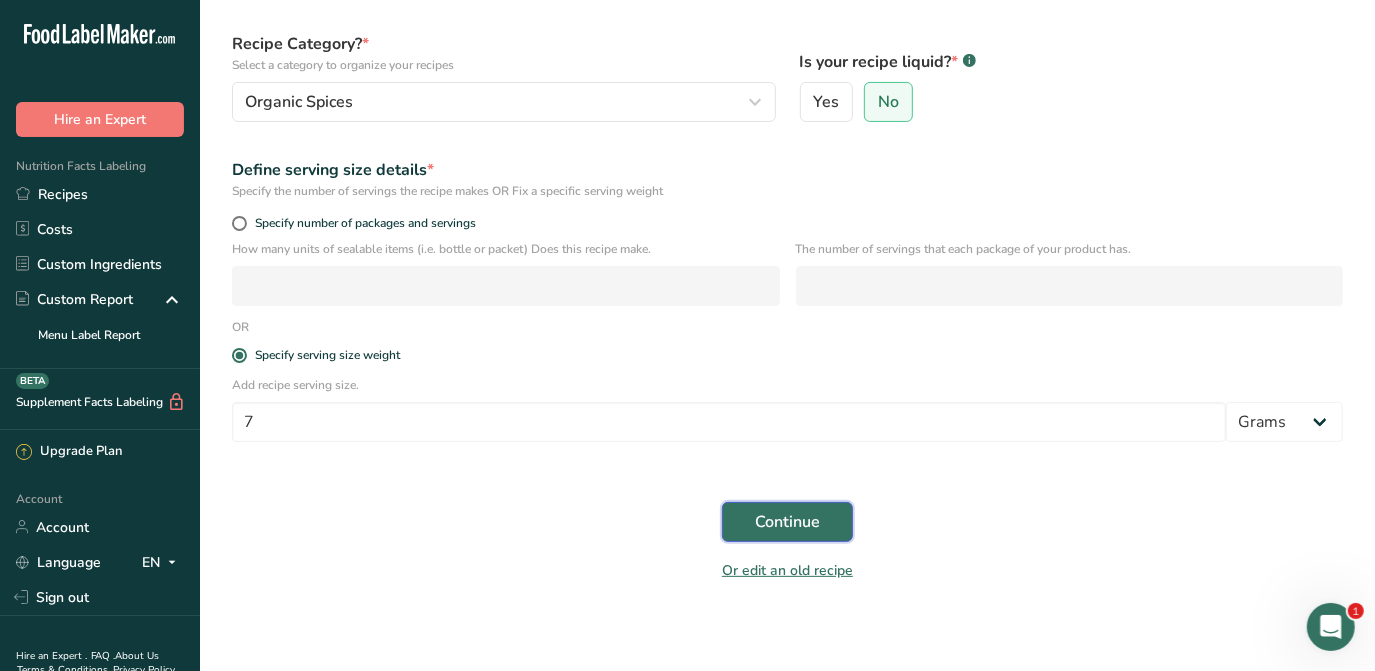 click on "Continue" at bounding box center [787, 522] 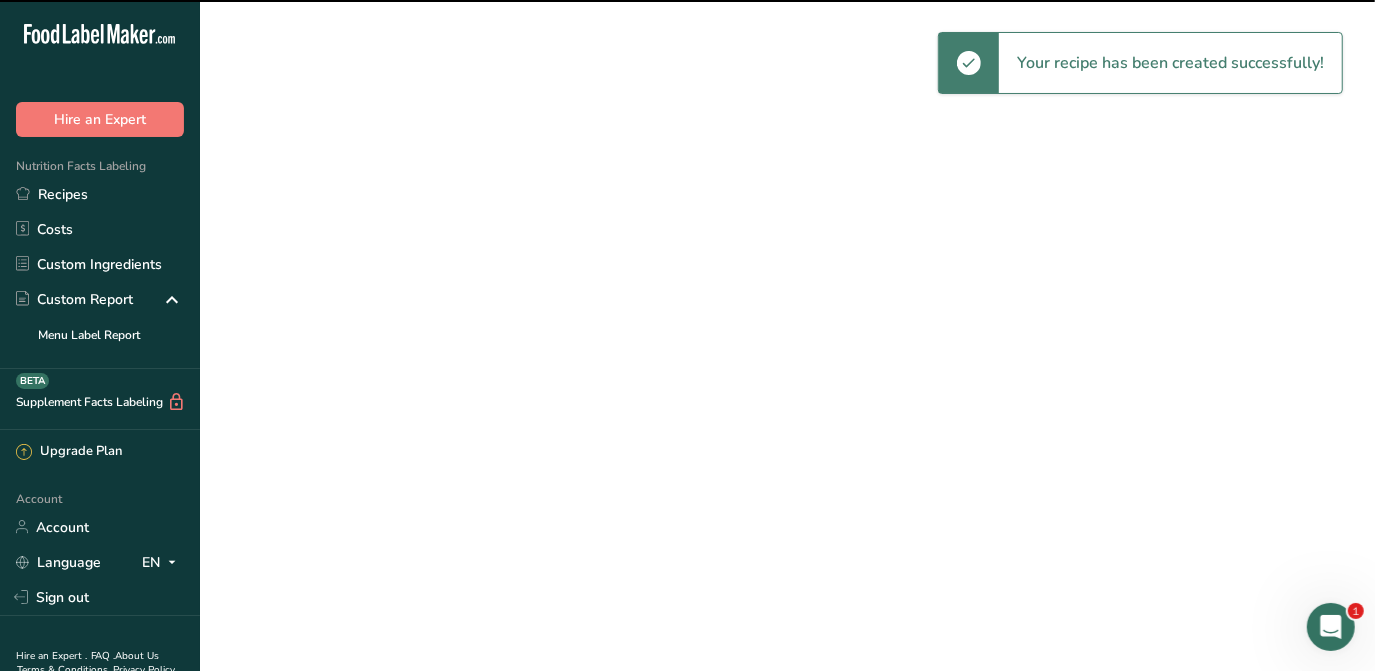 scroll, scrollTop: 0, scrollLeft: 0, axis: both 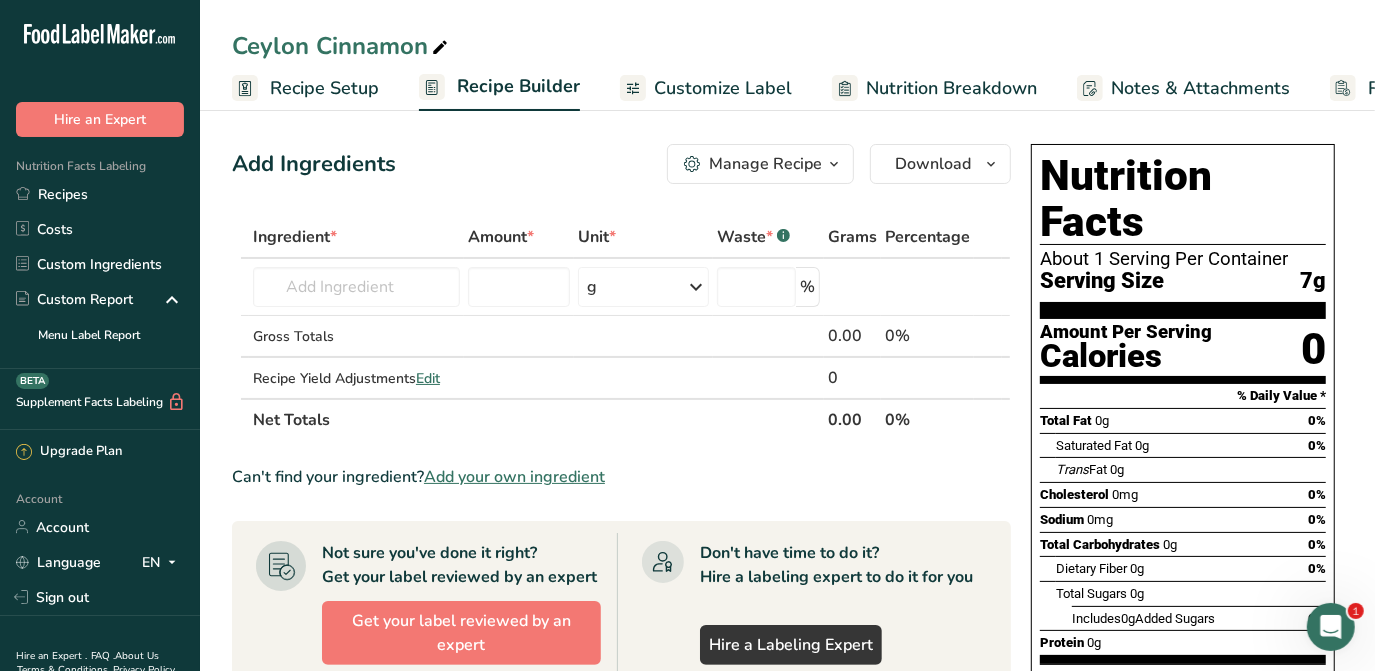 click on "Add your own ingredient" at bounding box center [514, 477] 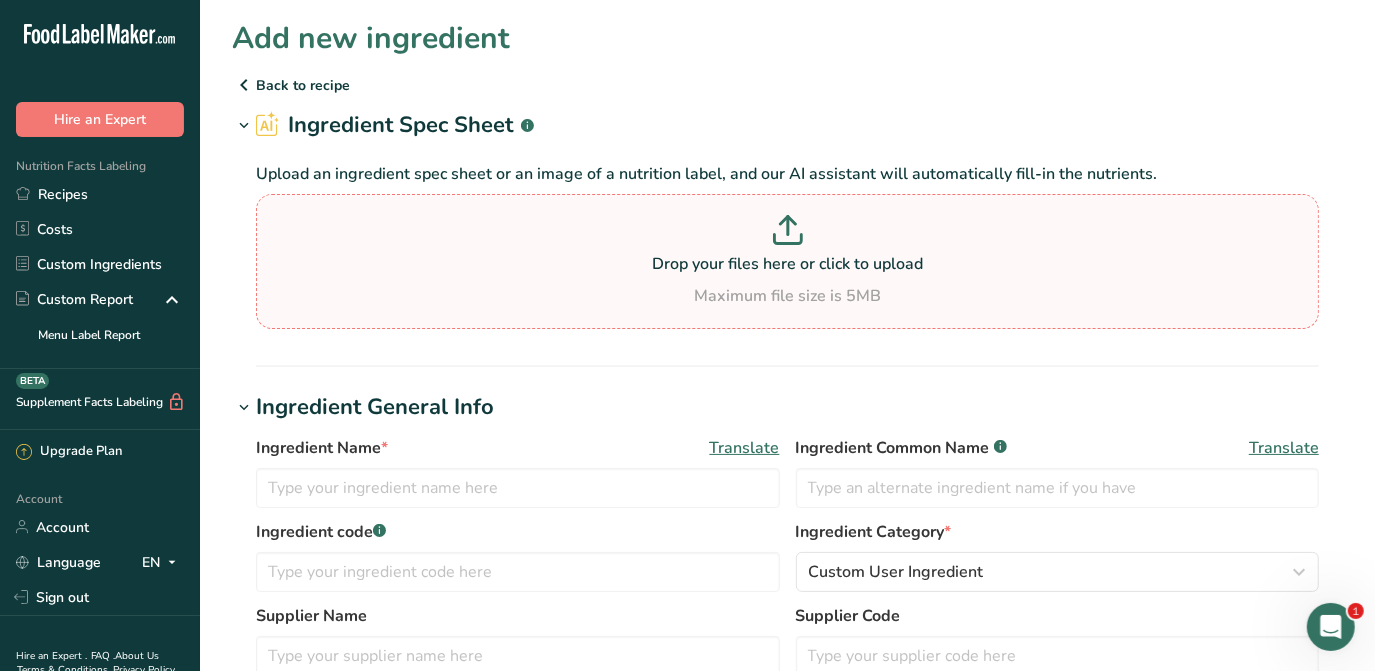 click on "Drop your files here or click to upload" at bounding box center (787, 264) 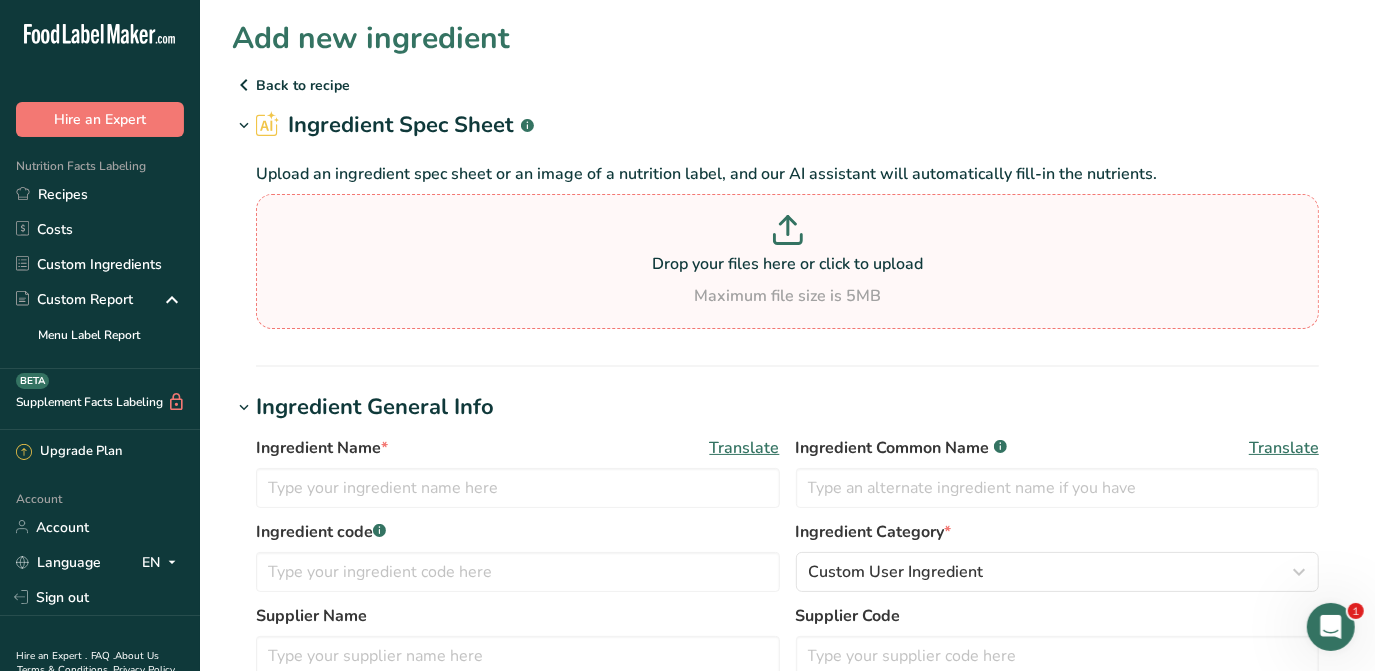 type on "C:\fakepath\TSQ-NP-106 - Ceylon Cinnamon Powder - Nutritional Panel (1).pdf" 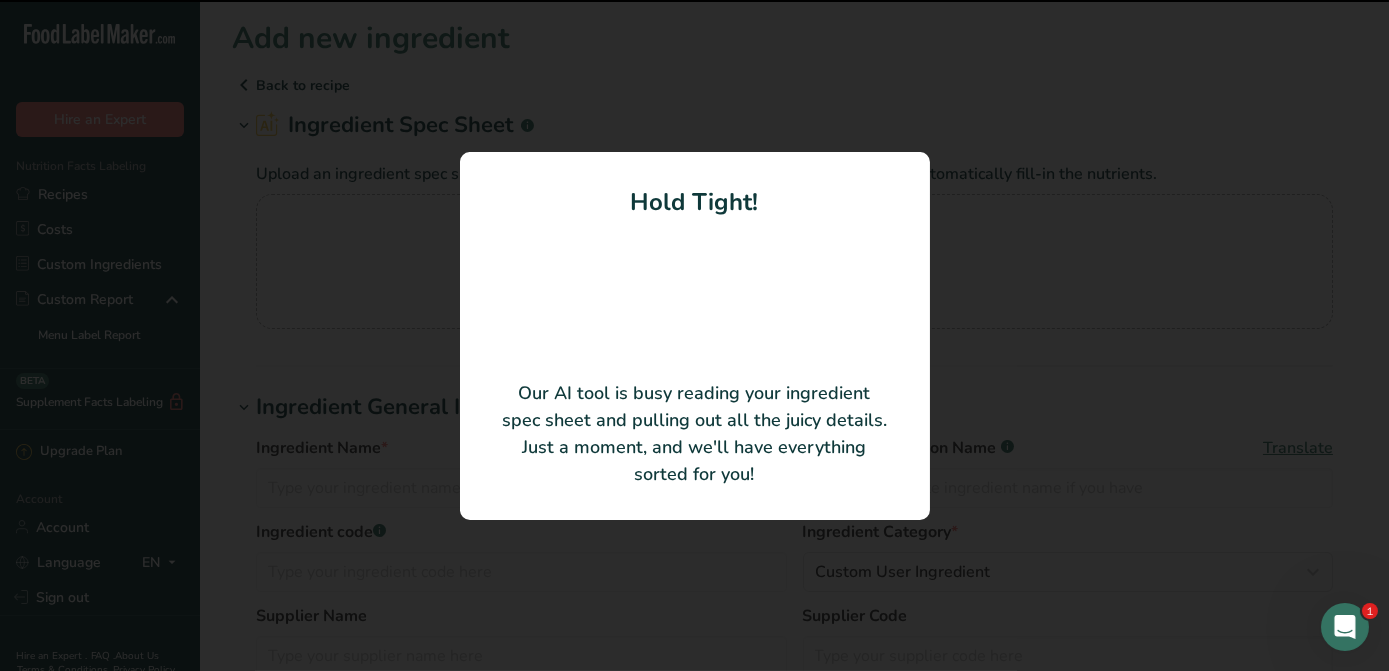 type on "Organic Ceylon Cinnamon Powder" 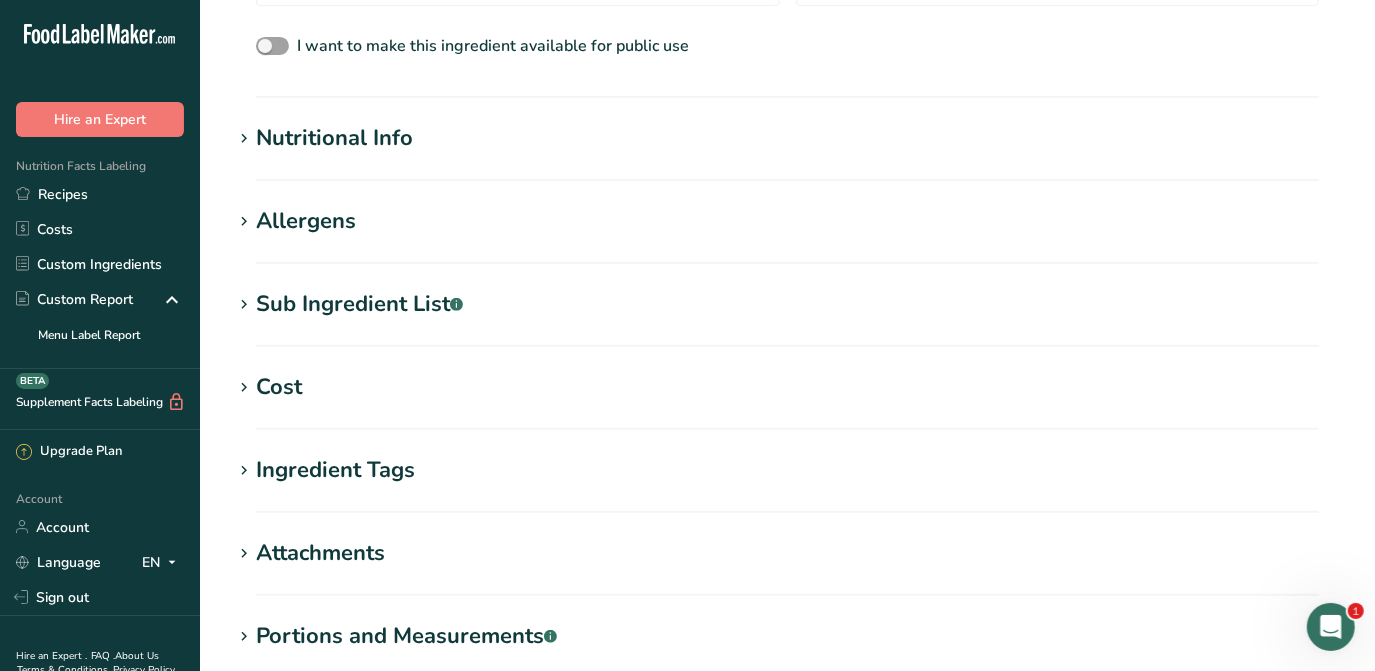 scroll, scrollTop: 545, scrollLeft: 0, axis: vertical 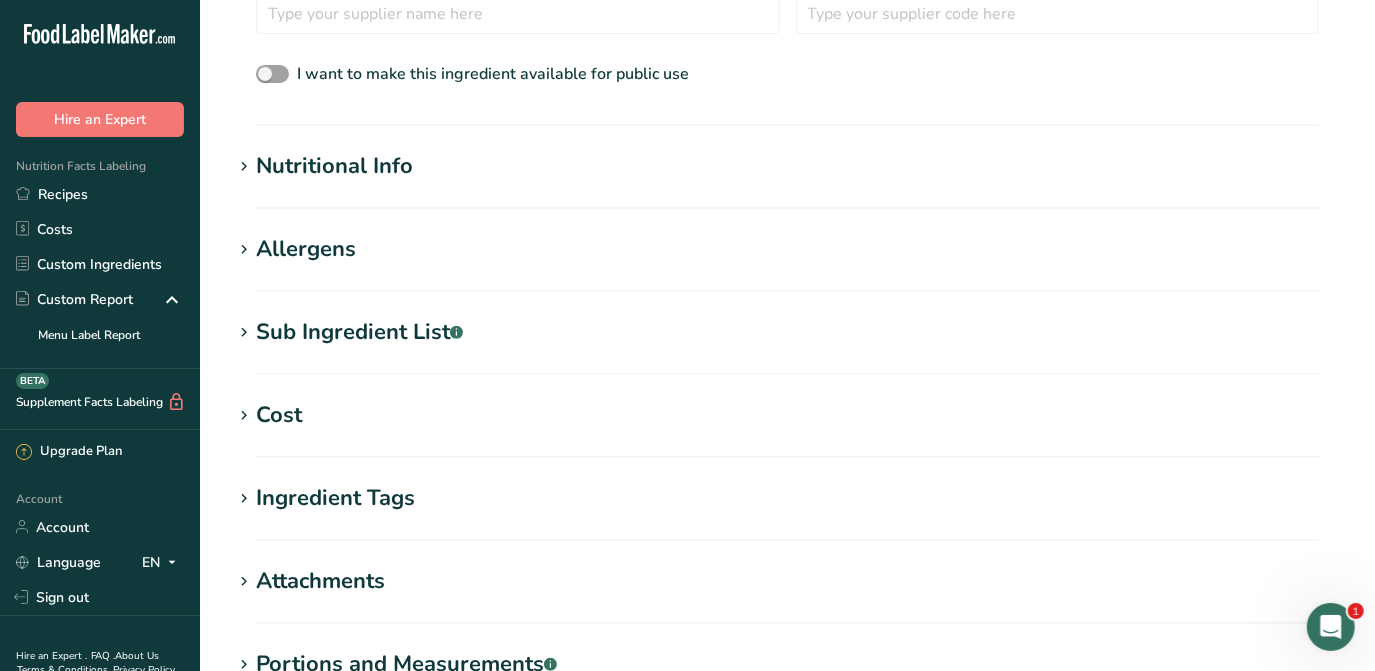 click on "Nutritional Info" at bounding box center [334, 166] 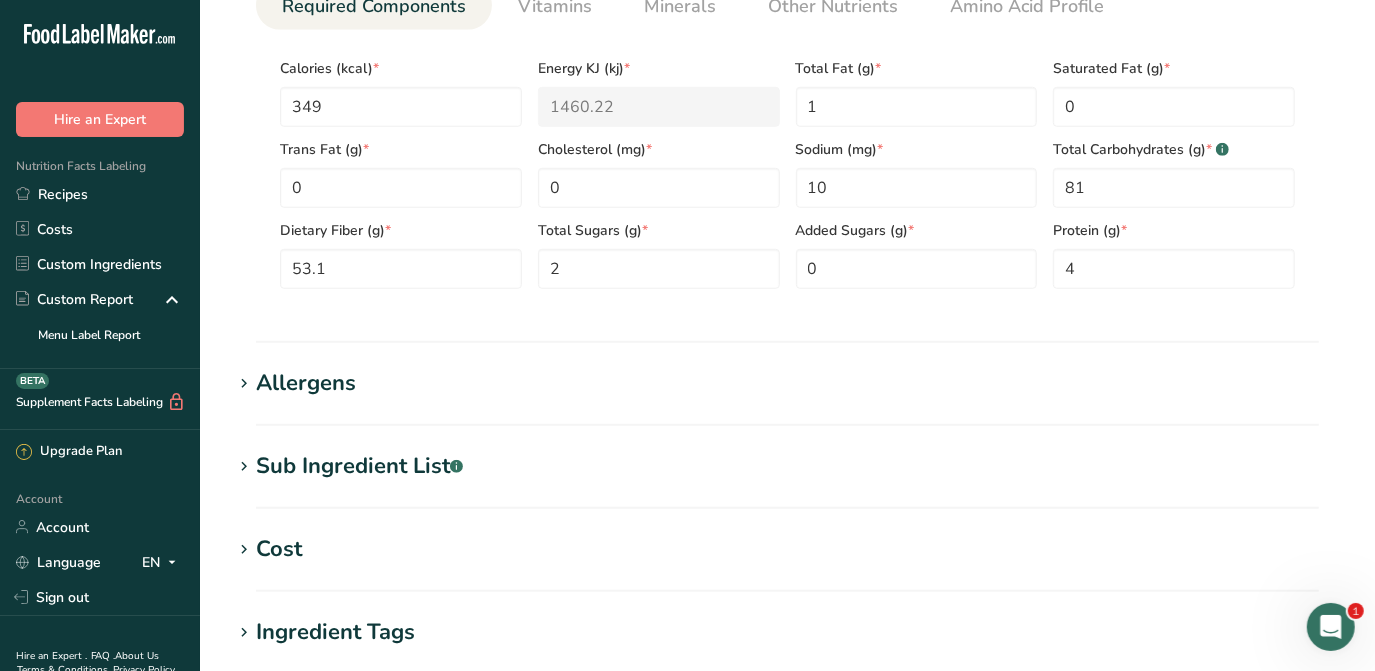 scroll, scrollTop: 1181, scrollLeft: 0, axis: vertical 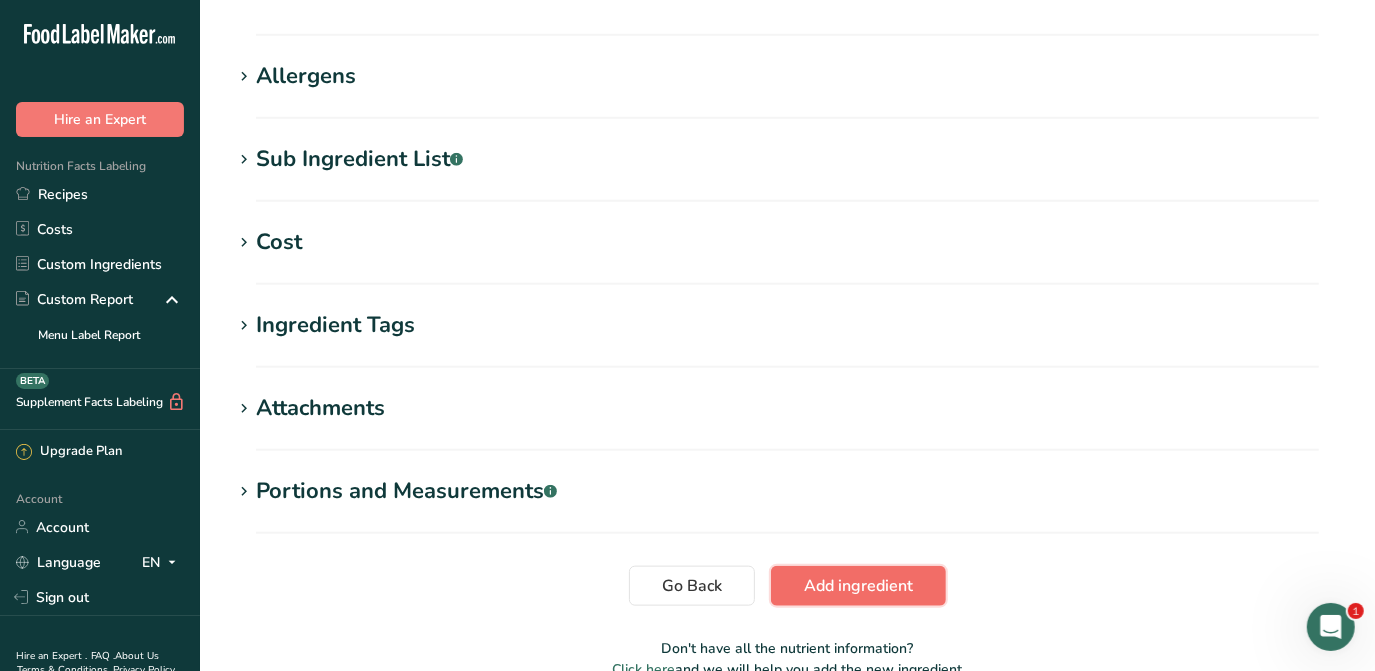 click on "Add ingredient" at bounding box center [858, 586] 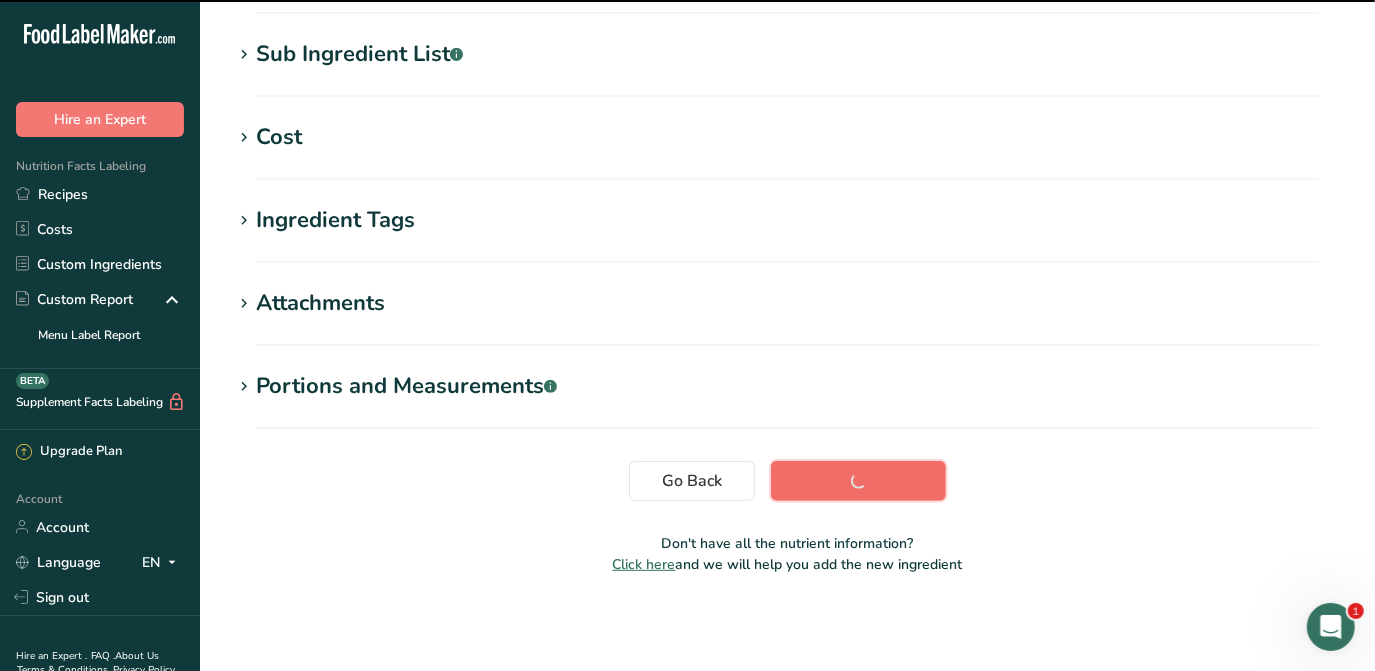 scroll, scrollTop: 402, scrollLeft: 0, axis: vertical 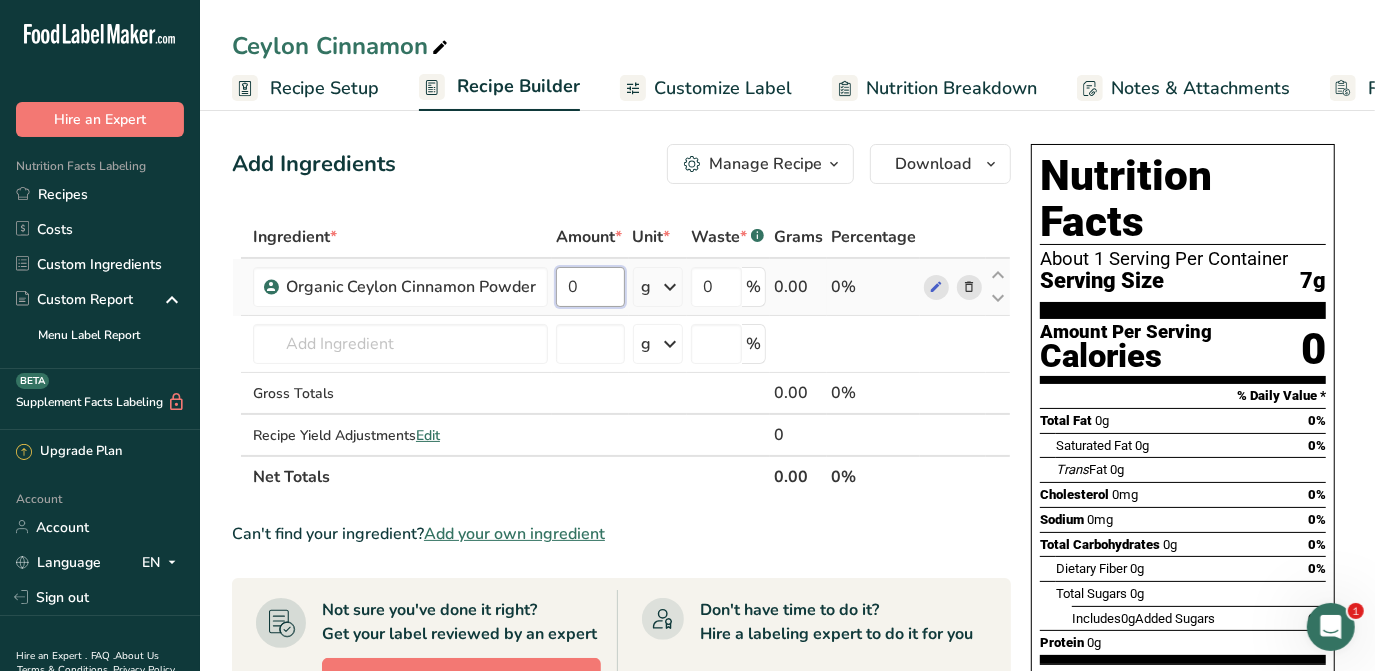 click on "0" at bounding box center [590, 287] 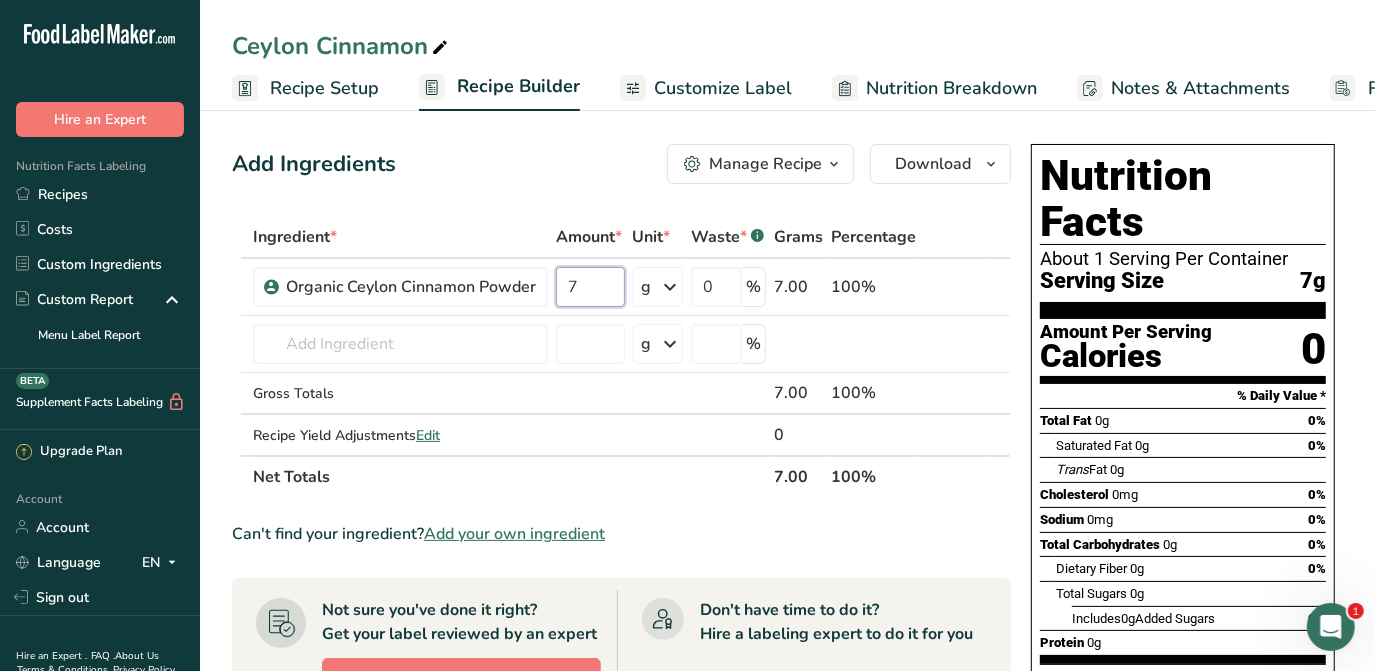 type on "7" 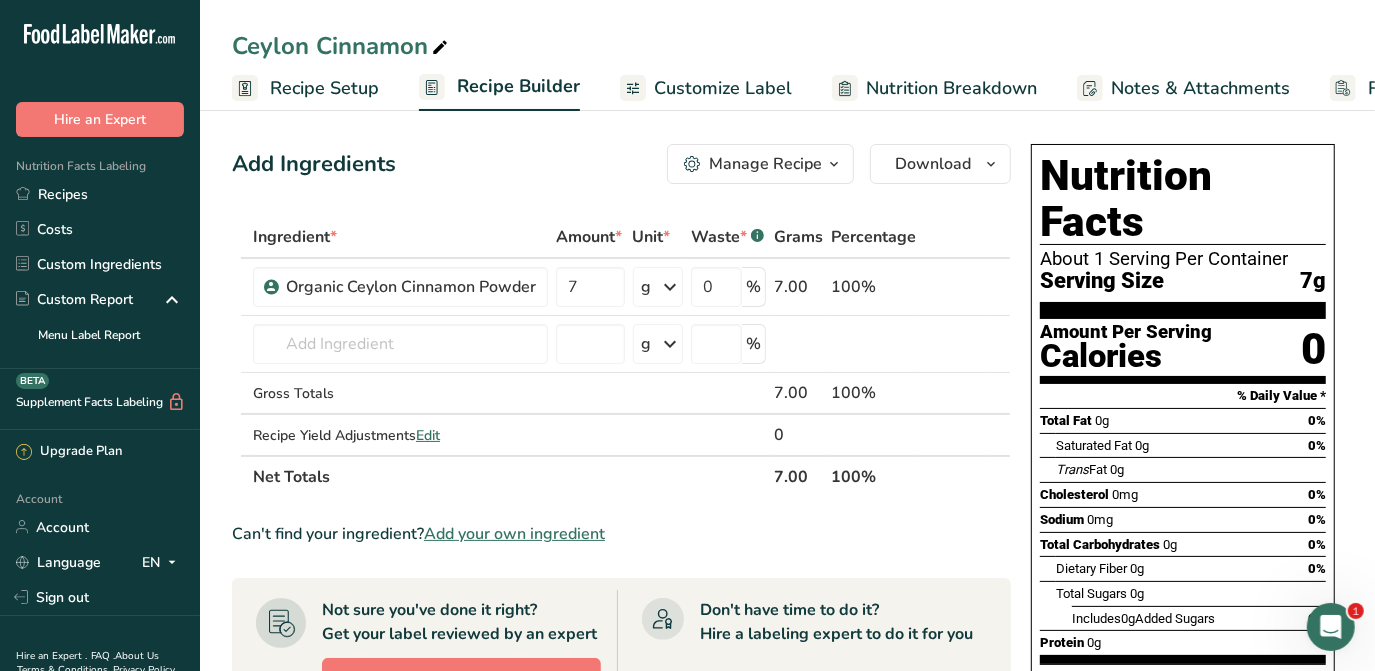 click on "Add Ingredients
Manage Recipe         Delete Recipe           Duplicate Recipe             Scale Recipe             Save as Sub-Recipe   .a-a{fill:#347362;}.b-a{fill:#fff;}                               Nutrition Breakdown                 Recipe Card
NEW
Amino Acids Pattern Report           Activity History
Download
Choose your preferred label style
Standard FDA label
Standard FDA label
The most common format for nutrition facts labels in compliance with the FDA's typeface, style and requirements
Tabular FDA label
A label format compliant with the FDA regulations presented in a tabular (horizontal) display.
Linear FDA label
A simple linear display for small sized packages.
Simplified FDA label" at bounding box center [621, 164] 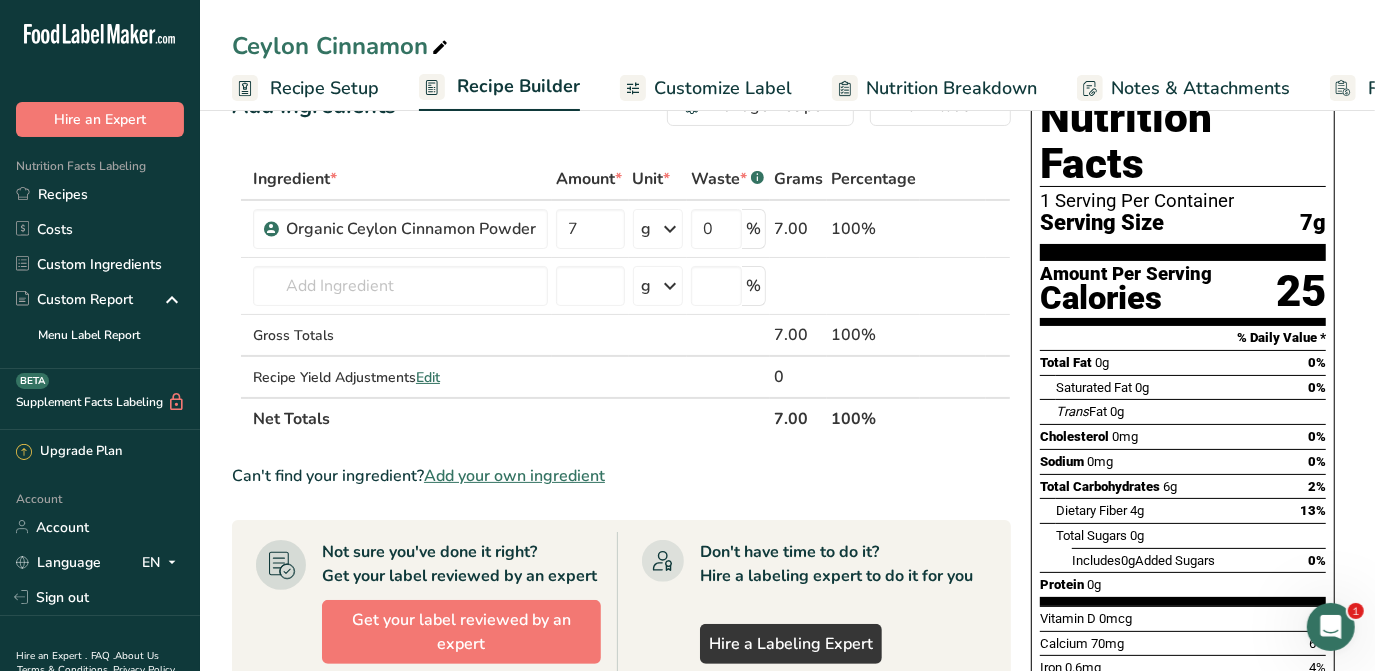 scroll, scrollTop: 0, scrollLeft: 0, axis: both 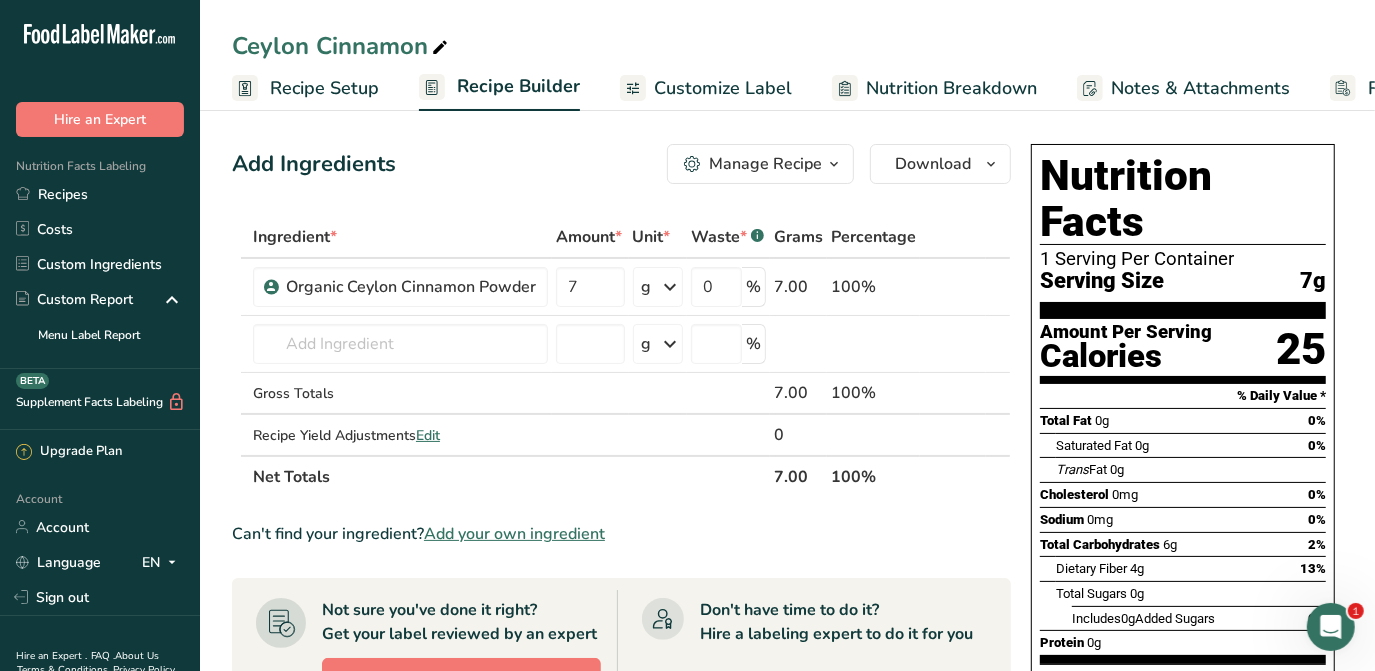 click on "Customize Label" at bounding box center [723, 88] 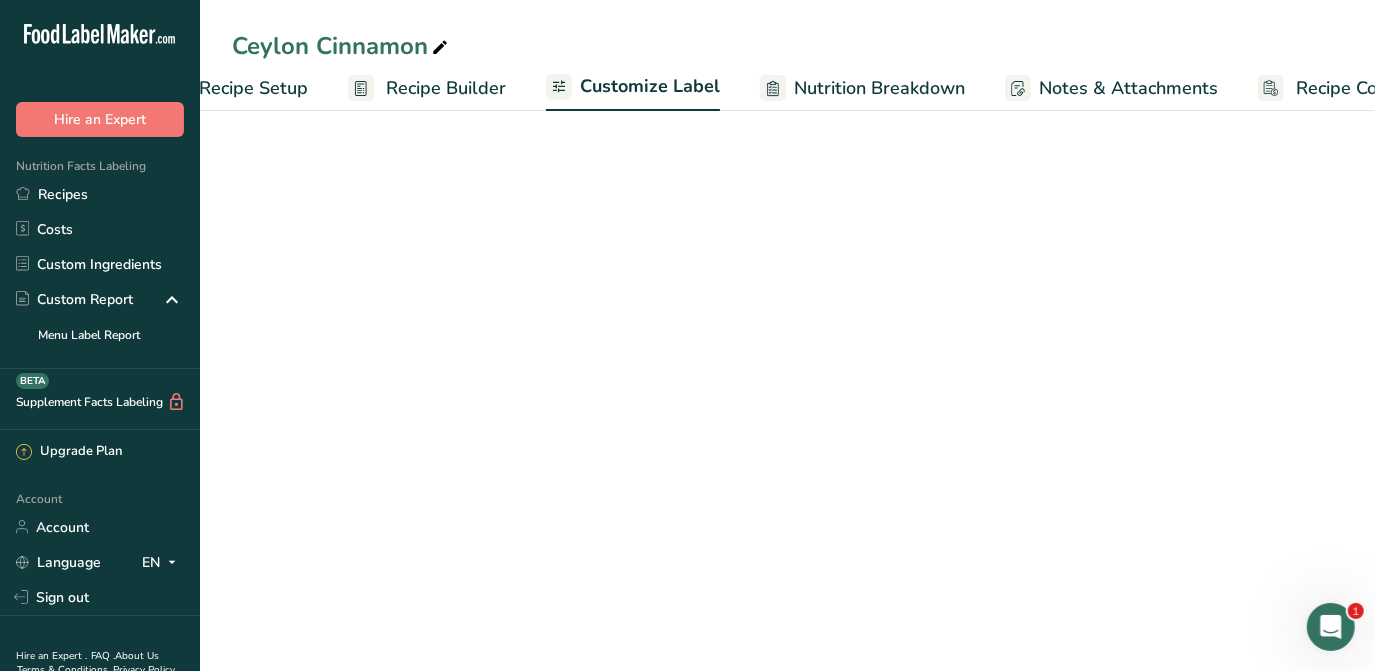 scroll, scrollTop: 0, scrollLeft: 146, axis: horizontal 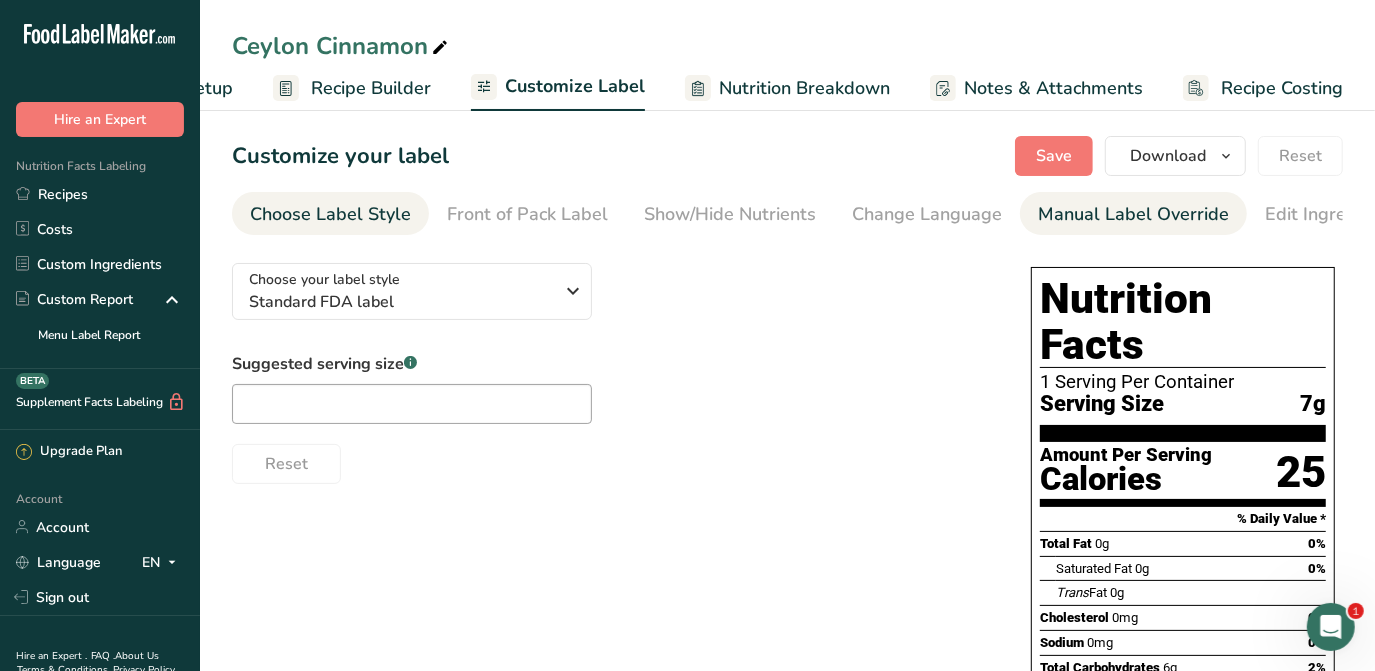 click on "Manual Label Override" at bounding box center [1133, 214] 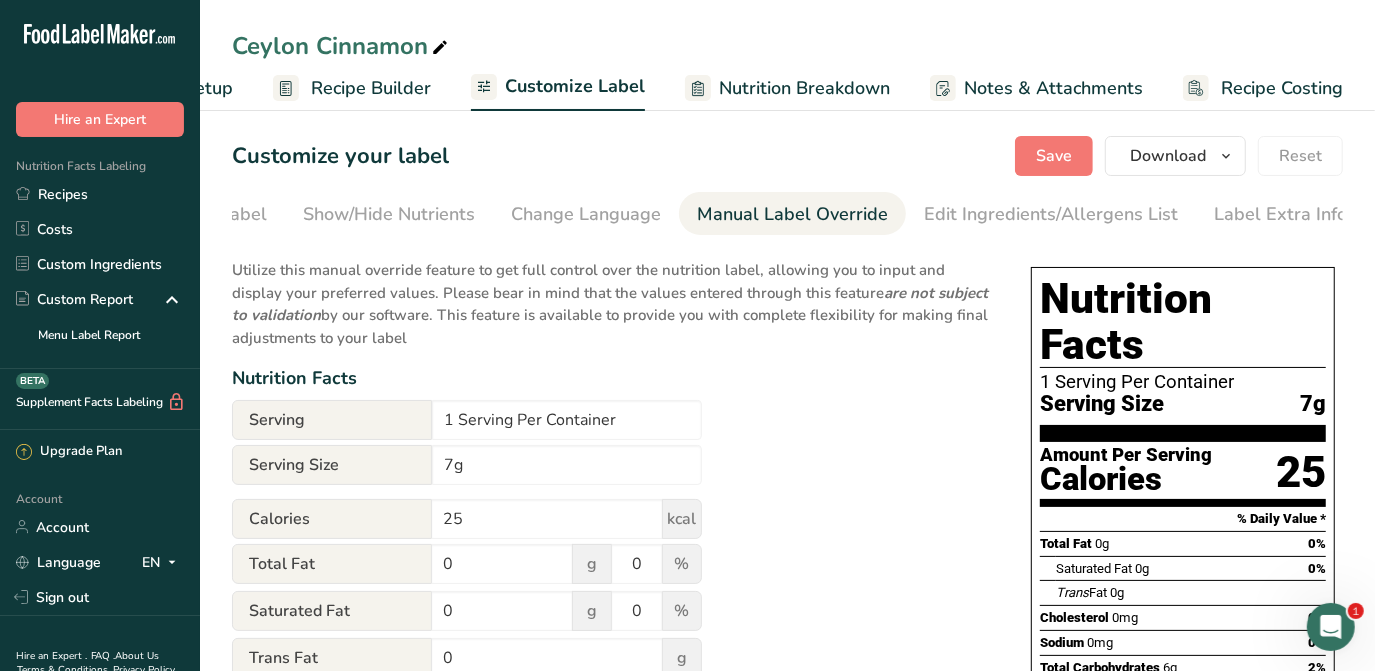 scroll, scrollTop: 0, scrollLeft: 341, axis: horizontal 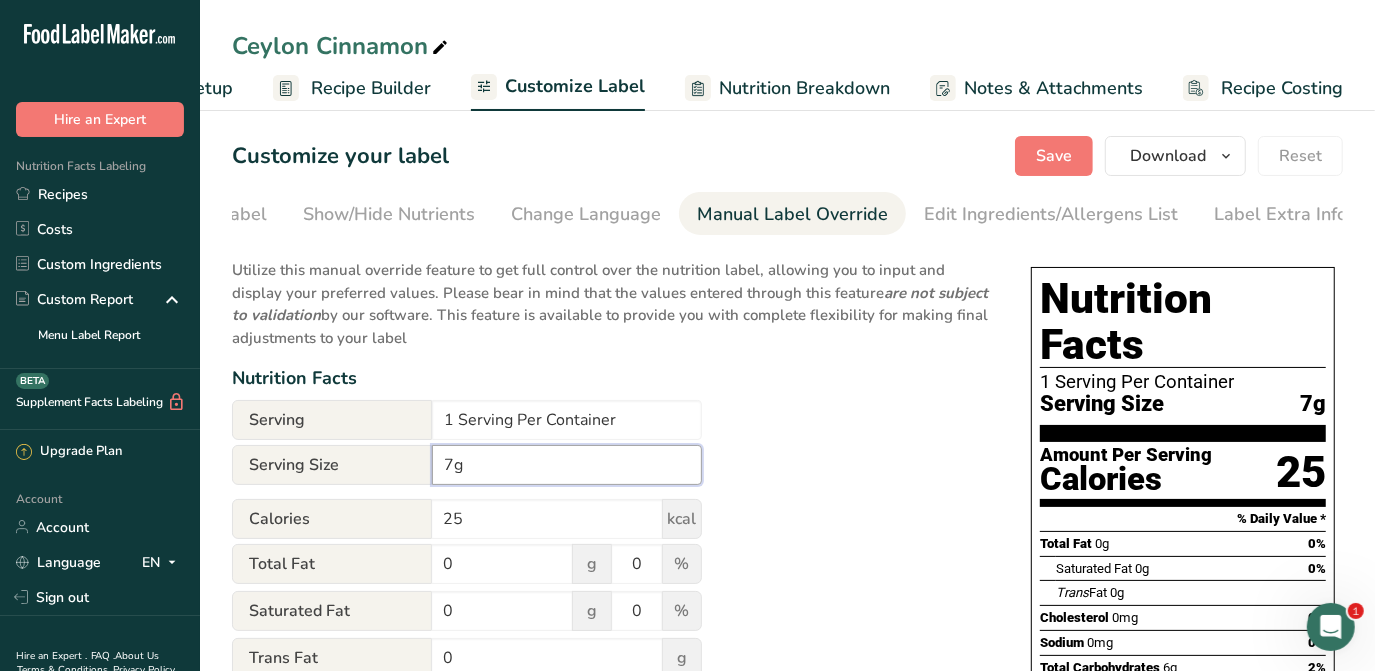click on "7g" at bounding box center (567, 465) 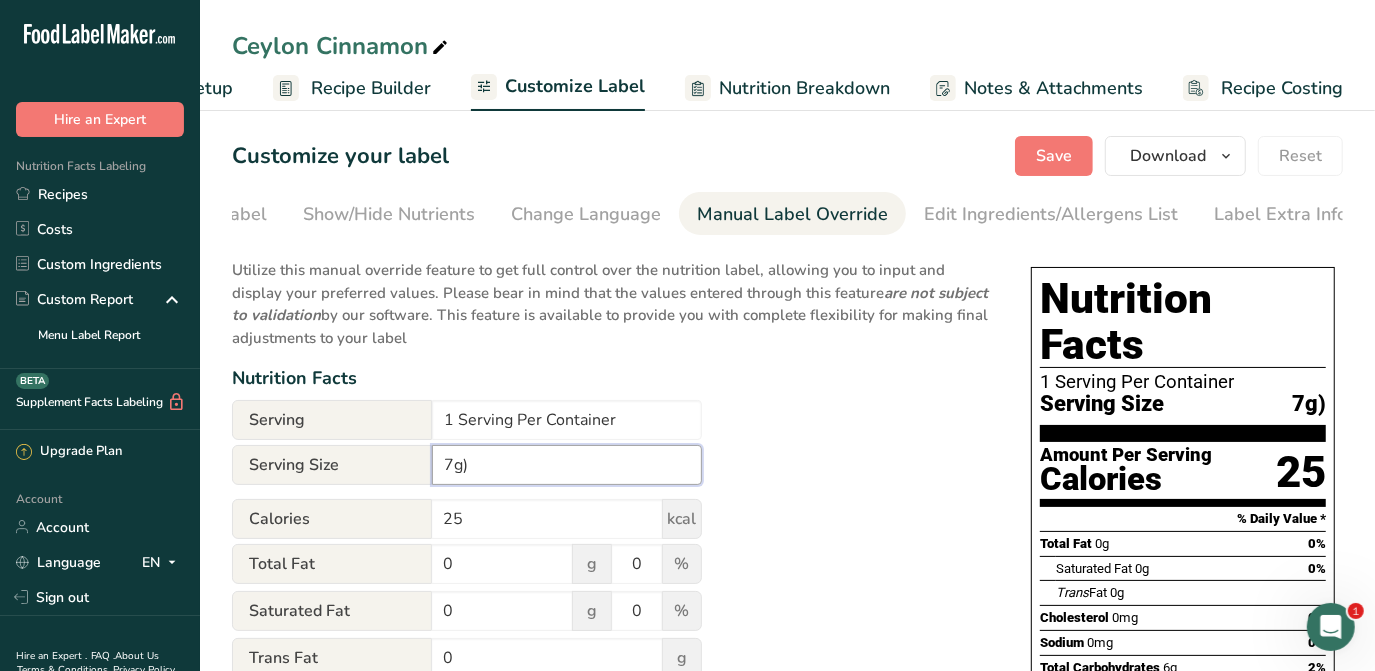 click on "7g)" at bounding box center (567, 465) 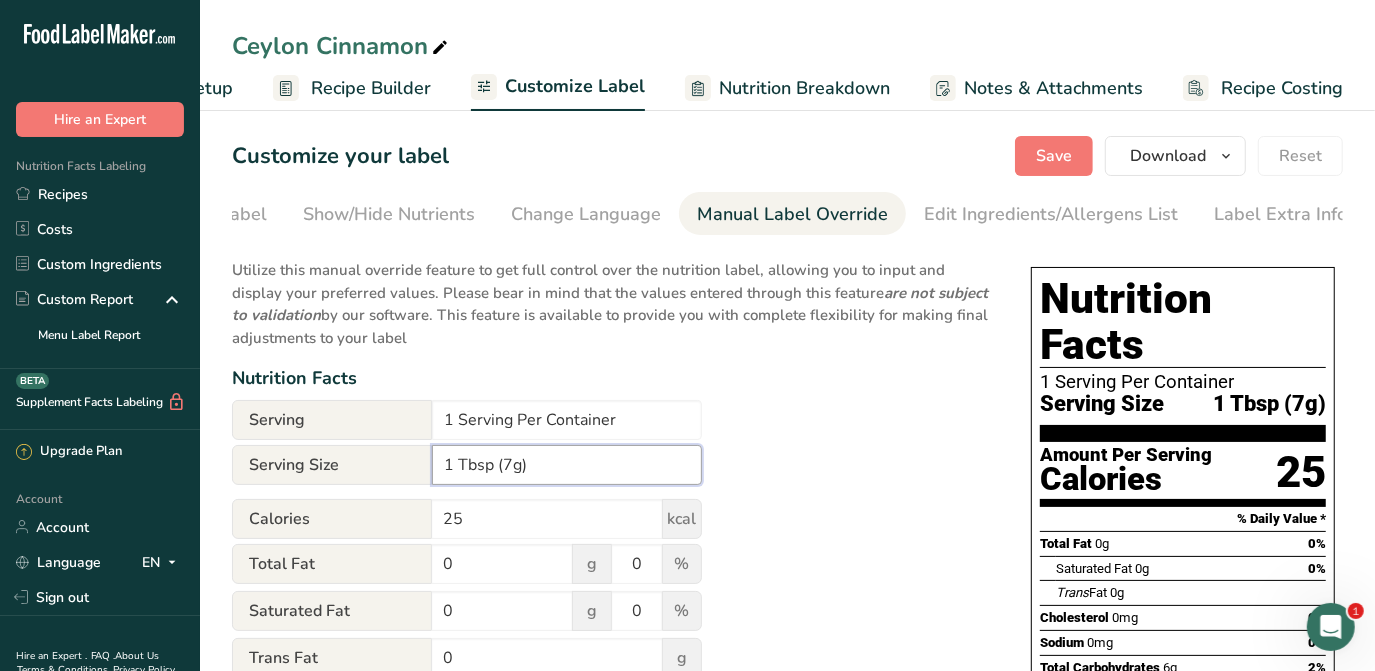 click on "1 Tbsp (7g)" at bounding box center [567, 465] 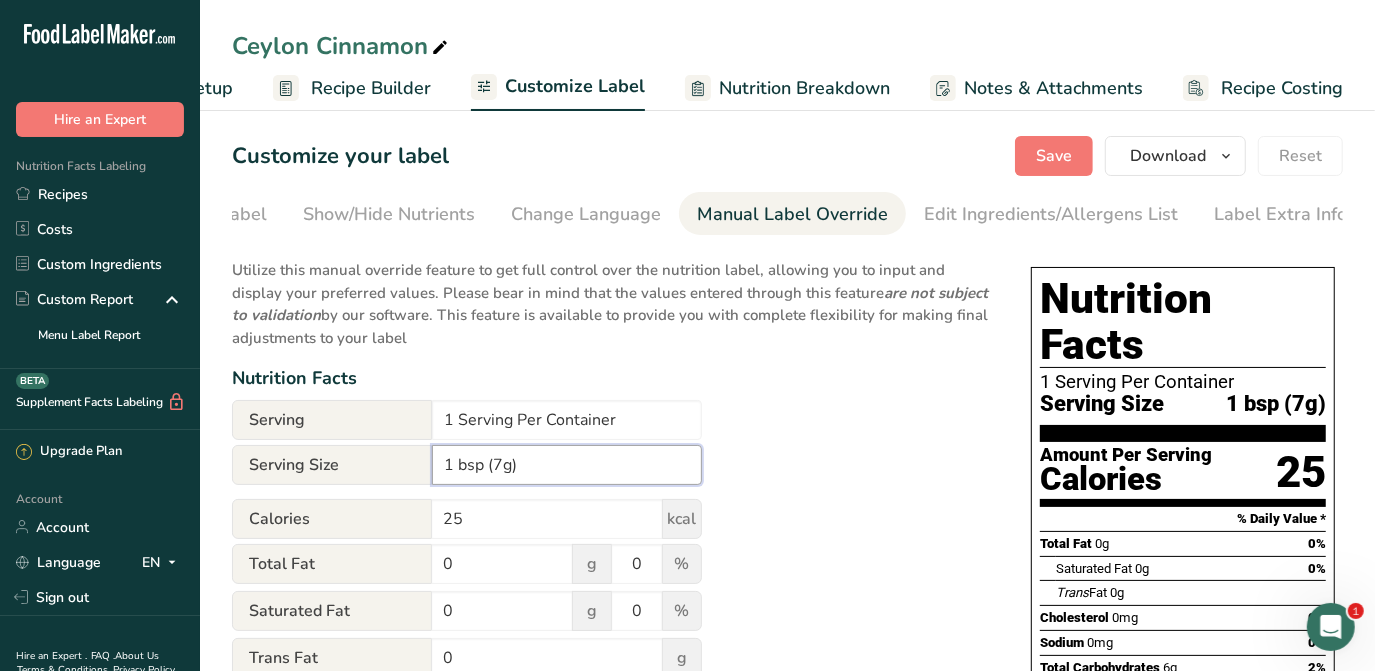 type on "1 Tbsp (7g)" 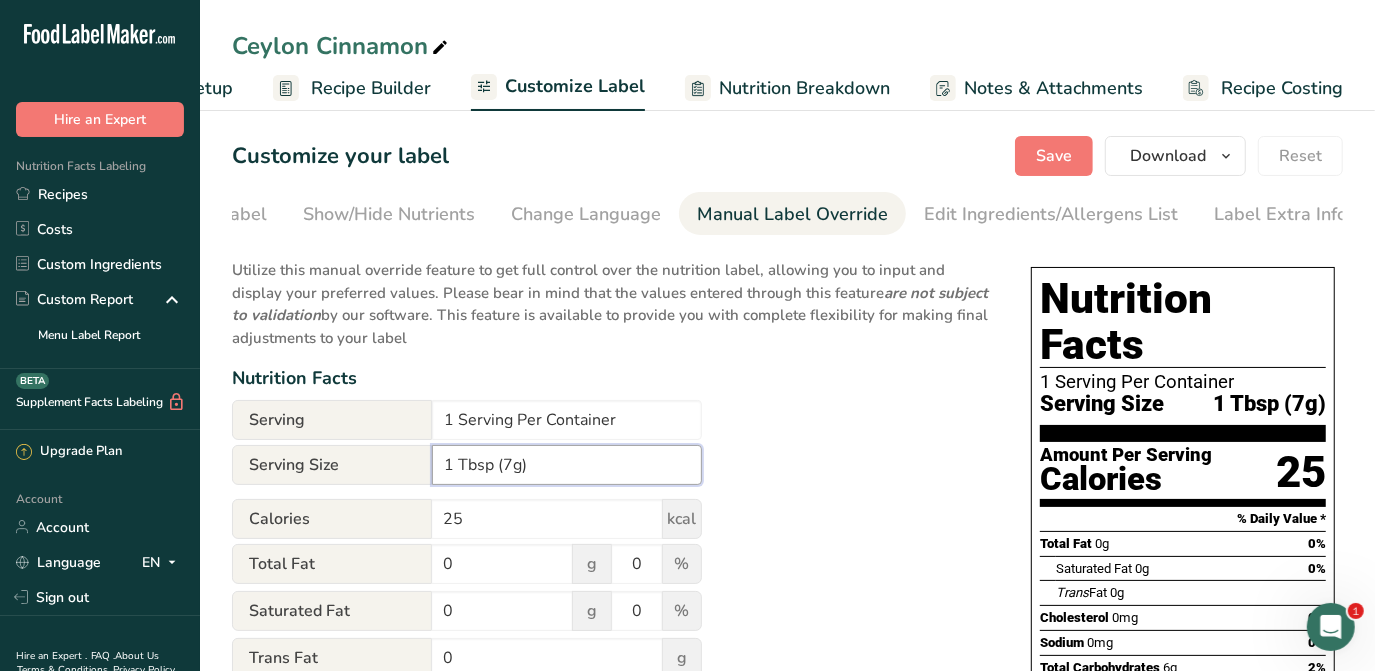 click on "1 Tbsp (7g)" at bounding box center (567, 465) 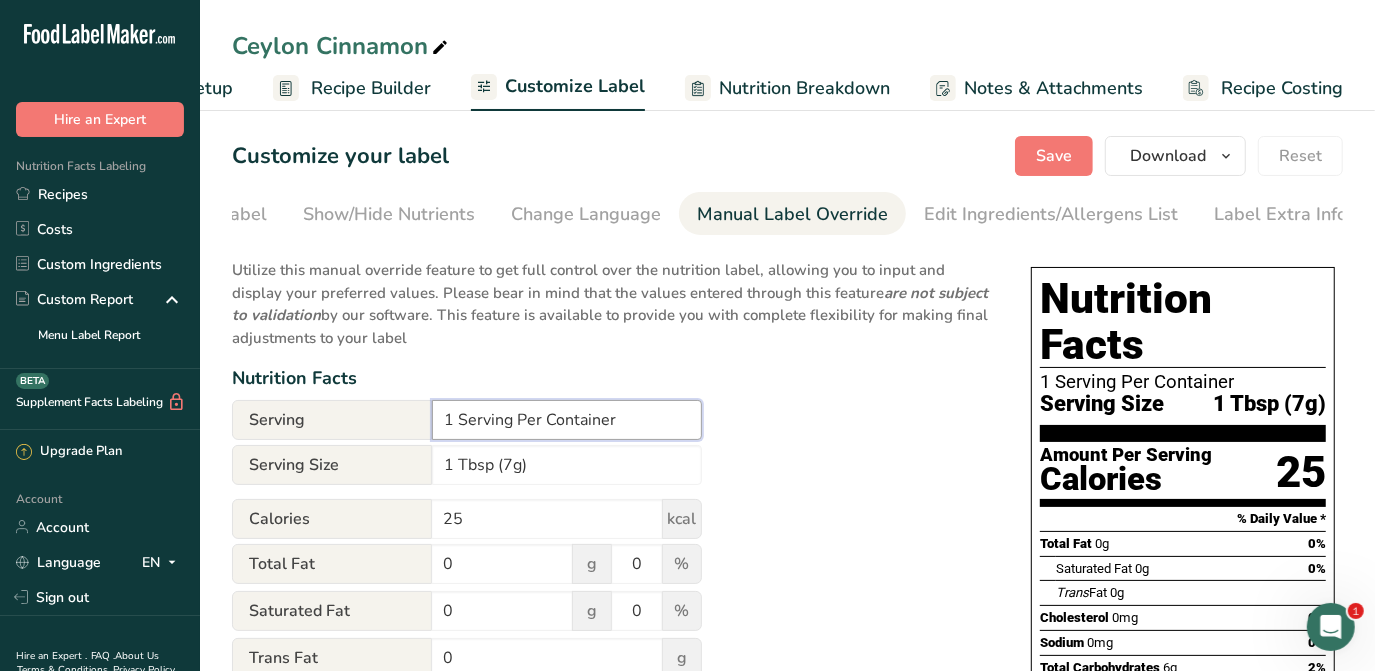 click on "1 Serving Per Container" at bounding box center [567, 420] 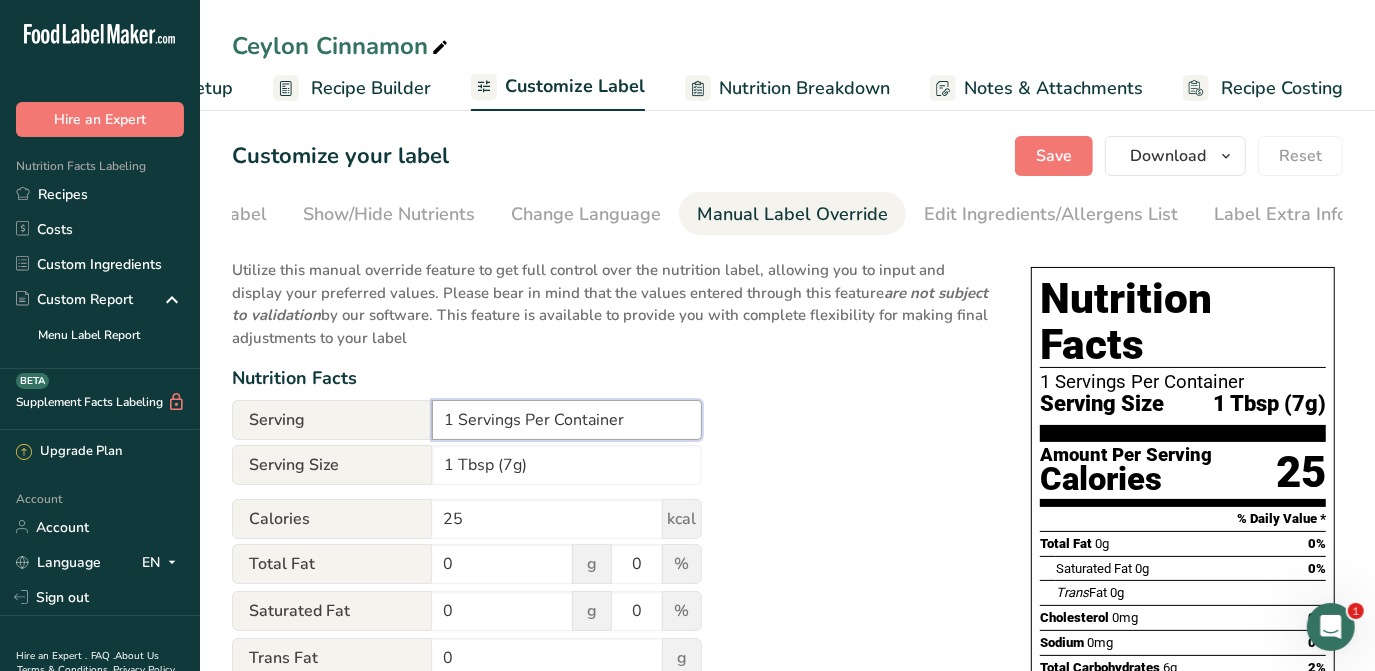 drag, startPoint x: 460, startPoint y: 412, endPoint x: 428, endPoint y: 412, distance: 32 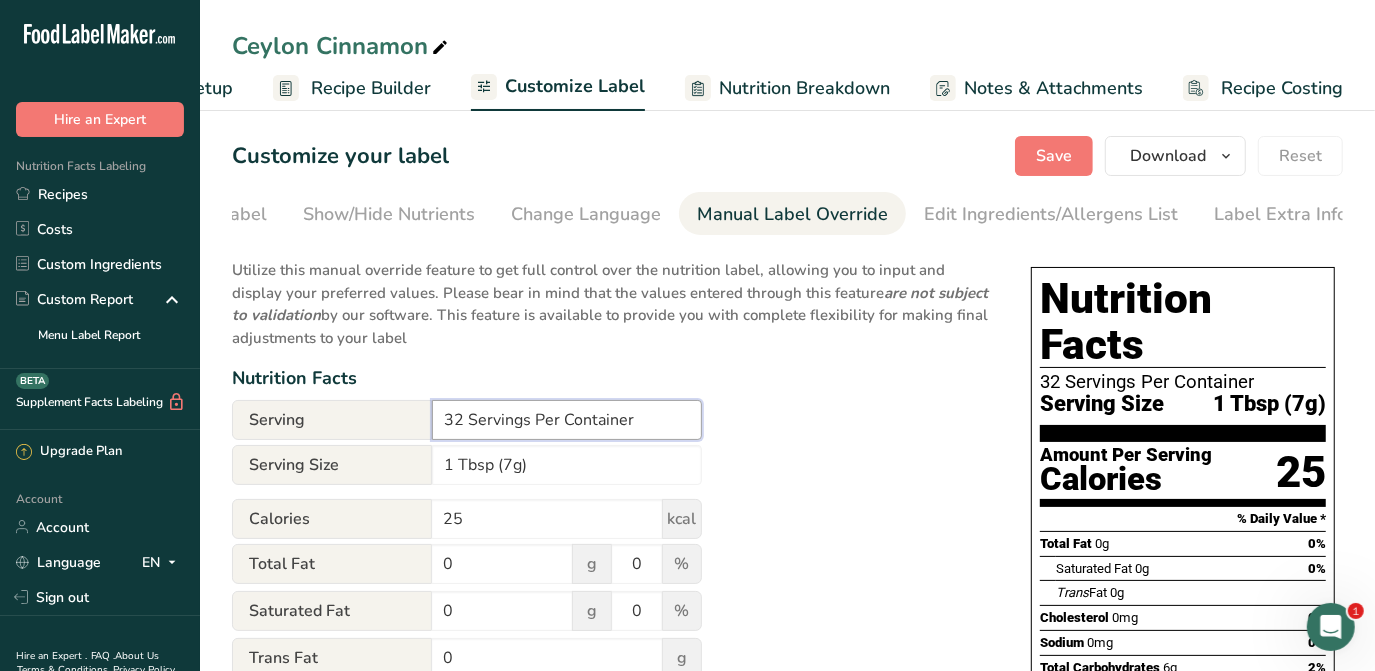 type on "32 Servings Per Container" 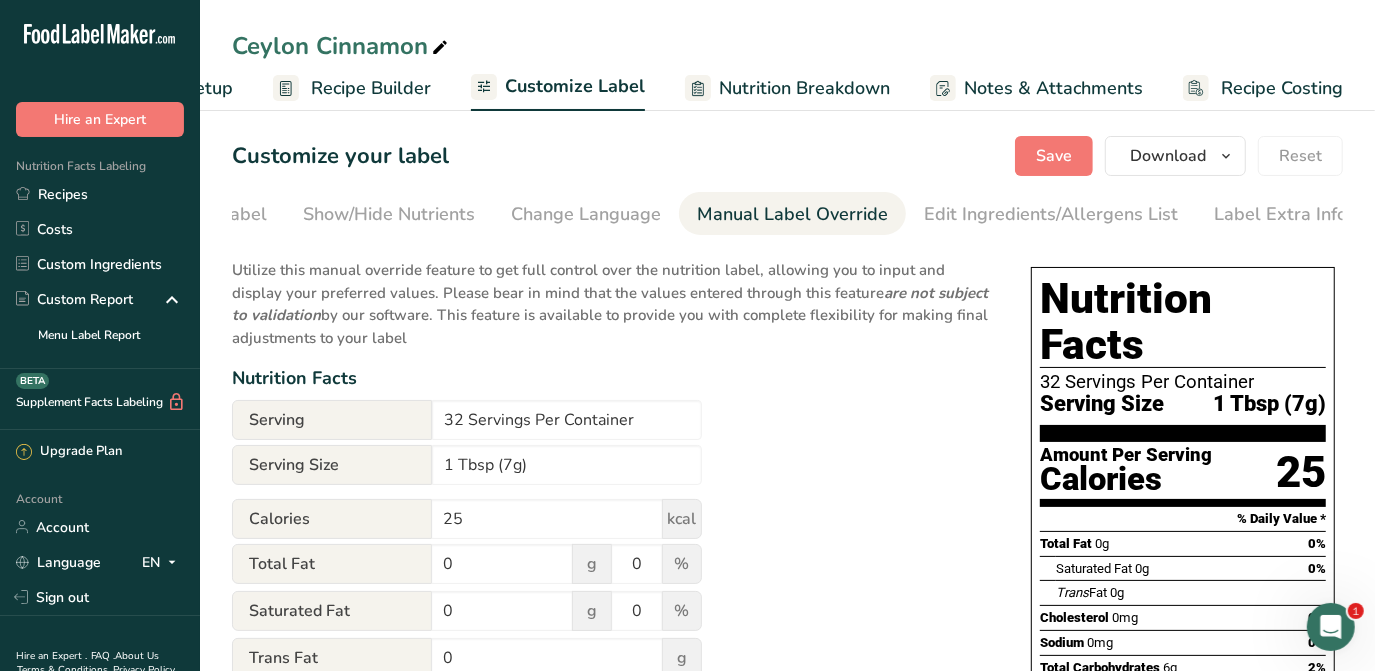click on "Choose your label style
Standard FDA label
USA (FDA)
Standard FDA label
Tabular FDA label
Linear FDA label
Simplified FDA label
Dual Column FDA label (Per Serving/Per Container)
Dual Column FDA label (As Sold/As Prepared)
Aggregate Standard FDA label
Standard FDA label with Micronutrients listed side-by-side
UK (FSA)
UK Mandatory Label "Back of Pack"
UK Traffic Light Label  "Front of Pack"
Canadian (CFIA)
Canadian Standard label
Canadian Dual Column label" at bounding box center [787, 748] 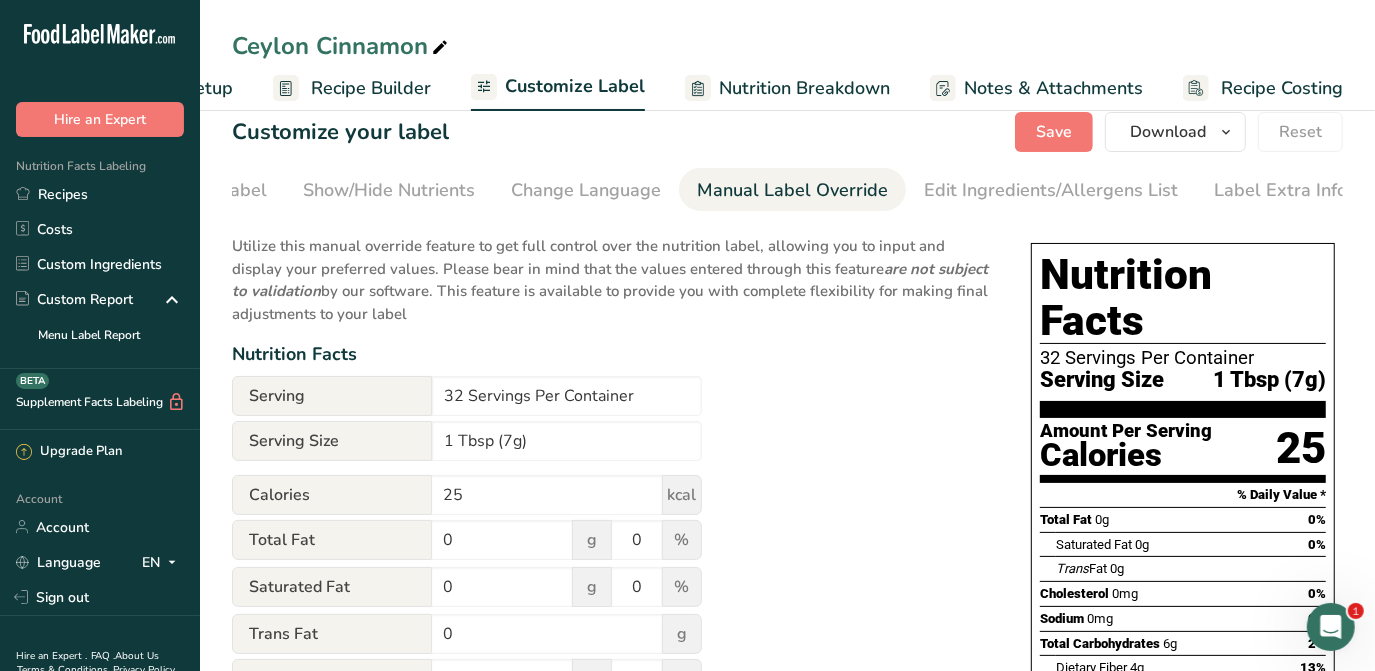 scroll, scrollTop: 0, scrollLeft: 0, axis: both 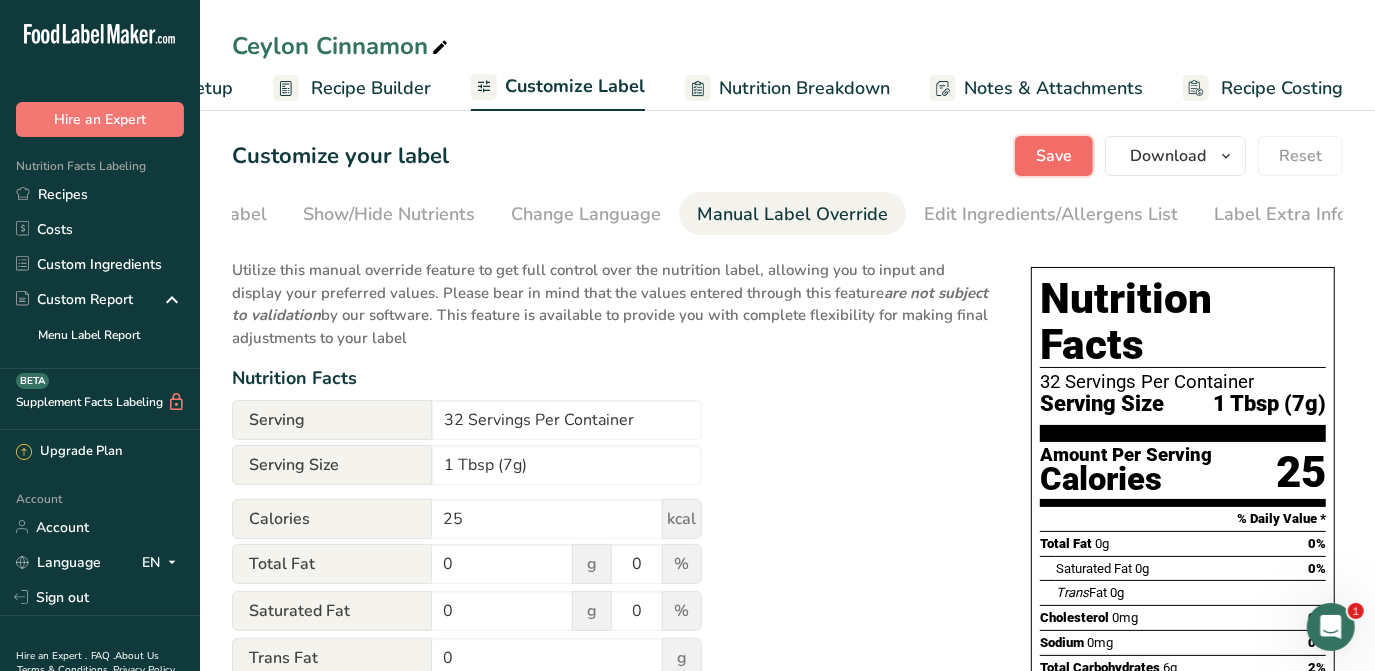 click on "Save" at bounding box center [1054, 156] 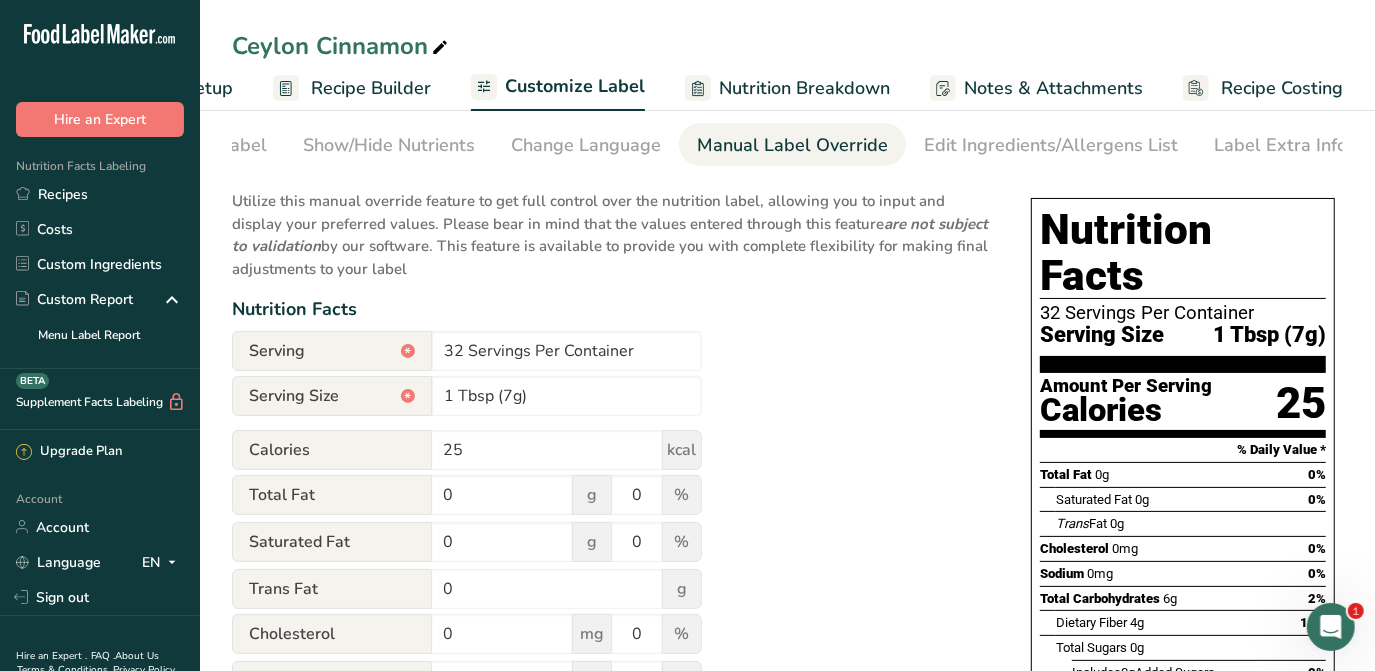 scroll, scrollTop: 0, scrollLeft: 0, axis: both 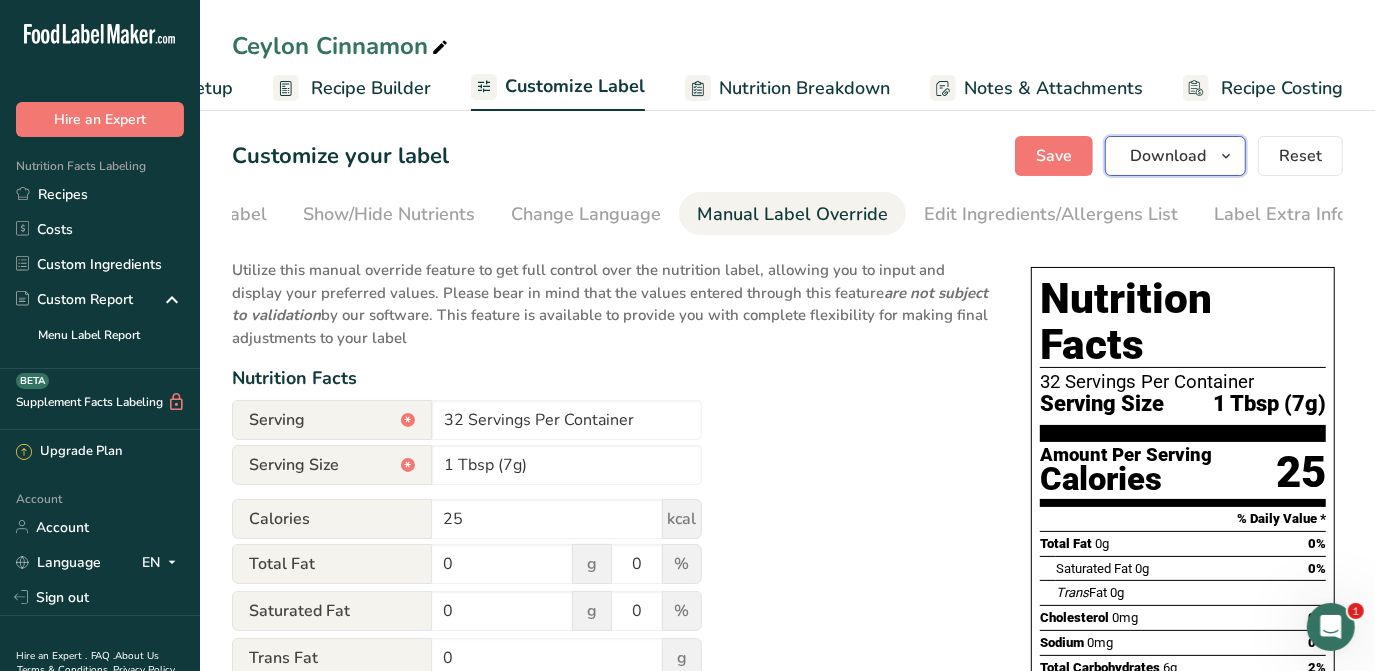 click on "Download" at bounding box center (1168, 156) 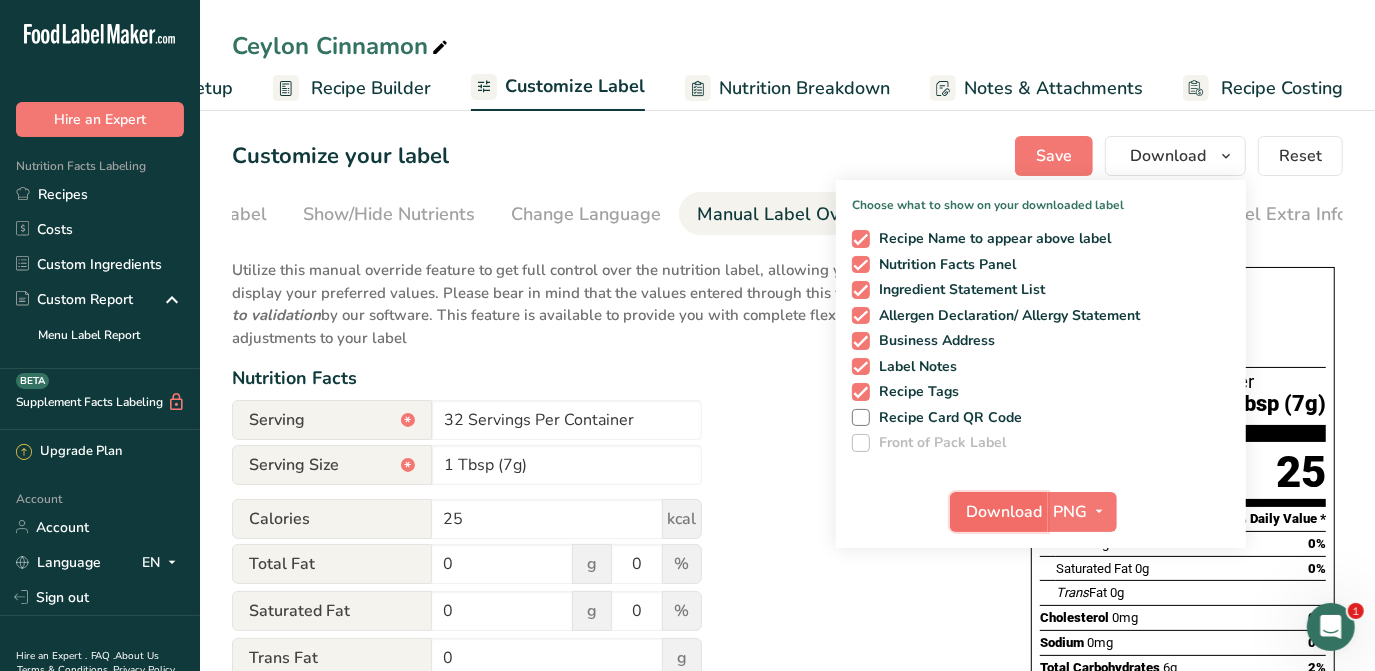 click on "Download" at bounding box center [1005, 512] 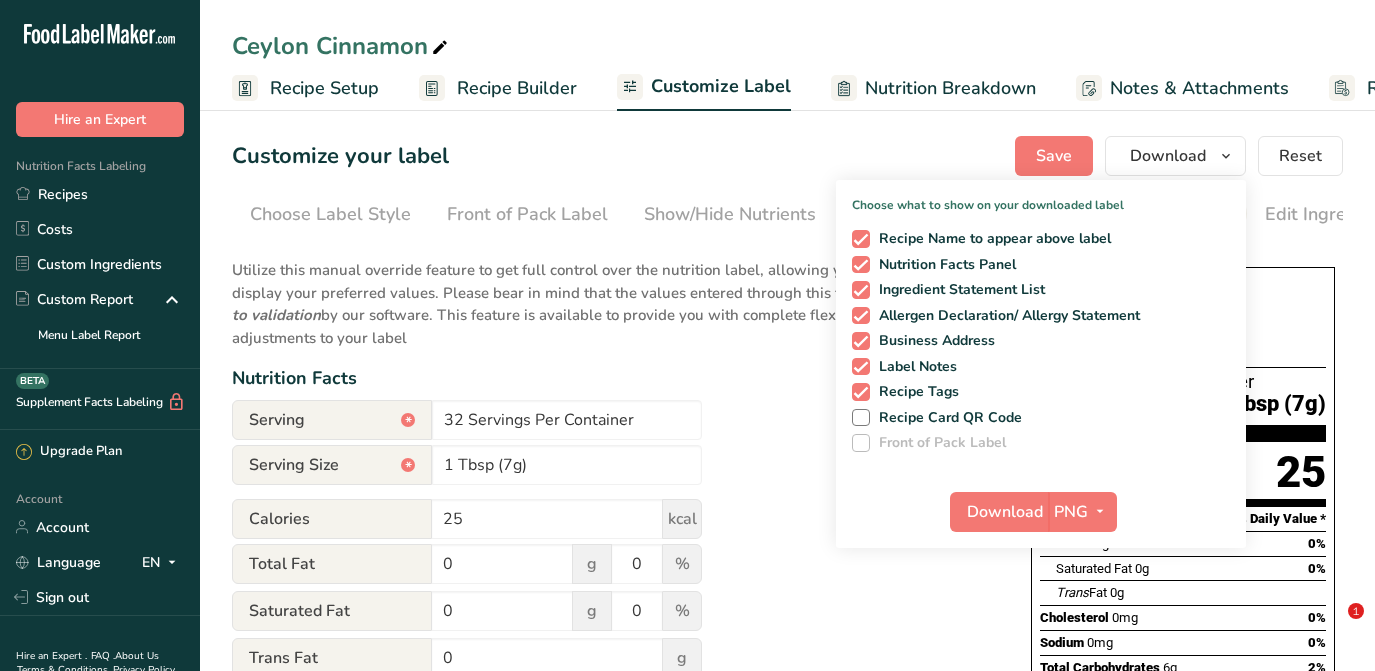 scroll, scrollTop: 0, scrollLeft: 0, axis: both 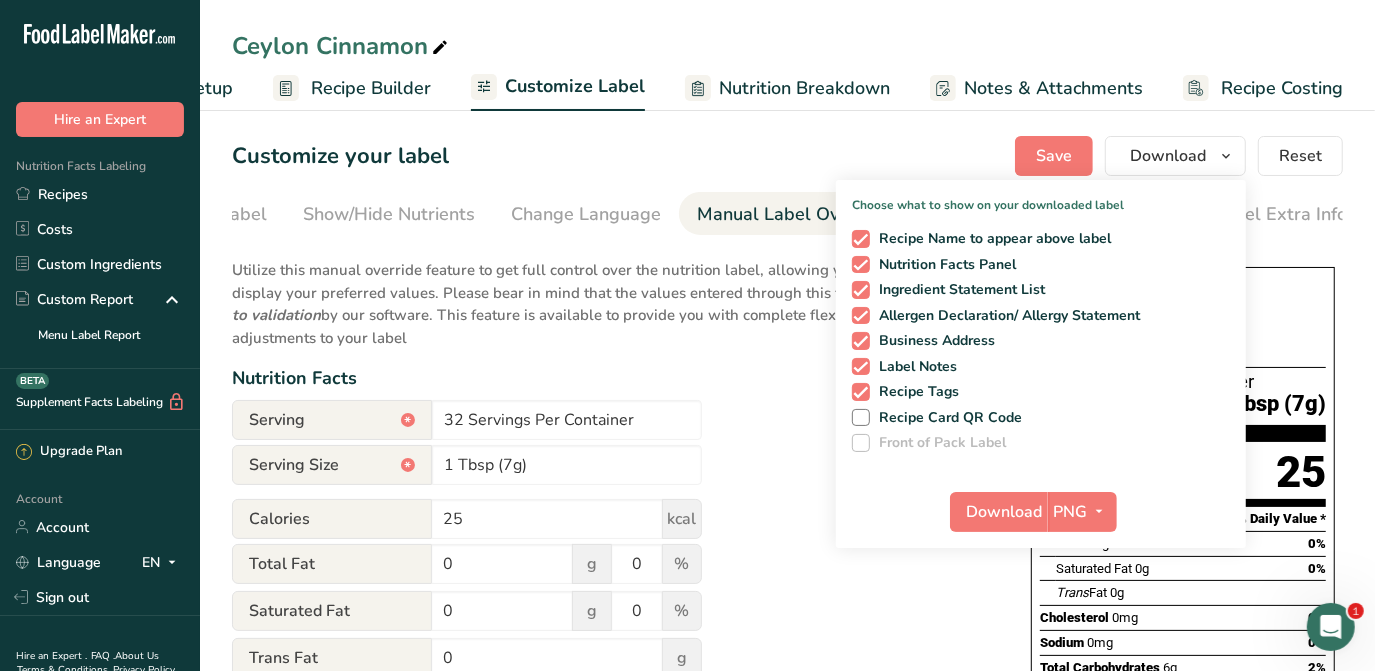 click on "Ceylon Cinnamon
Recipe Setup                       Recipe Builder   Customize Label               Nutrition Breakdown               Notes & Attachments                 Recipe Costing" at bounding box center (787, 55) 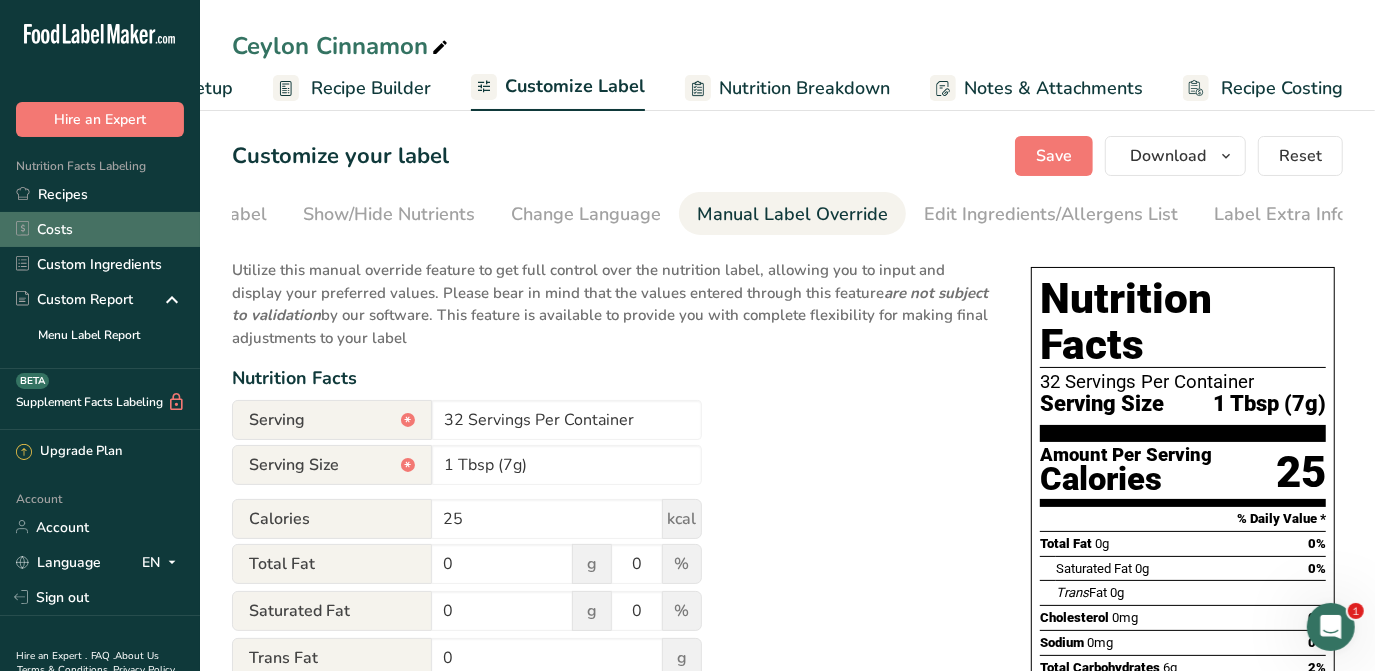 drag, startPoint x: 61, startPoint y: 197, endPoint x: 122, endPoint y: 240, distance: 74.63243 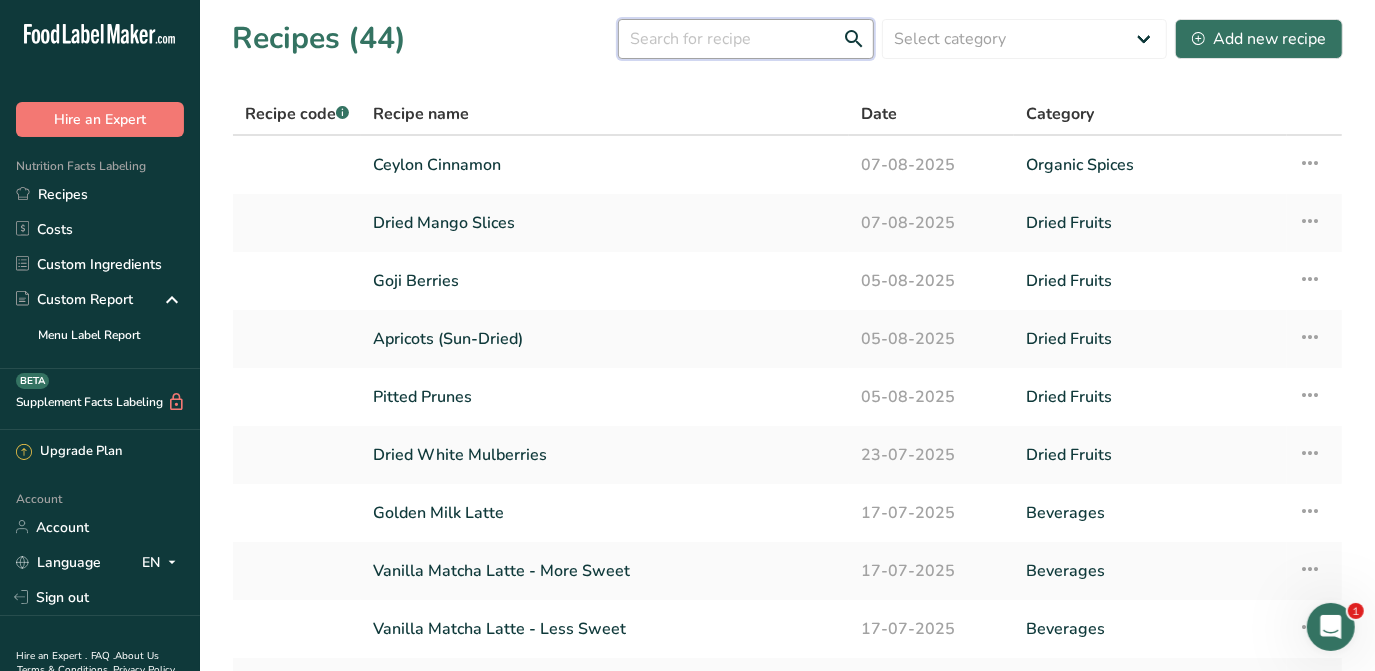 click at bounding box center (746, 39) 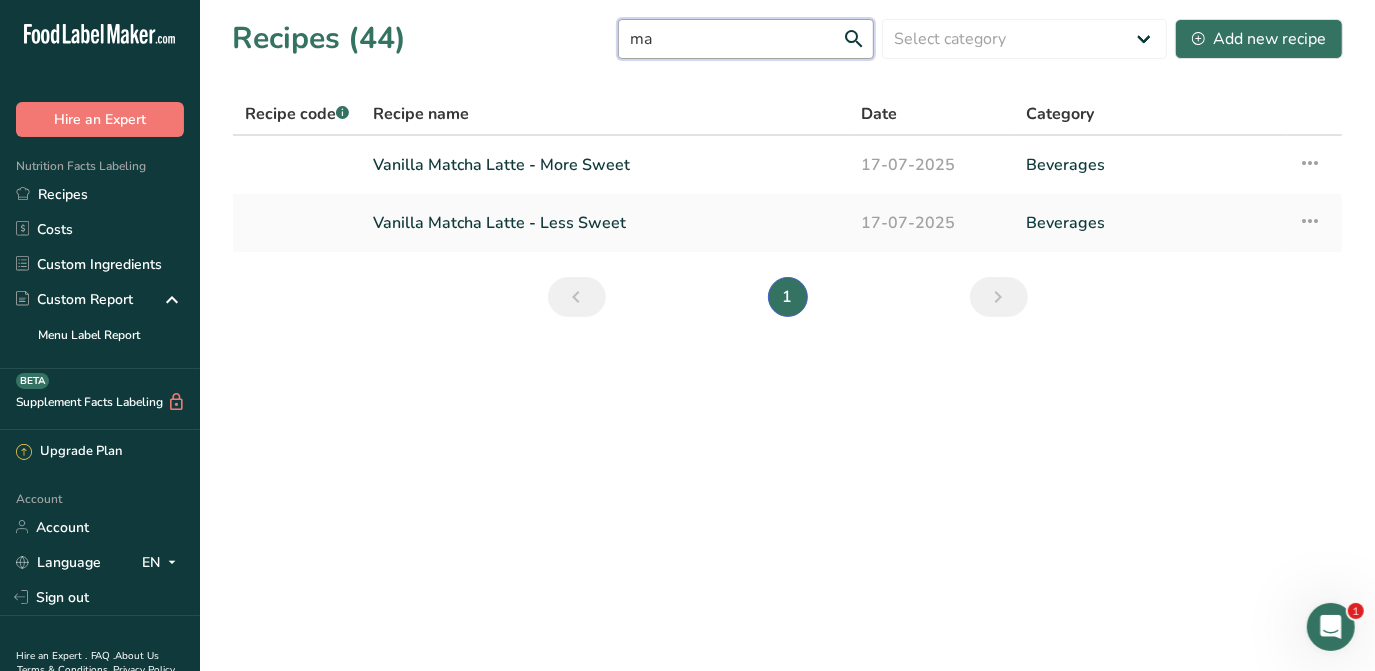 type on "m" 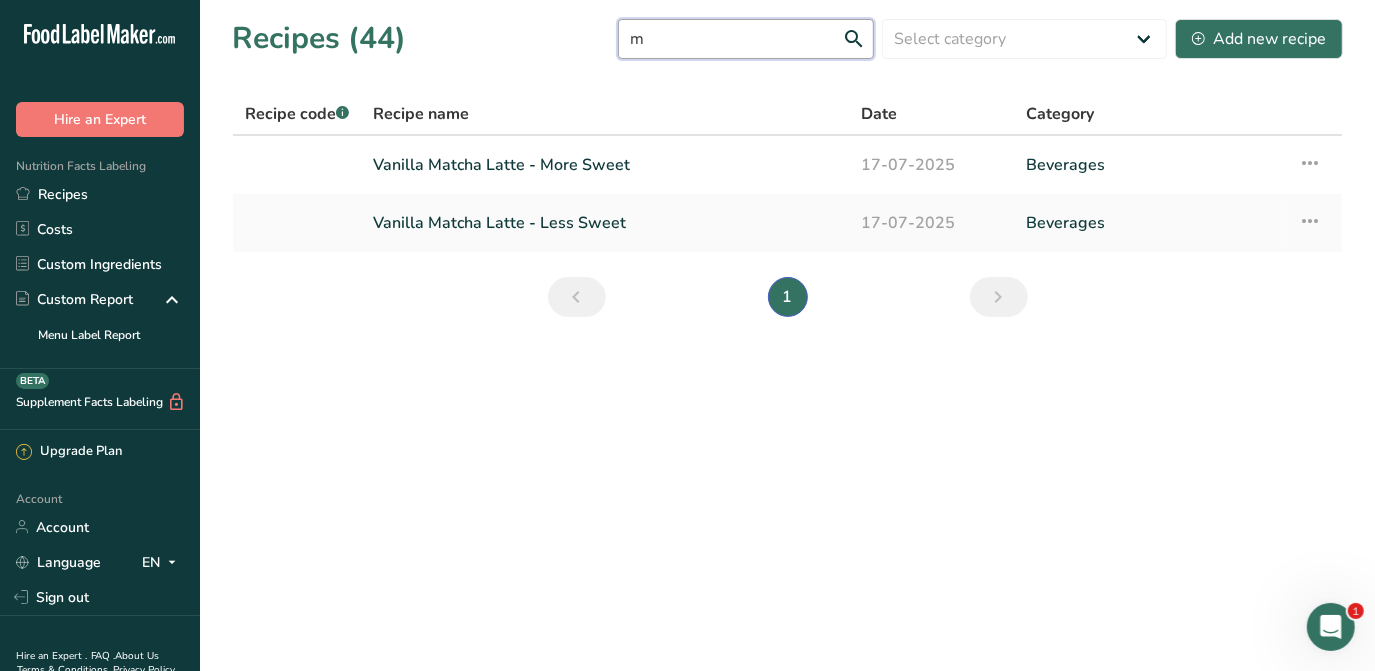 type 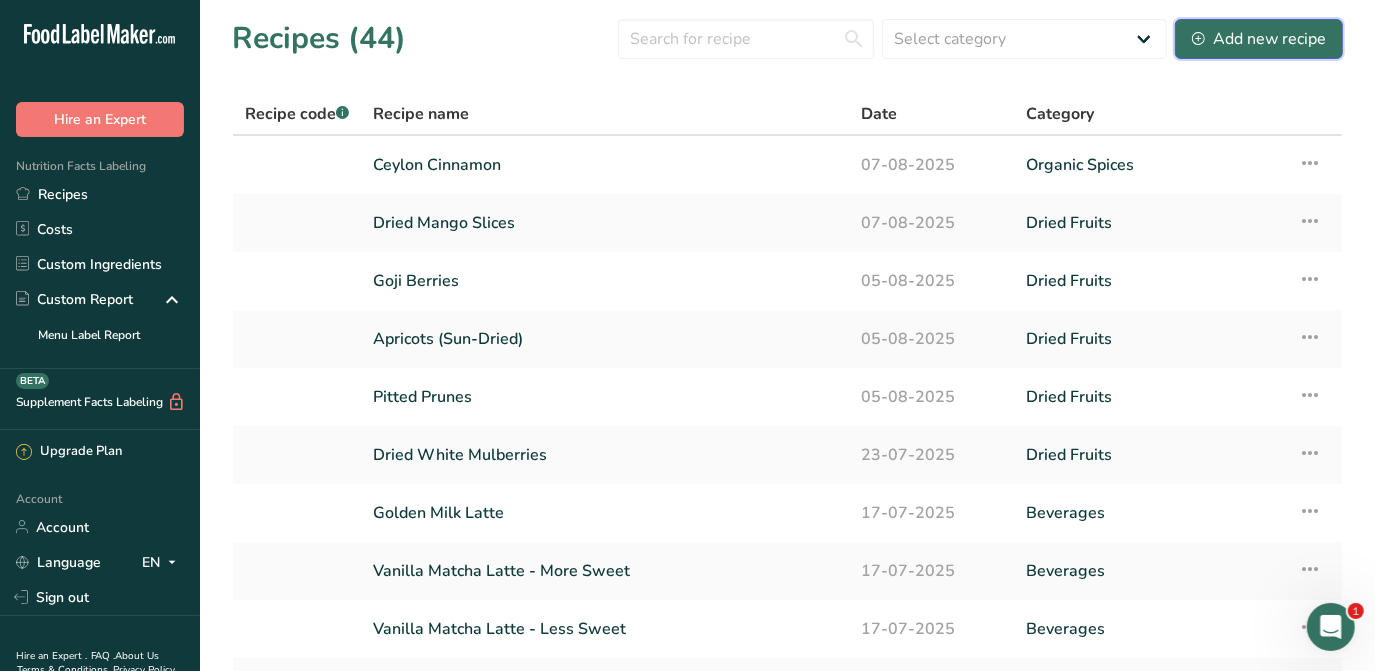click on "Add new recipe" at bounding box center (1259, 39) 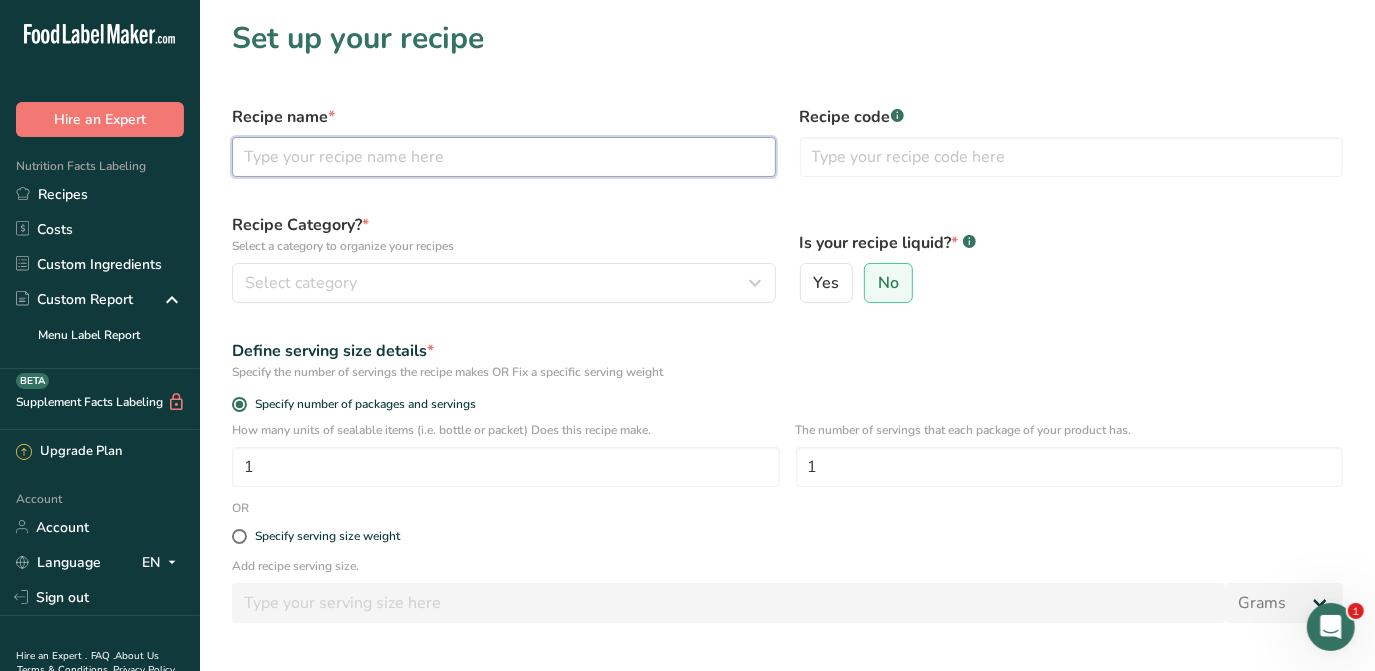 click at bounding box center (504, 157) 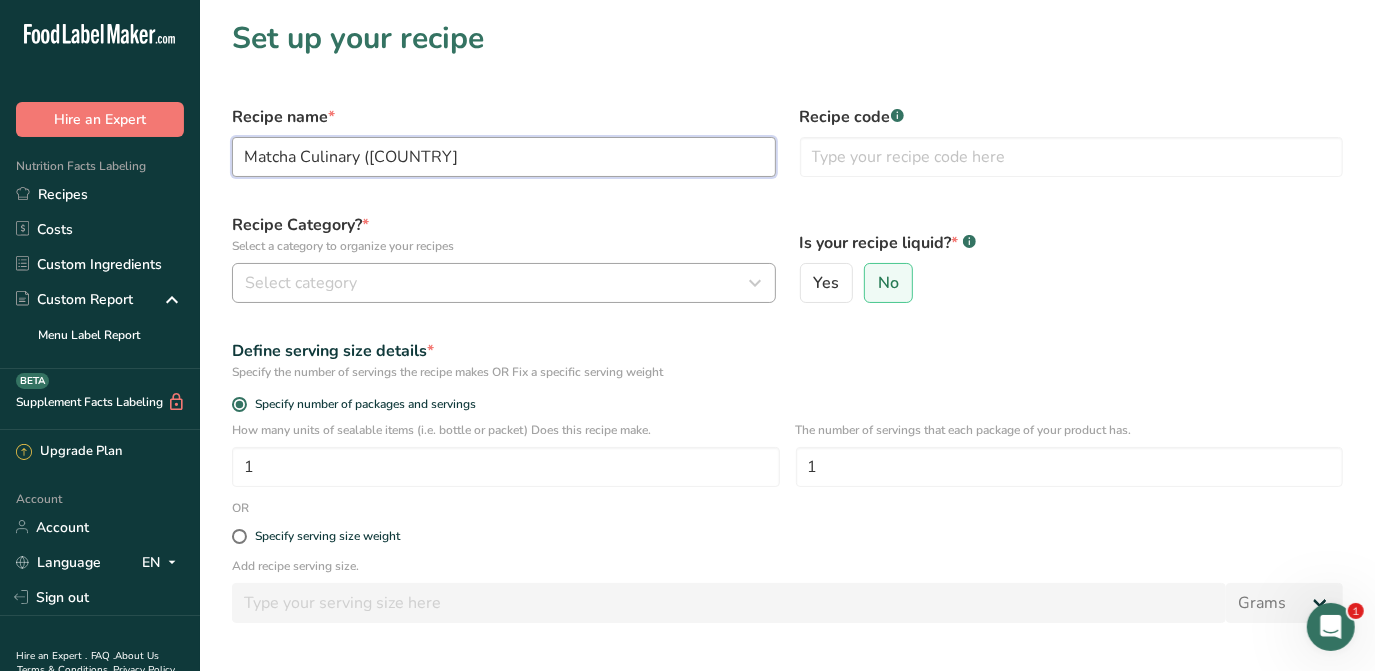type on "Matcha Culinary (Chinese)" 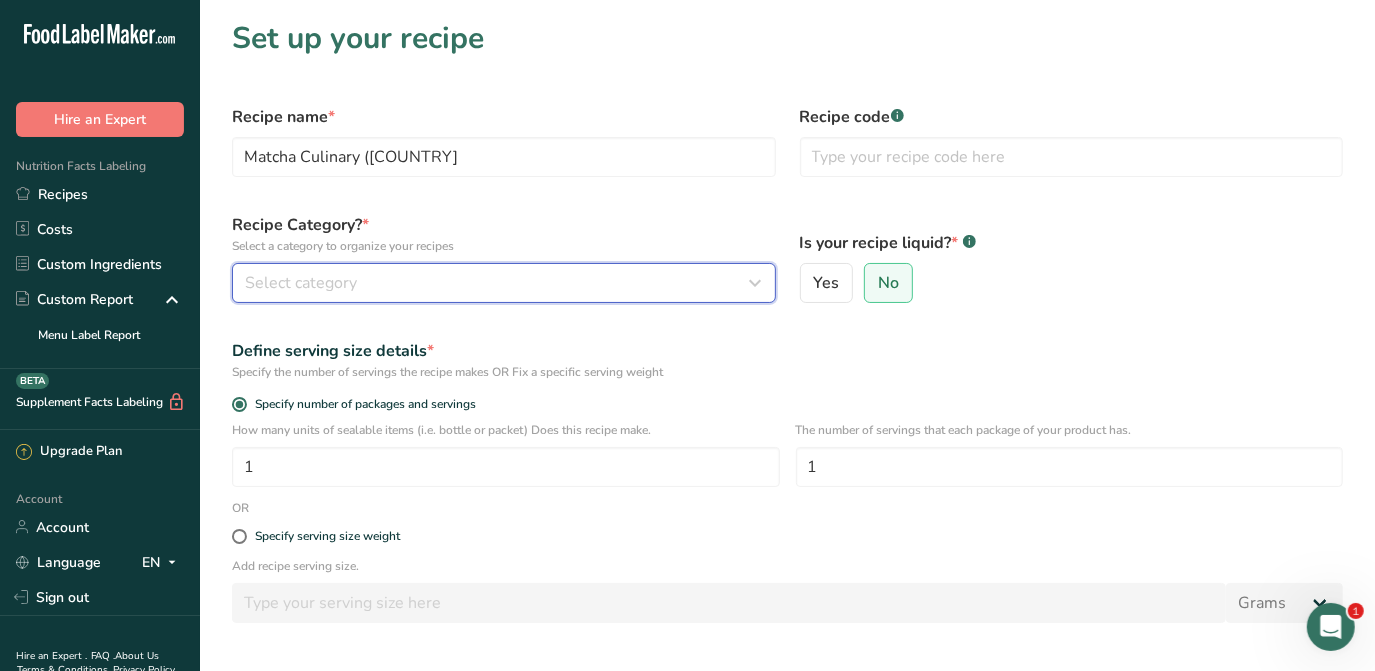 click on "Select category" at bounding box center (498, 283) 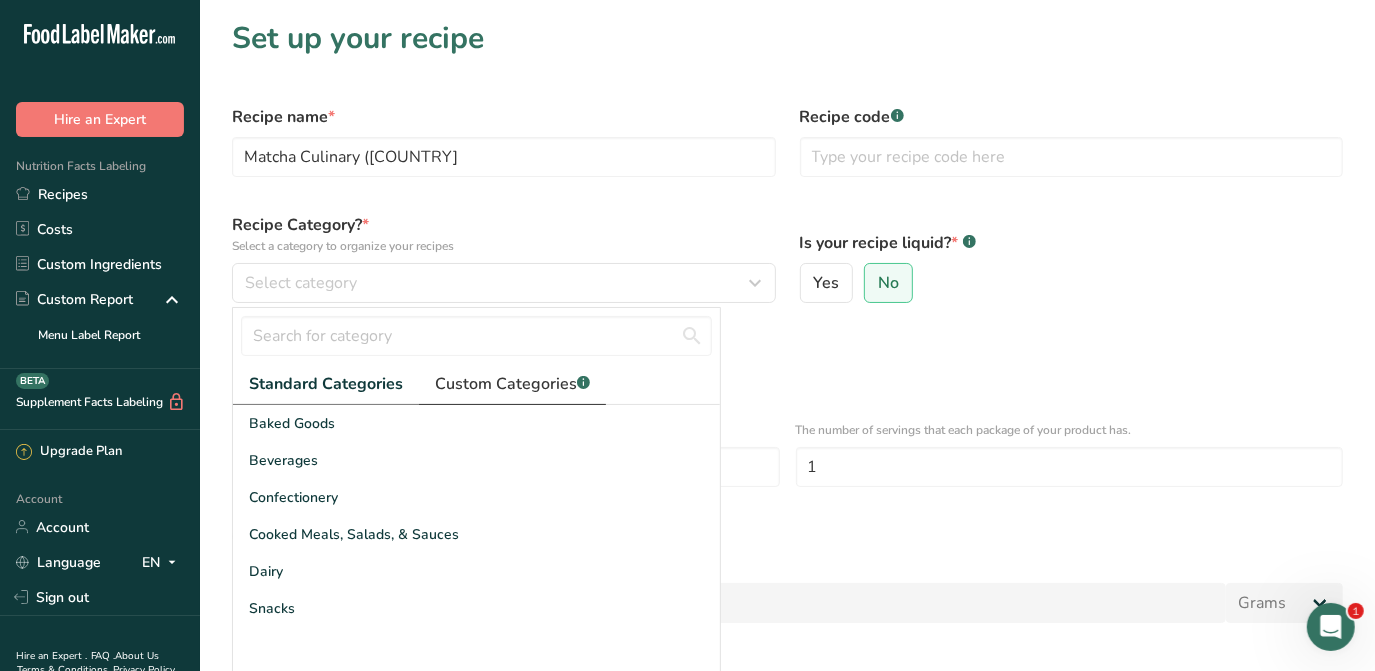 click on "Custom Categories
.a-a{fill:#347362;}.b-a{fill:#fff;}" at bounding box center [512, 384] 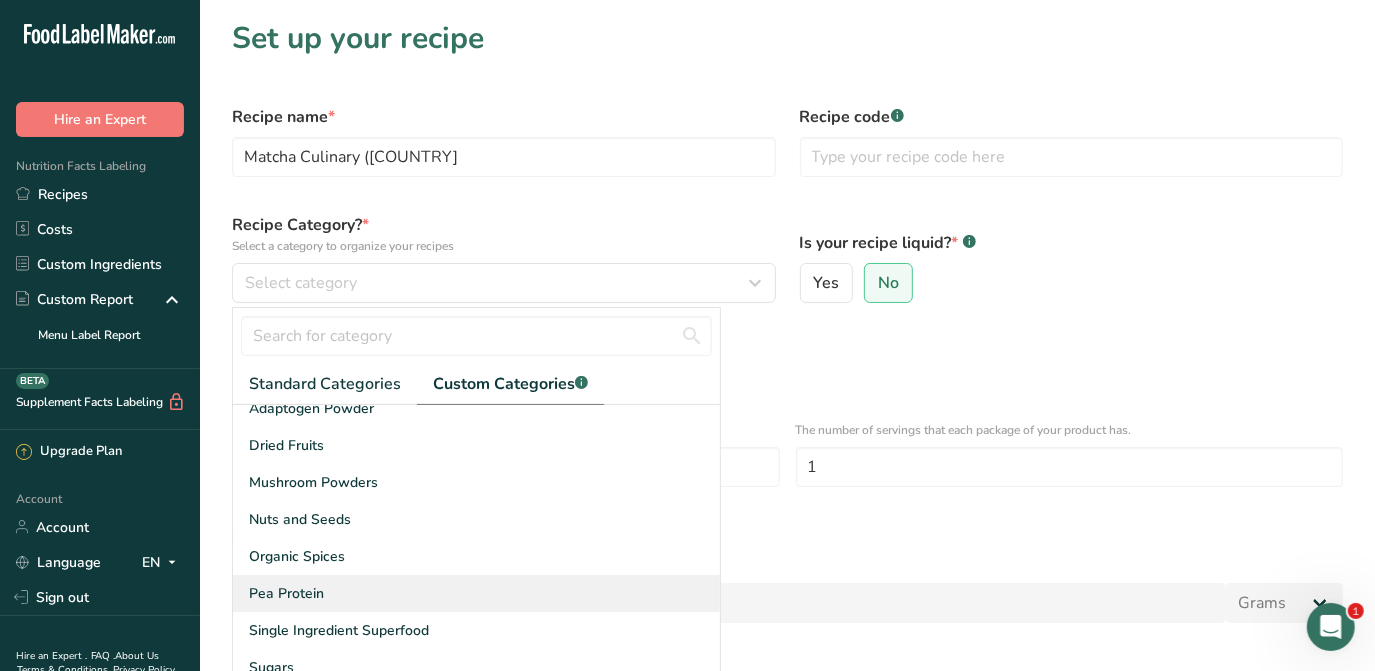 scroll, scrollTop: 0, scrollLeft: 0, axis: both 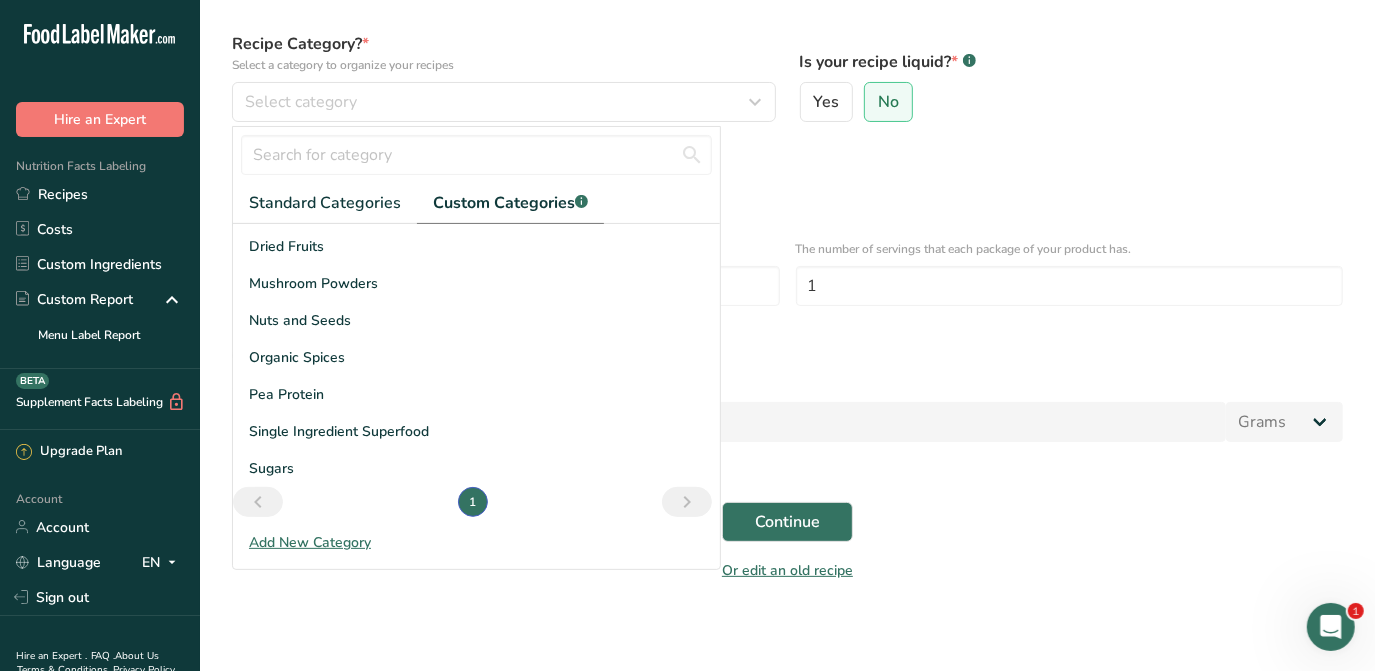 click on "Add New Category" at bounding box center (476, 542) 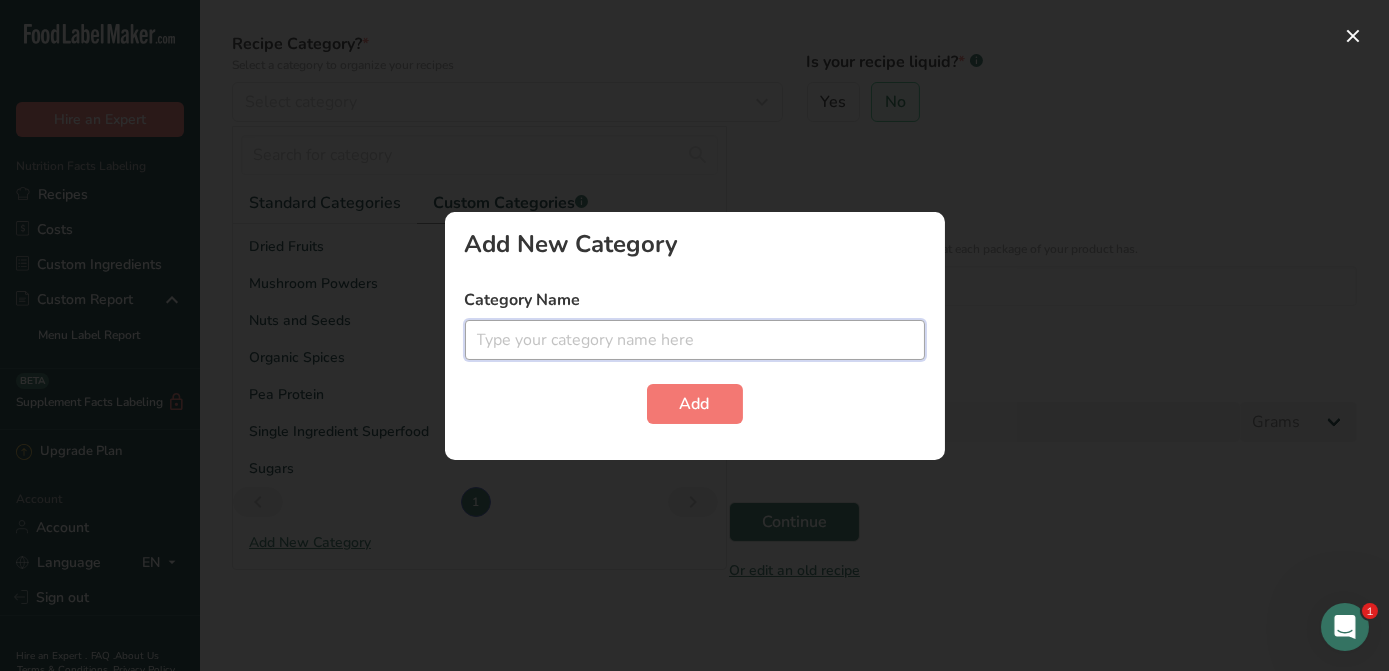 click at bounding box center [695, 340] 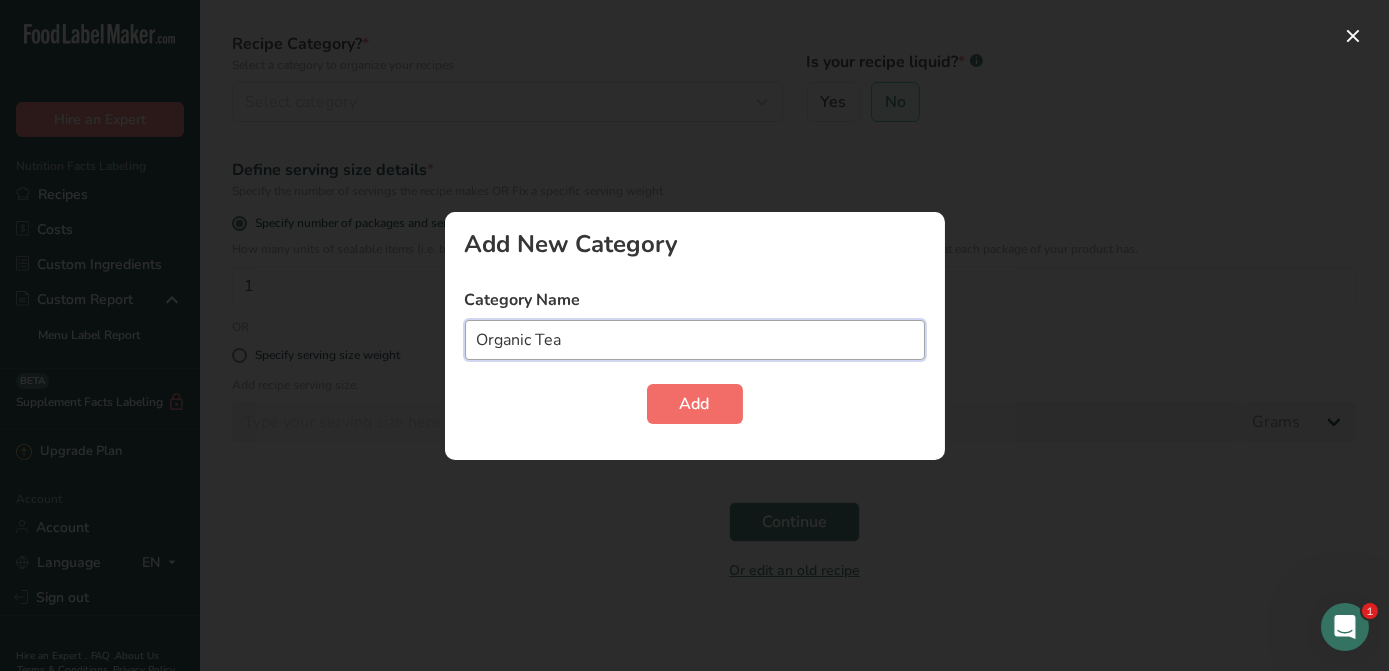 type on "Organic Tea" 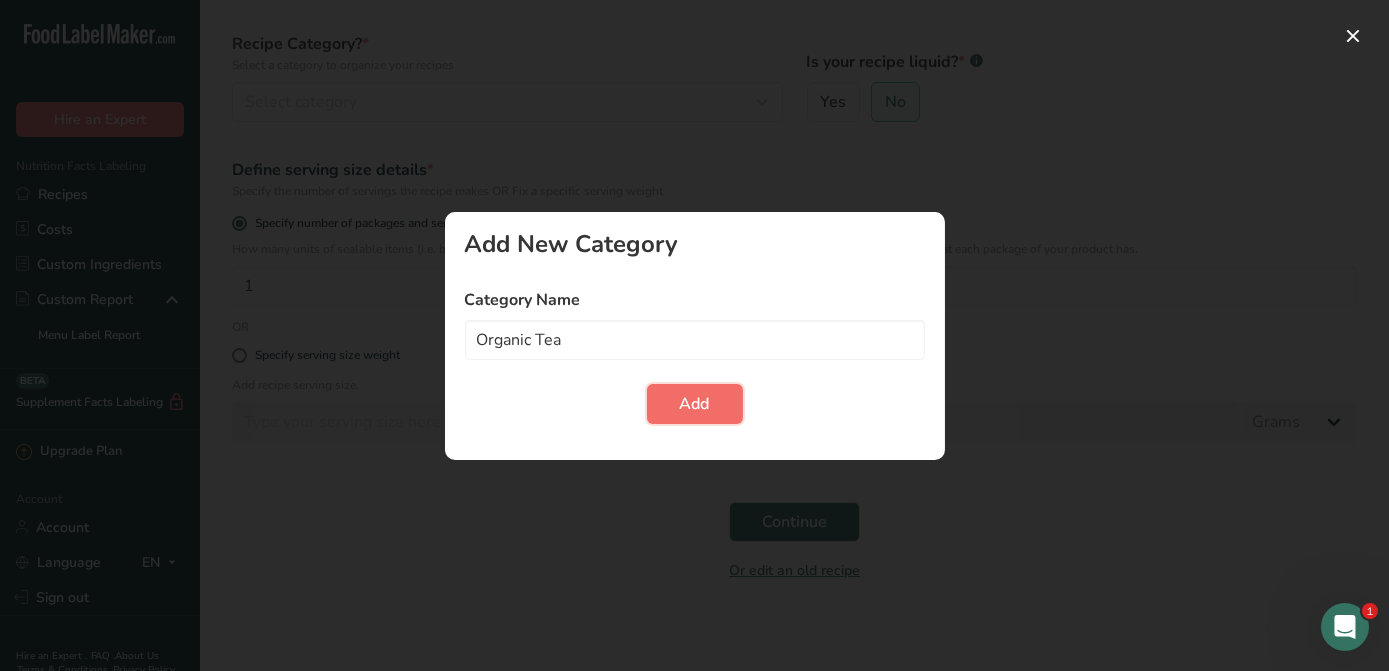 click on "Add" at bounding box center (695, 404) 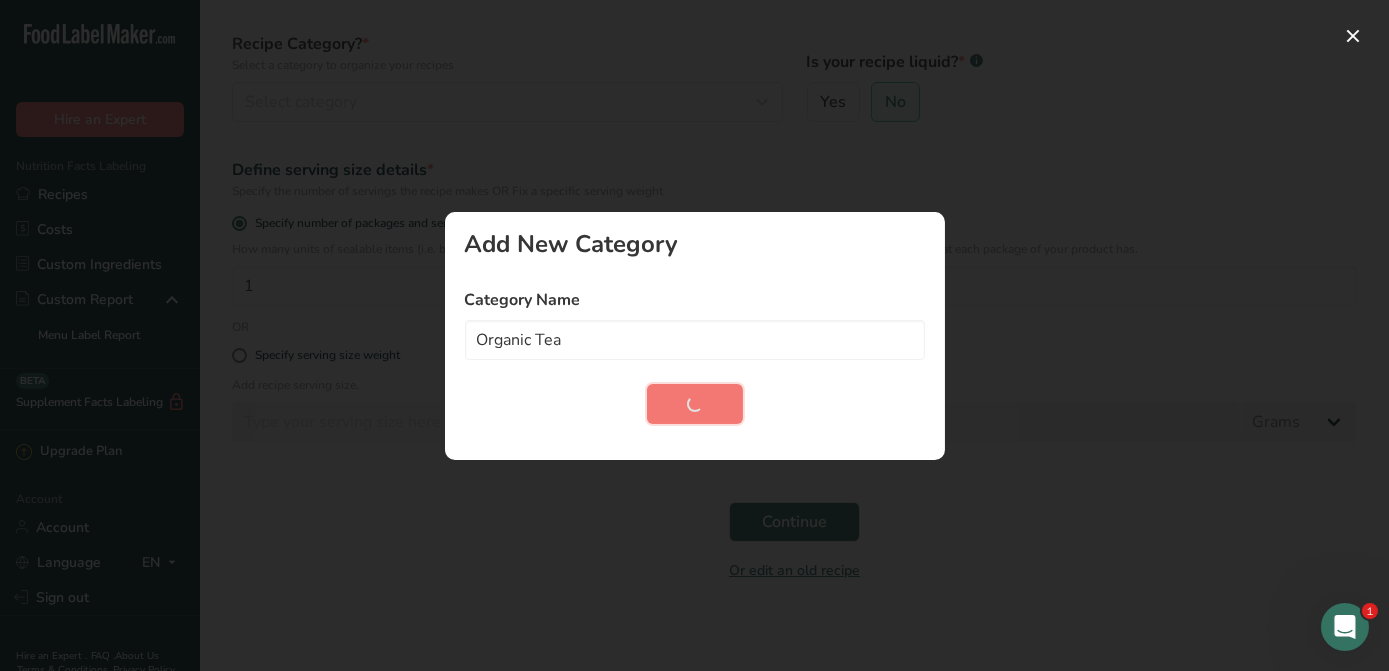type 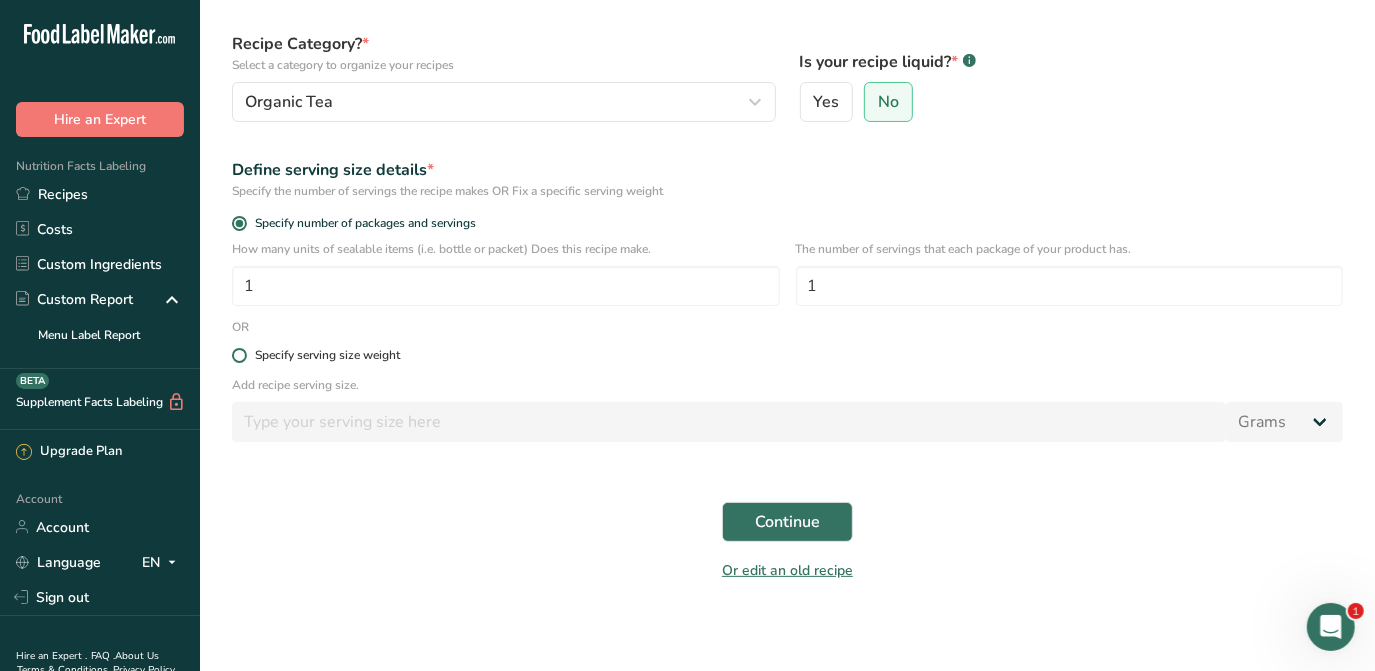 click on "Specify serving size weight" at bounding box center (327, 355) 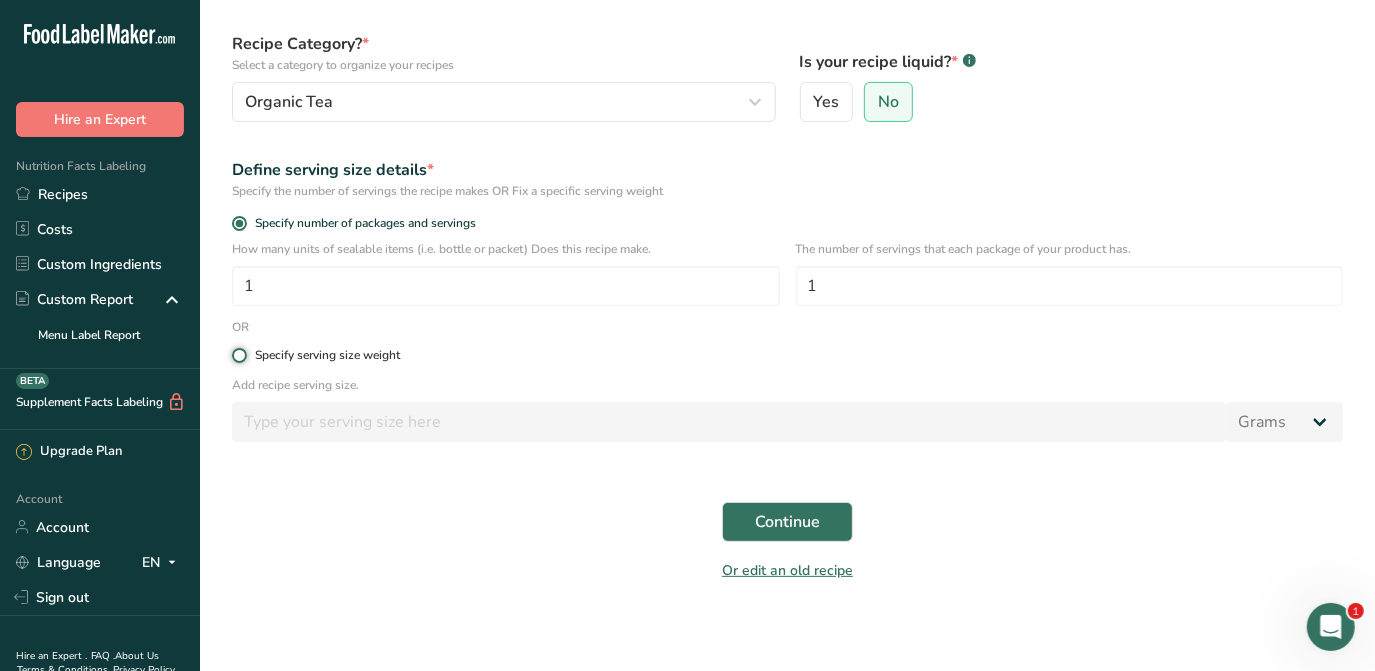 click on "Specify serving size weight" at bounding box center [238, 355] 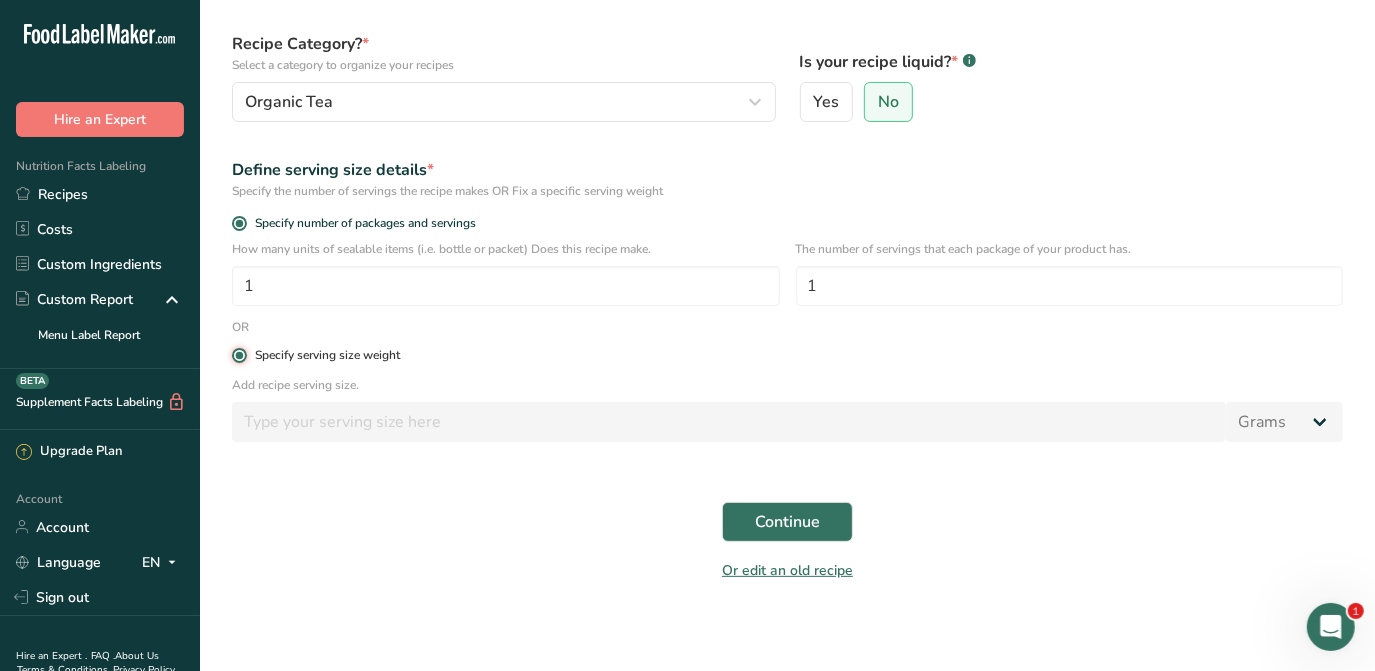 radio on "false" 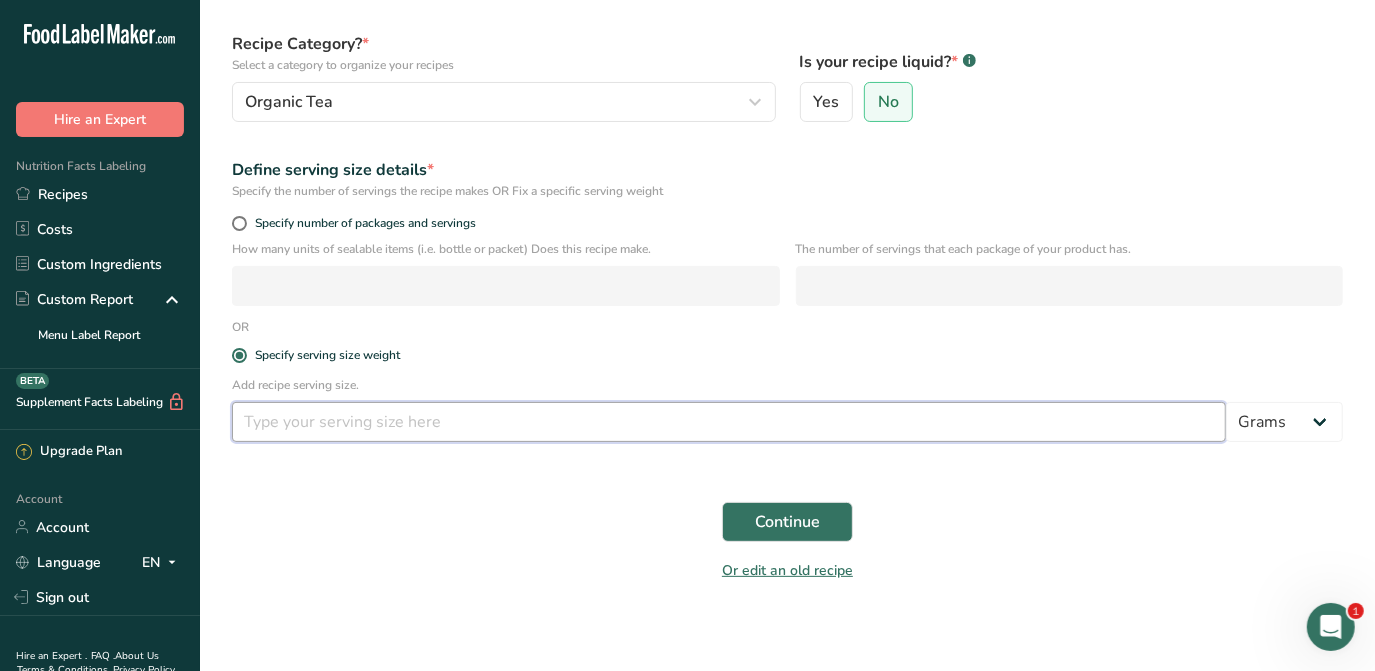 click at bounding box center (729, 422) 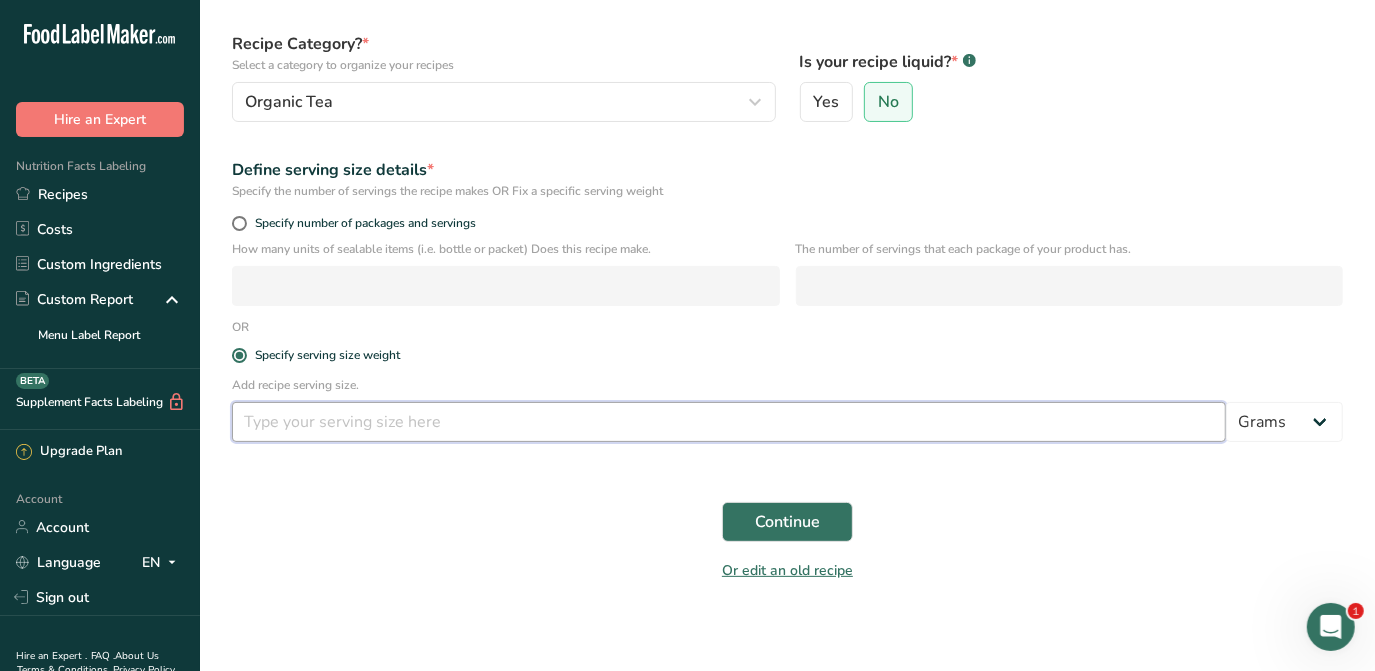 click at bounding box center [729, 422] 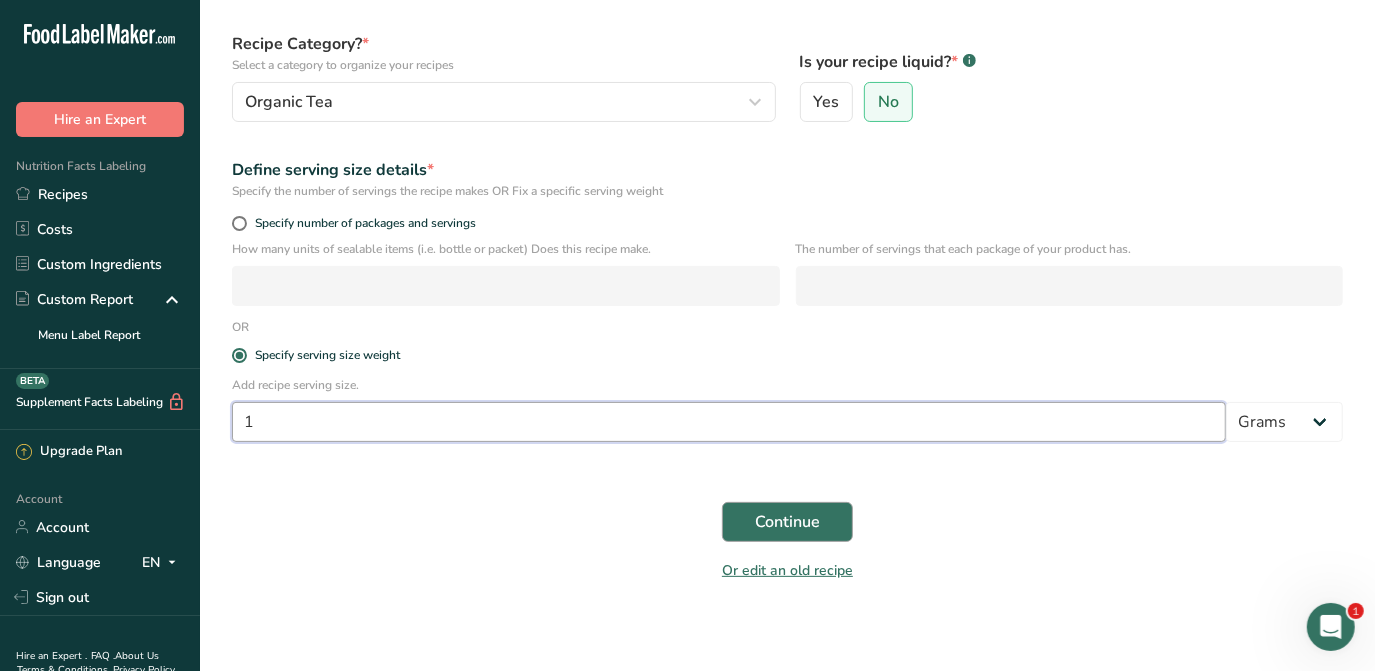 type on "1" 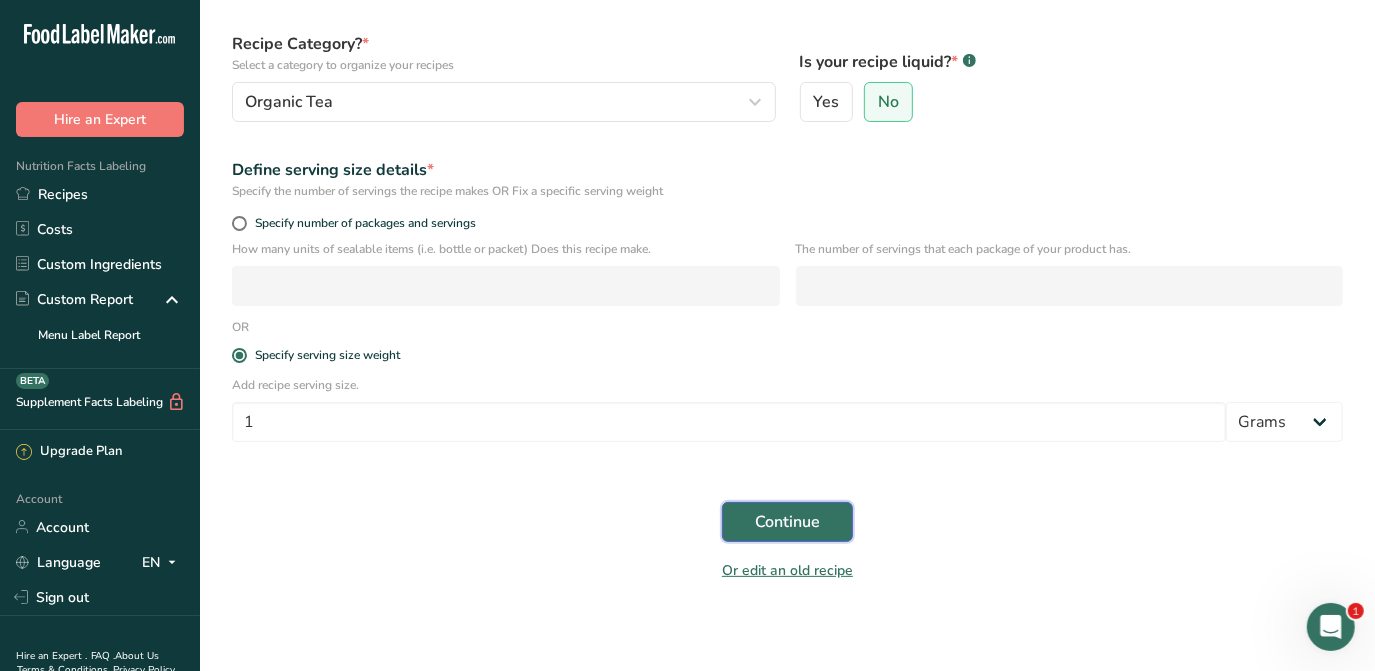 click on "Continue" at bounding box center (787, 522) 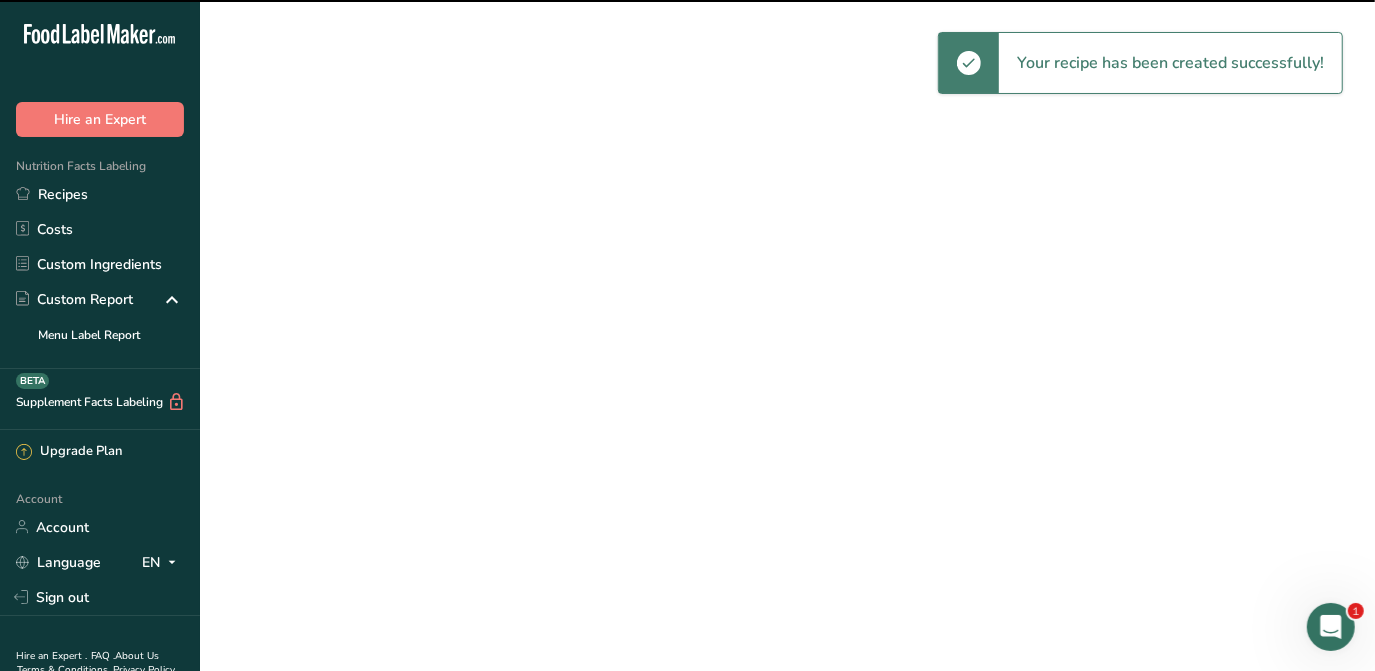scroll, scrollTop: 0, scrollLeft: 0, axis: both 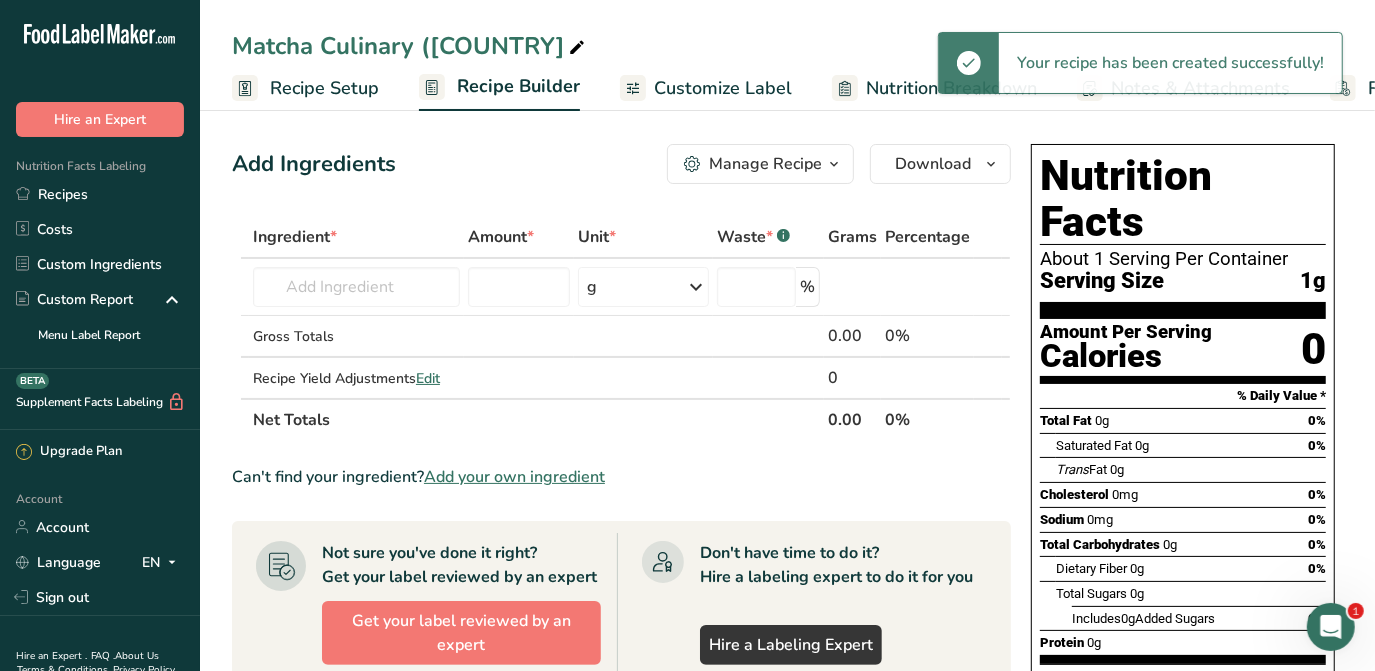 click on "Add your own ingredient" at bounding box center [514, 477] 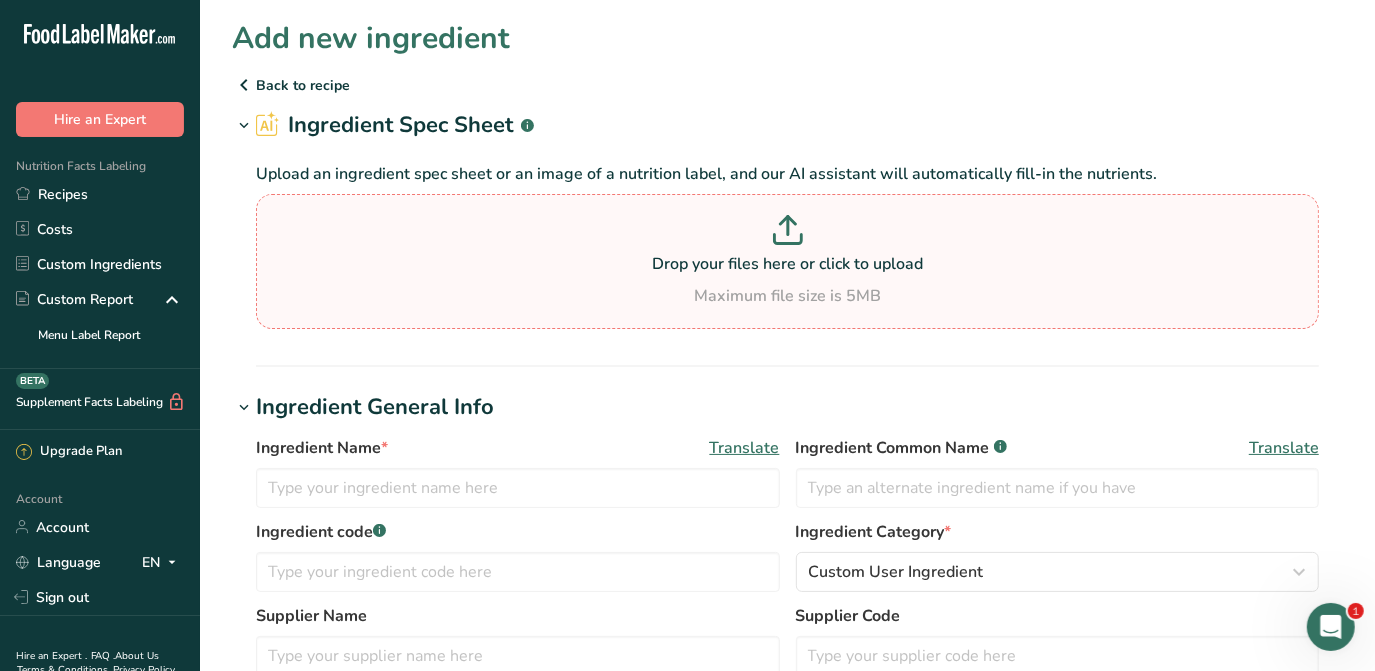 click 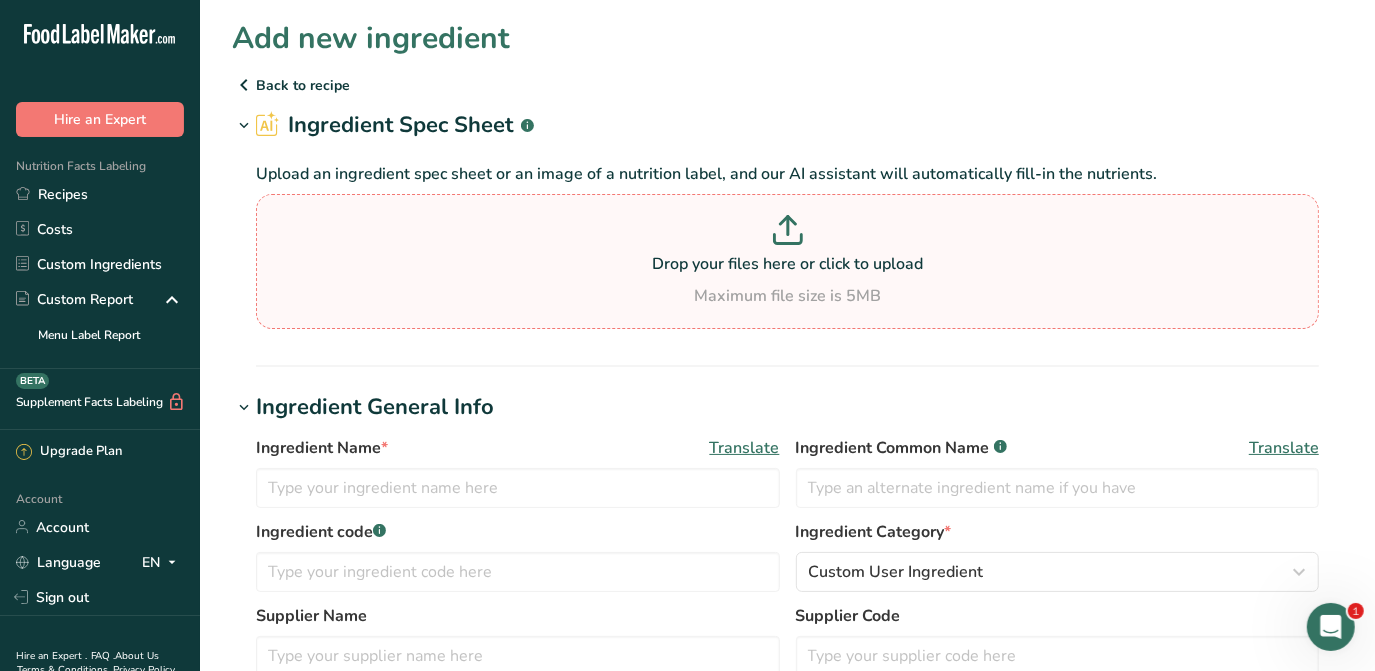 type on "C:\fakepath\TSQ-NP-68 - Matcha Green Tea Powder Culinary (Chinese) -Nutritional Panel.pdf" 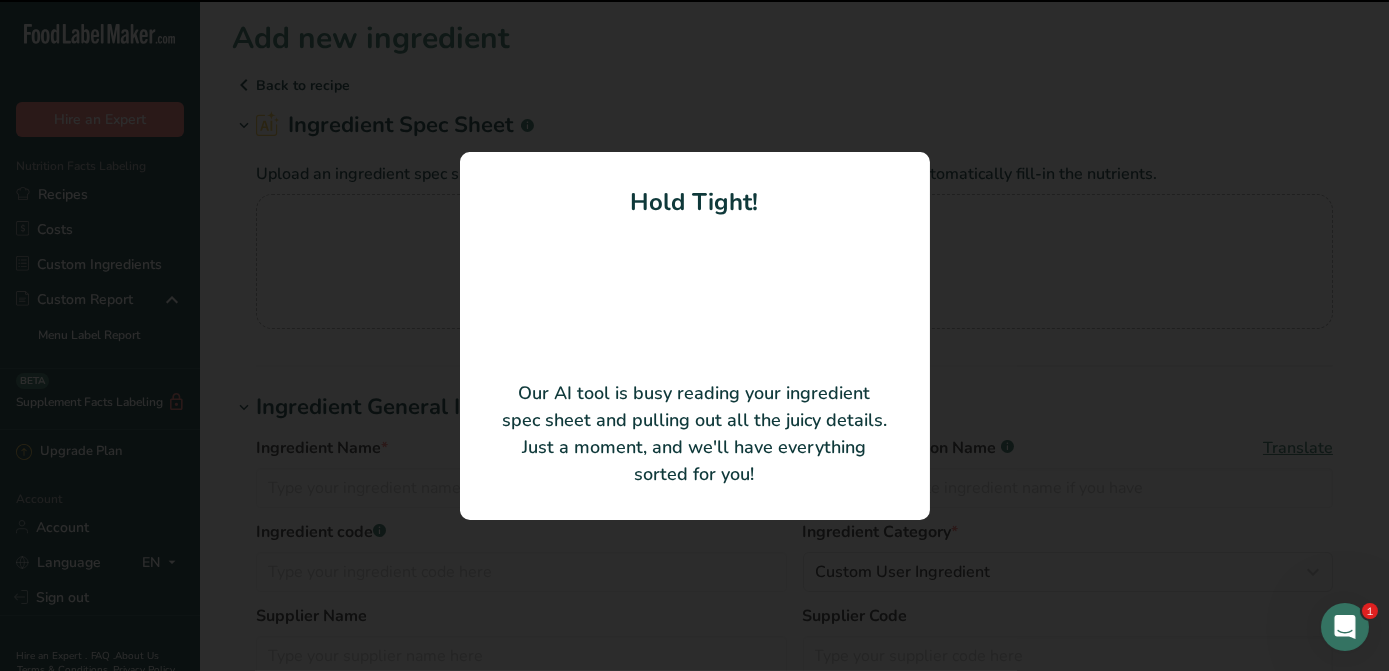 type on "Matcha Green Tea Powder Culinary (Chinese)" 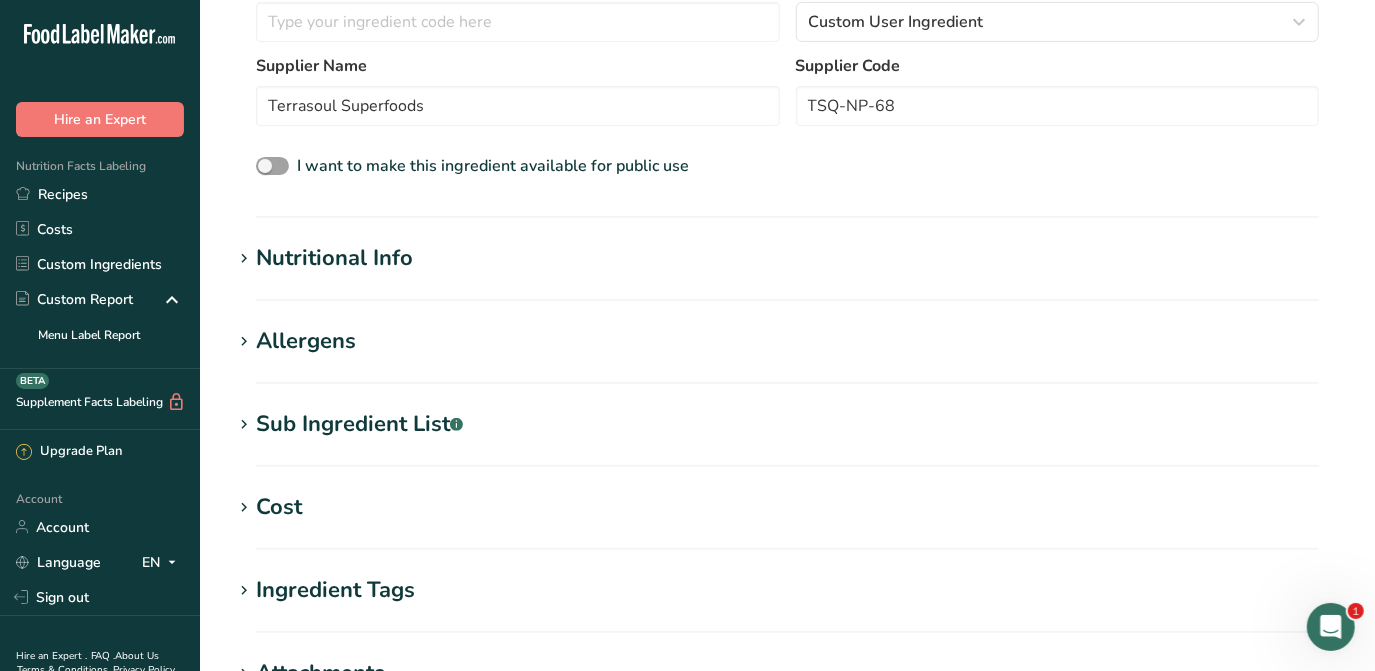 scroll, scrollTop: 454, scrollLeft: 0, axis: vertical 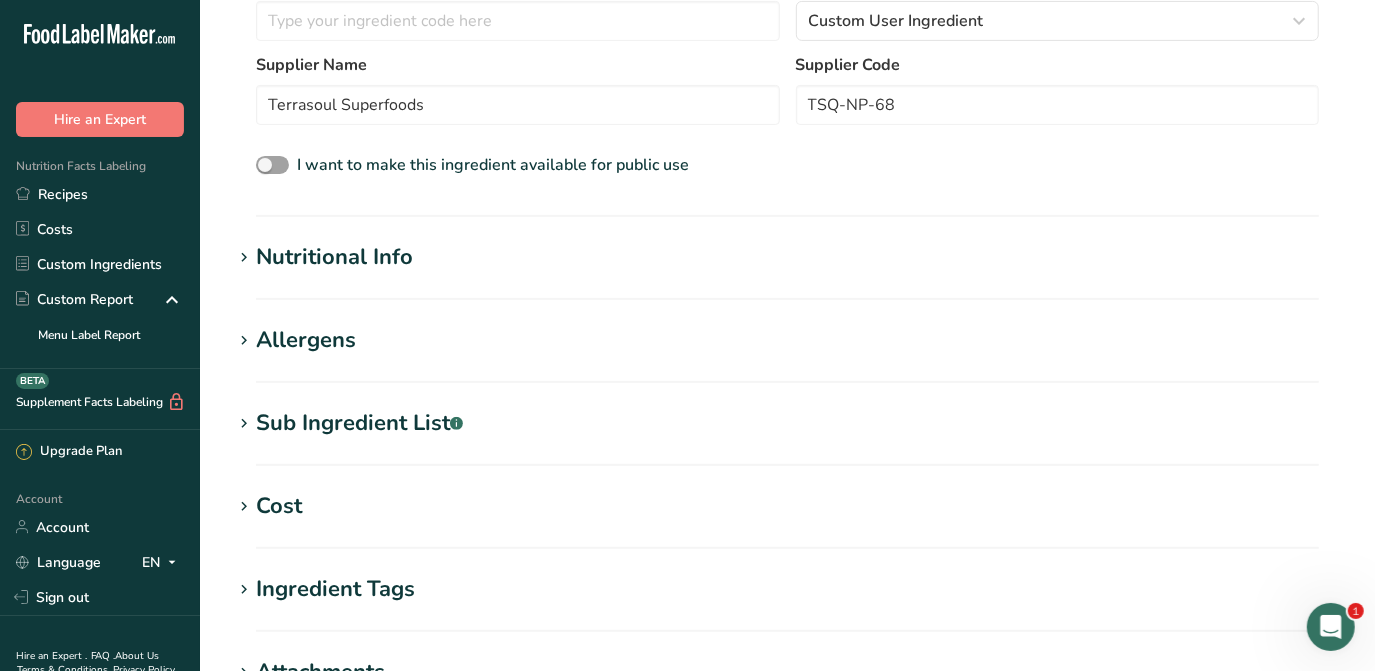 click on "Nutritional Info" at bounding box center (787, 257) 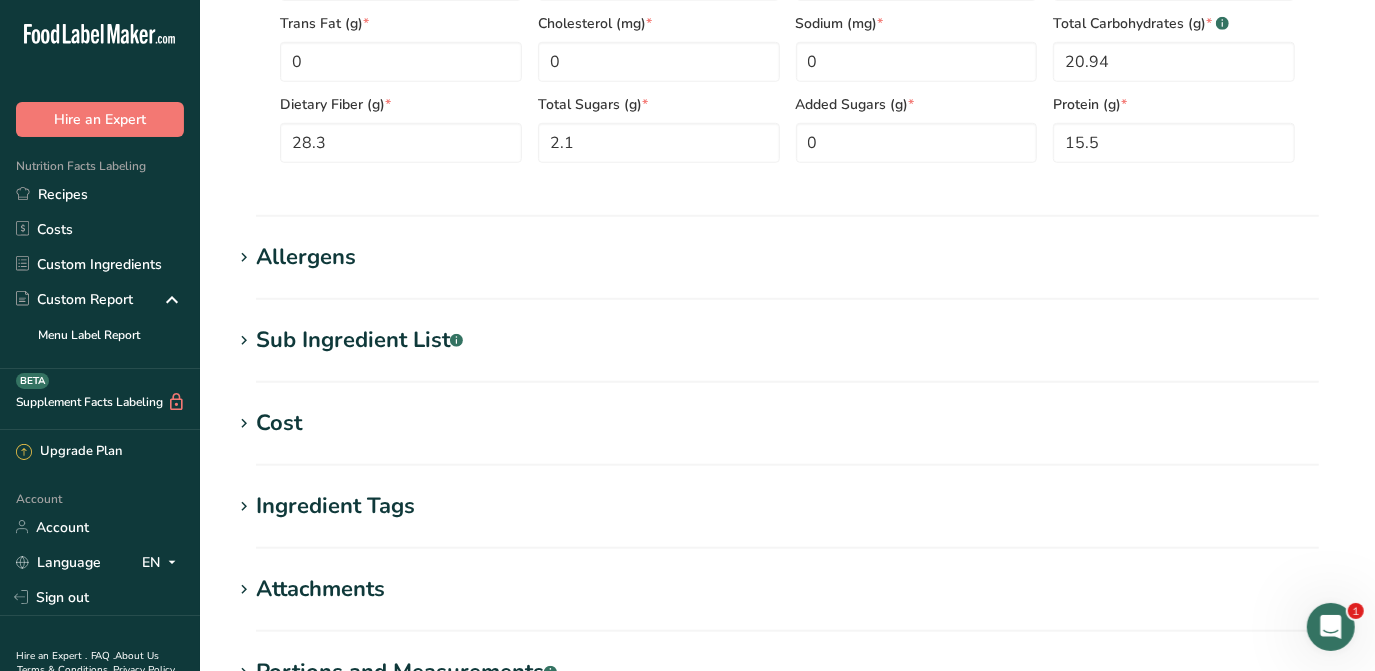 scroll, scrollTop: 1285, scrollLeft: 0, axis: vertical 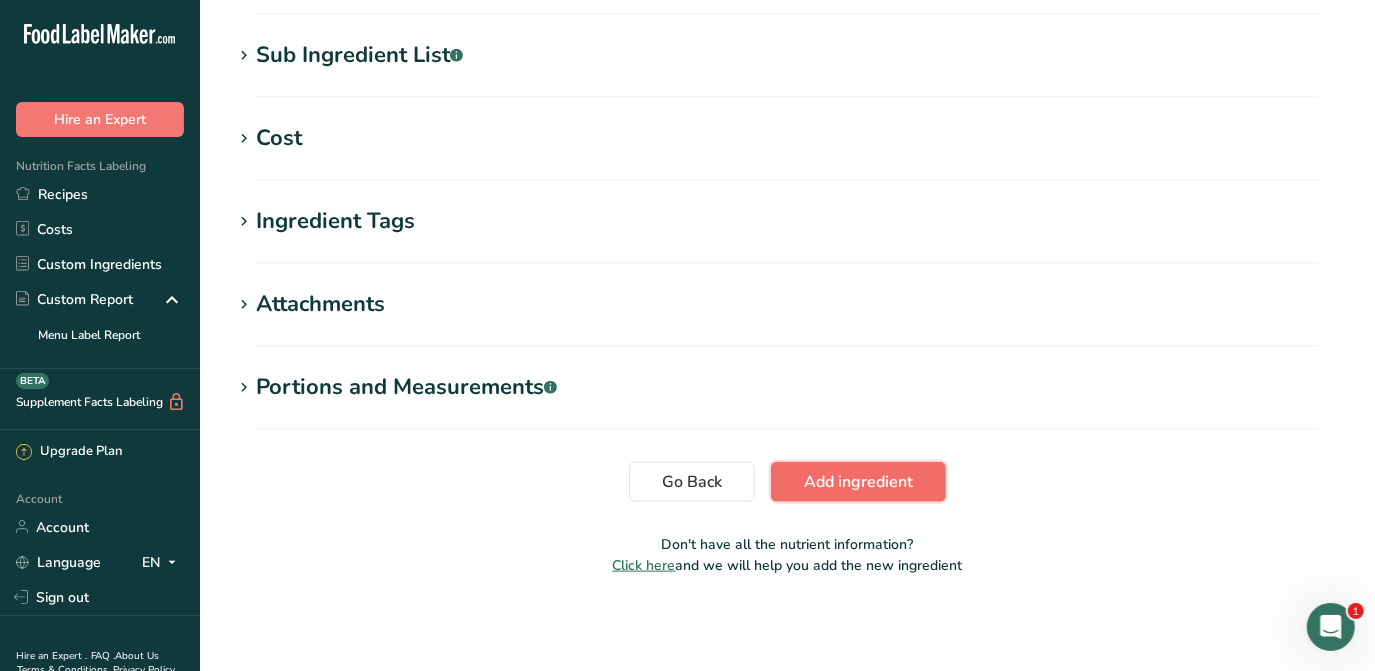 click on "Add ingredient" at bounding box center [858, 482] 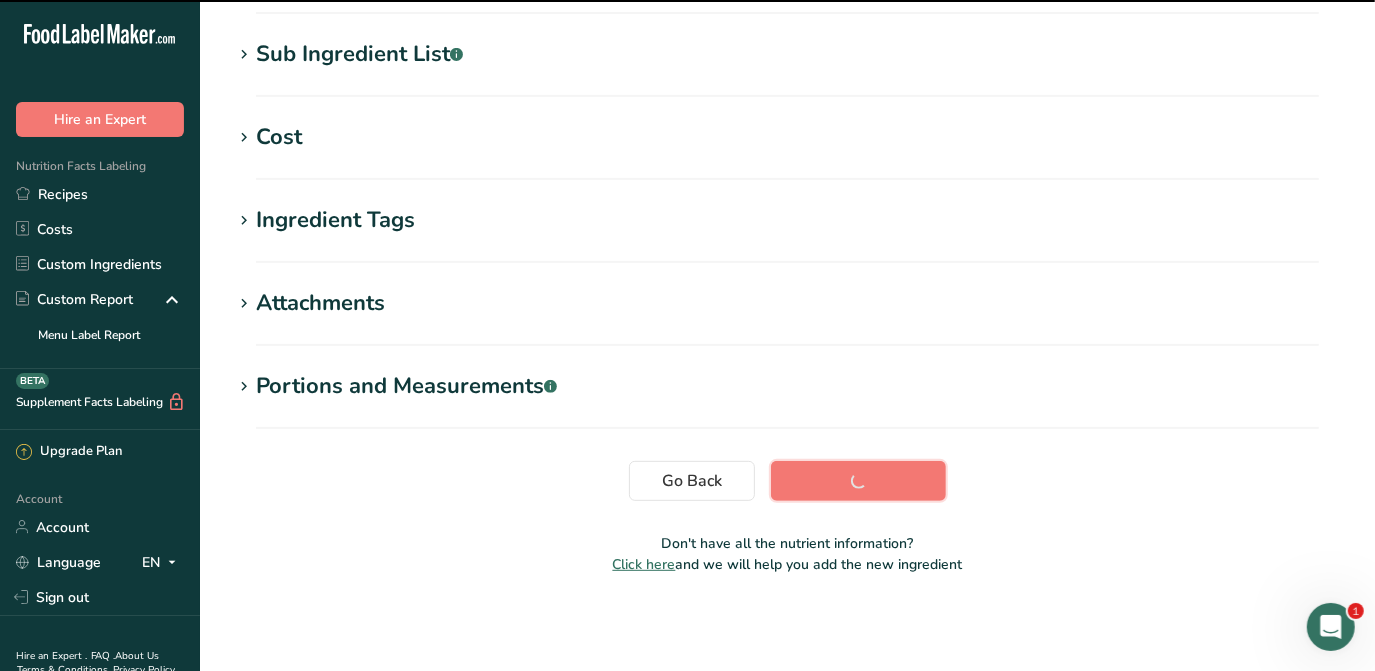 scroll, scrollTop: 402, scrollLeft: 0, axis: vertical 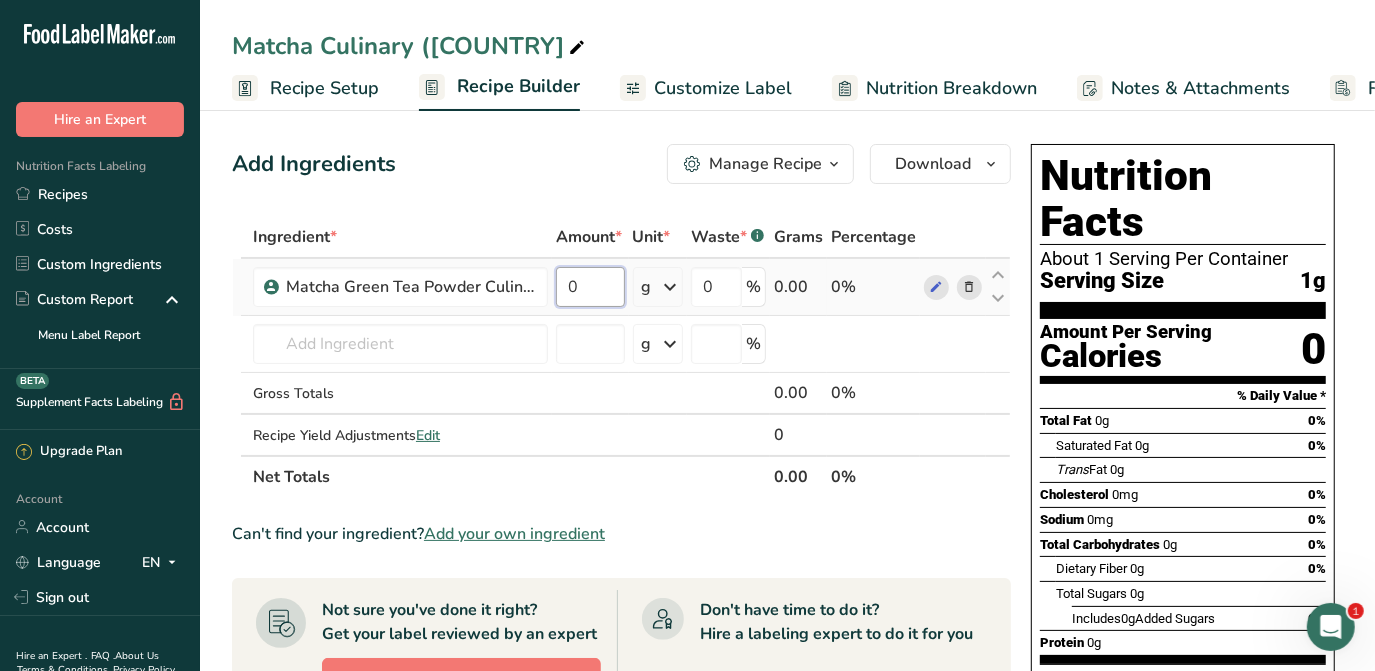 click on "0" at bounding box center (590, 287) 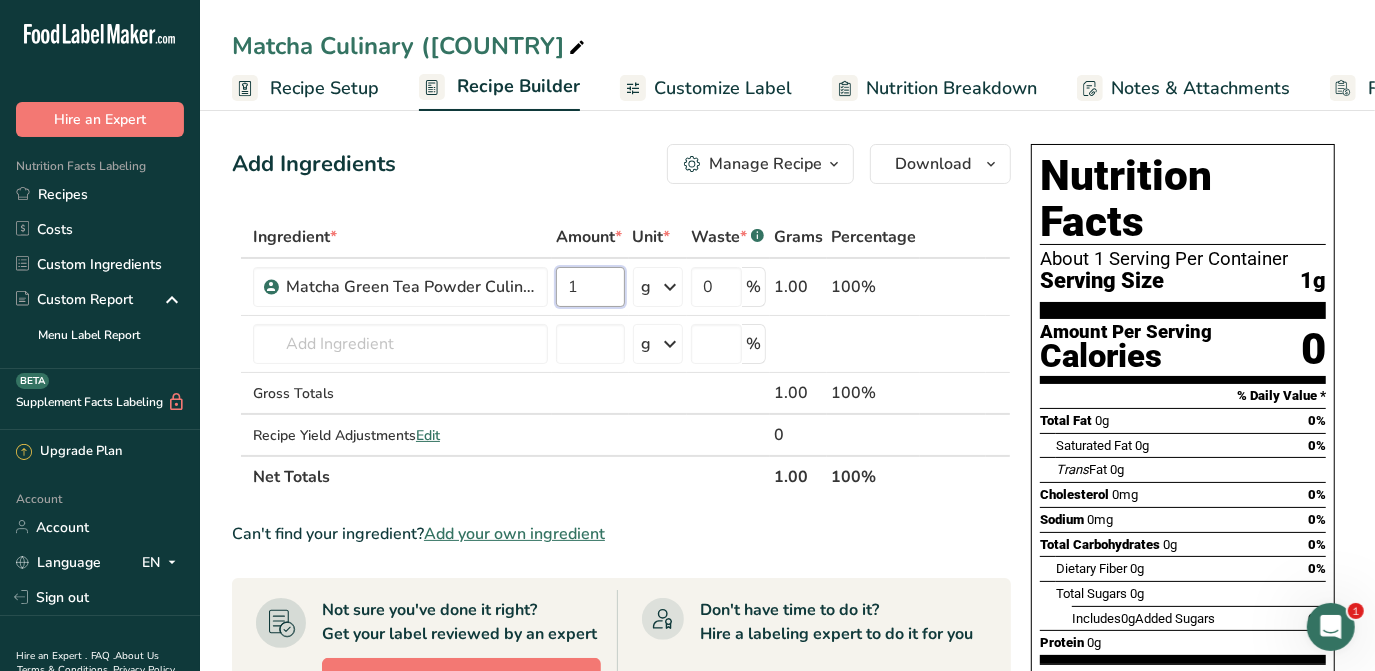type on "1" 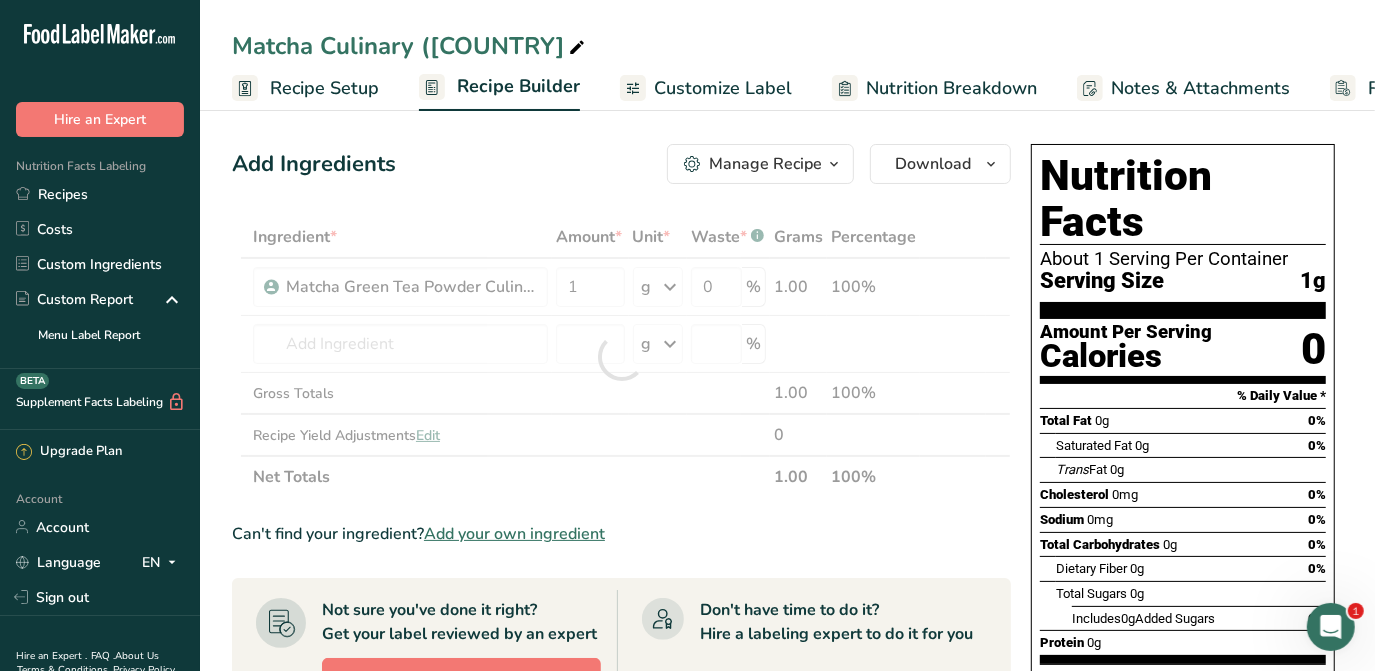 click on "Add Ingredients
Manage Recipe         Delete Recipe           Duplicate Recipe             Scale Recipe             Save as Sub-Recipe   .a-a{fill:#347362;}.b-a{fill:#fff;}                               Nutrition Breakdown                 Recipe Card
NEW
Amino Acids Pattern Report           Activity History
Download
Choose your preferred label style
Standard FDA label
Standard FDA label
The most common format for nutrition facts labels in compliance with the FDA's typeface, style and requirements
Tabular FDA label
A label format compliant with the FDA regulations presented in a tabular (horizontal) display.
Linear FDA label
A simple linear display for small sized packages.
Simplified FDA label" at bounding box center [621, 164] 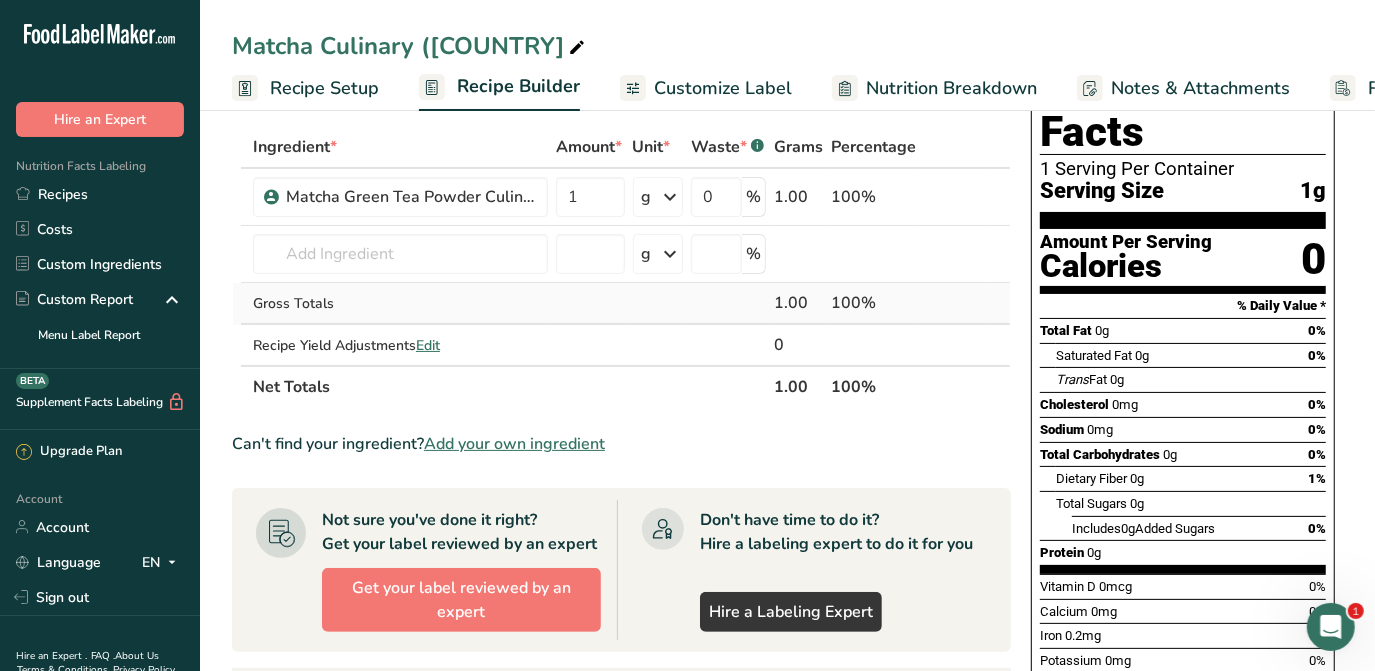 scroll, scrollTop: 0, scrollLeft: 0, axis: both 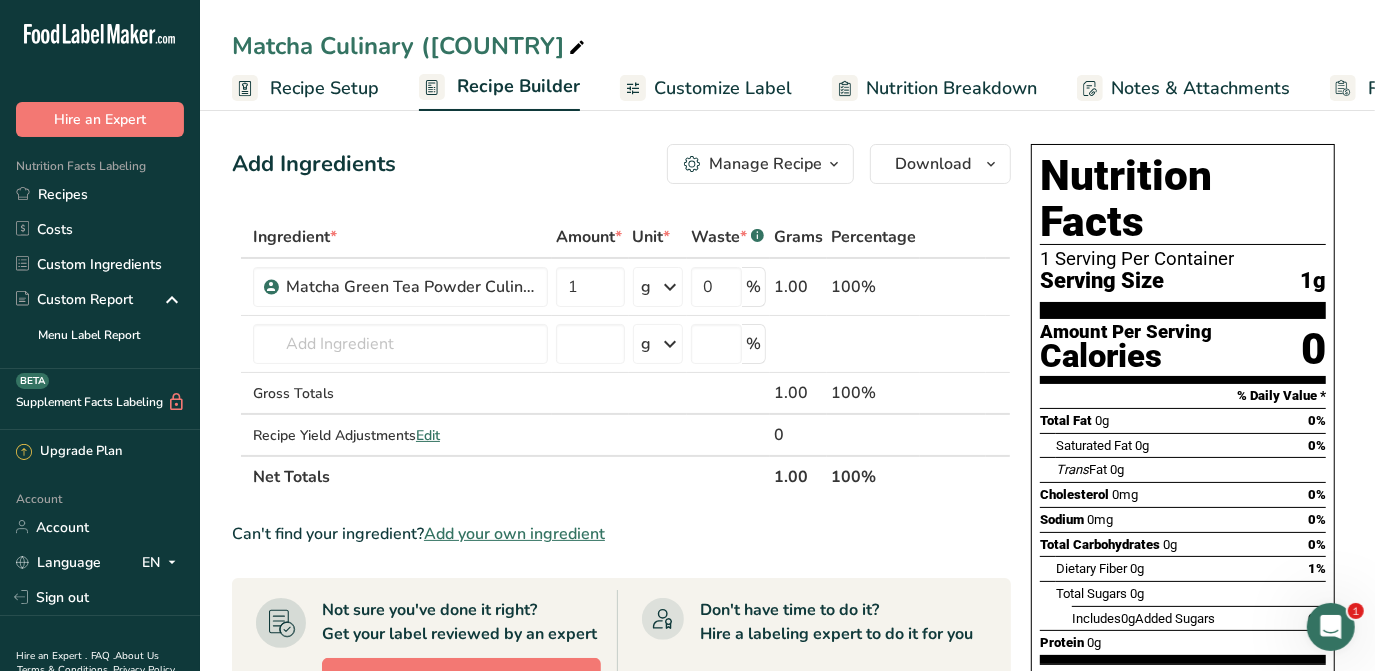 click on "Customize Label" at bounding box center [723, 88] 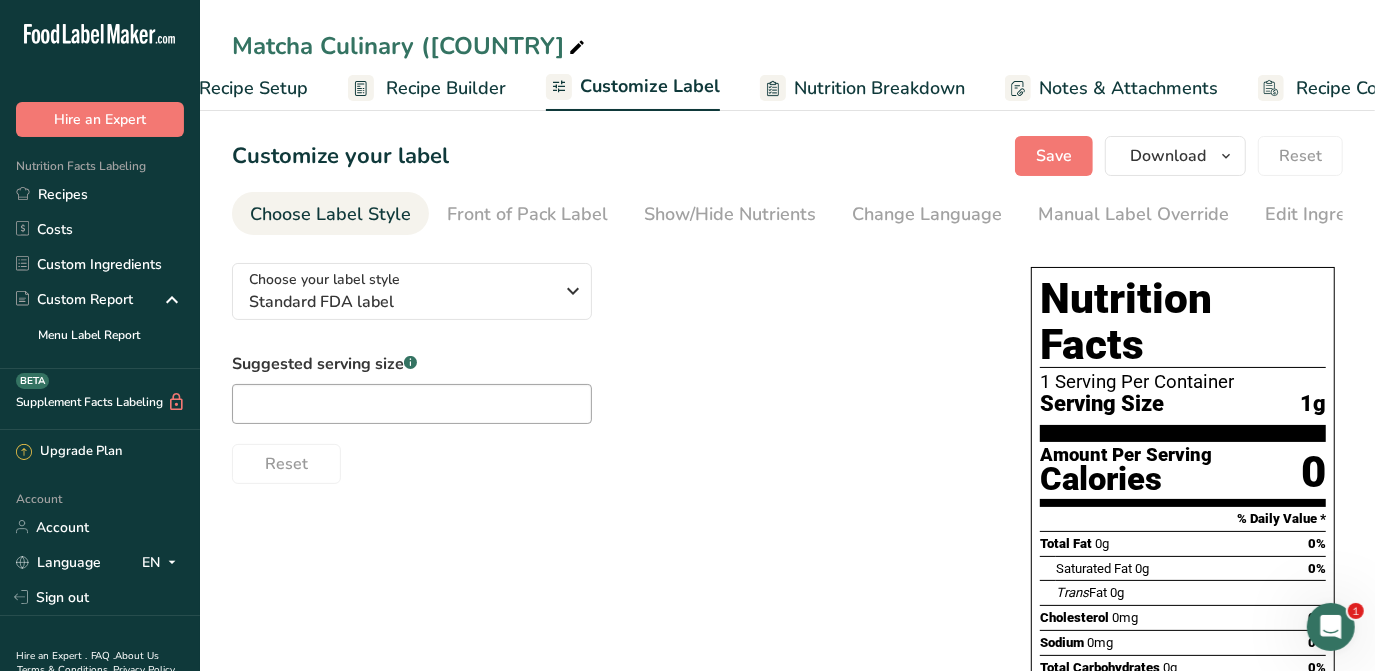 scroll, scrollTop: 0, scrollLeft: 146, axis: horizontal 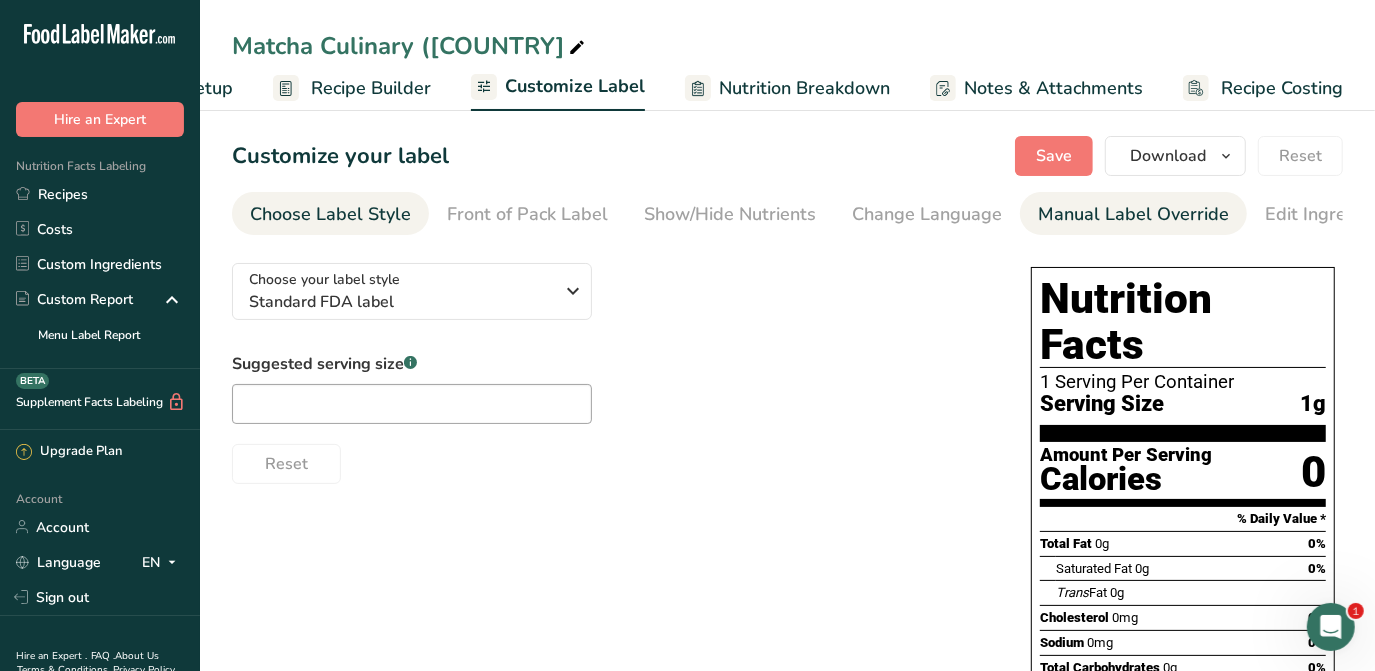 click on "Manual Label Override" at bounding box center [1133, 214] 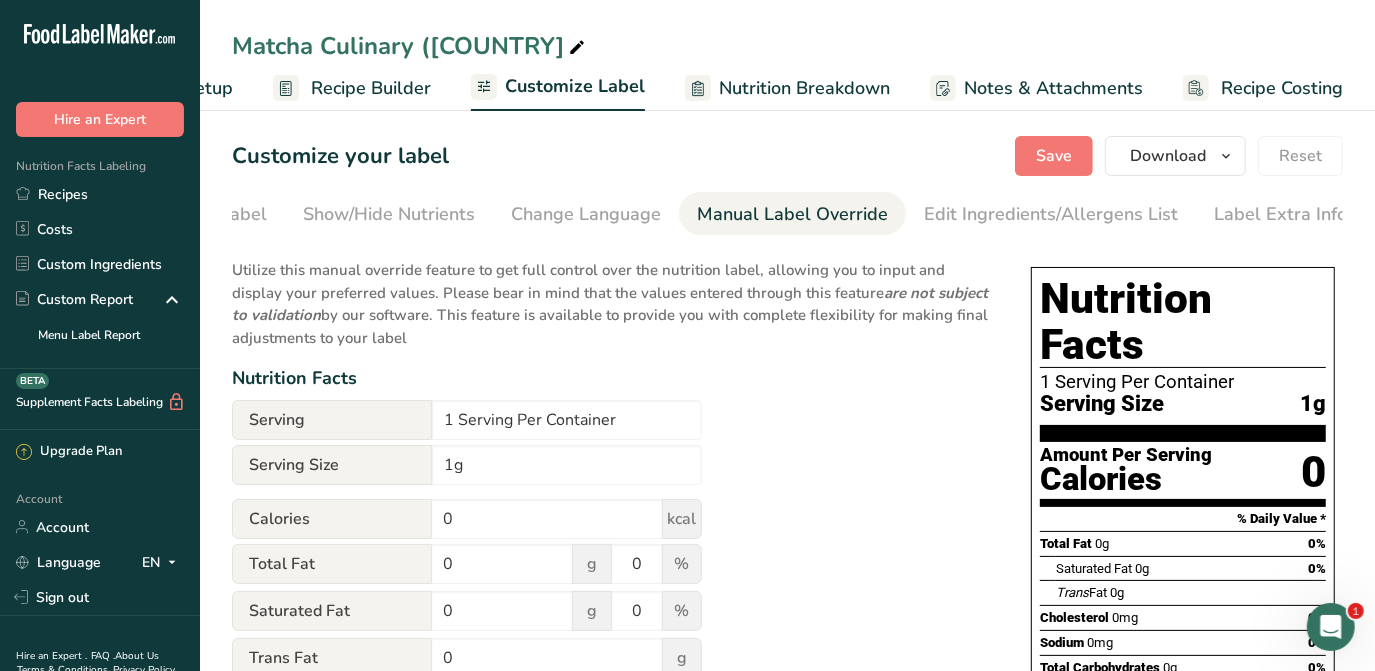 scroll, scrollTop: 0, scrollLeft: 341, axis: horizontal 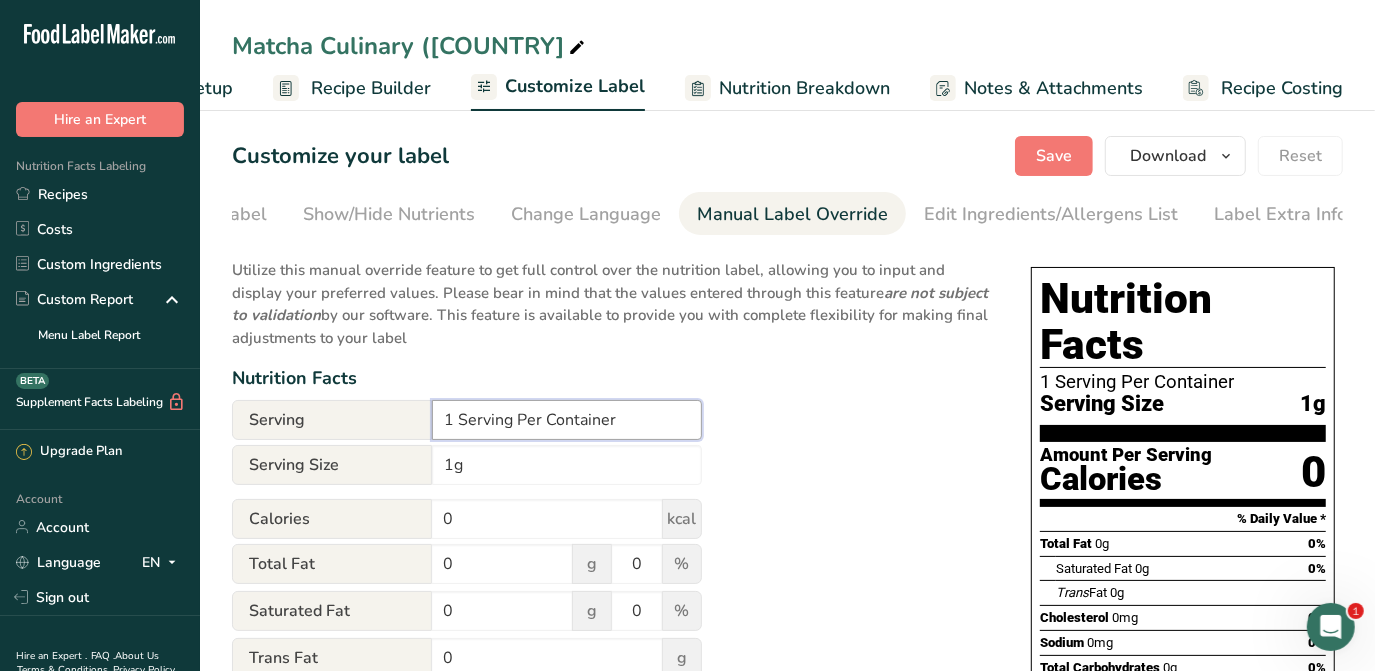 click on "1 Serving Per Container" at bounding box center (567, 420) 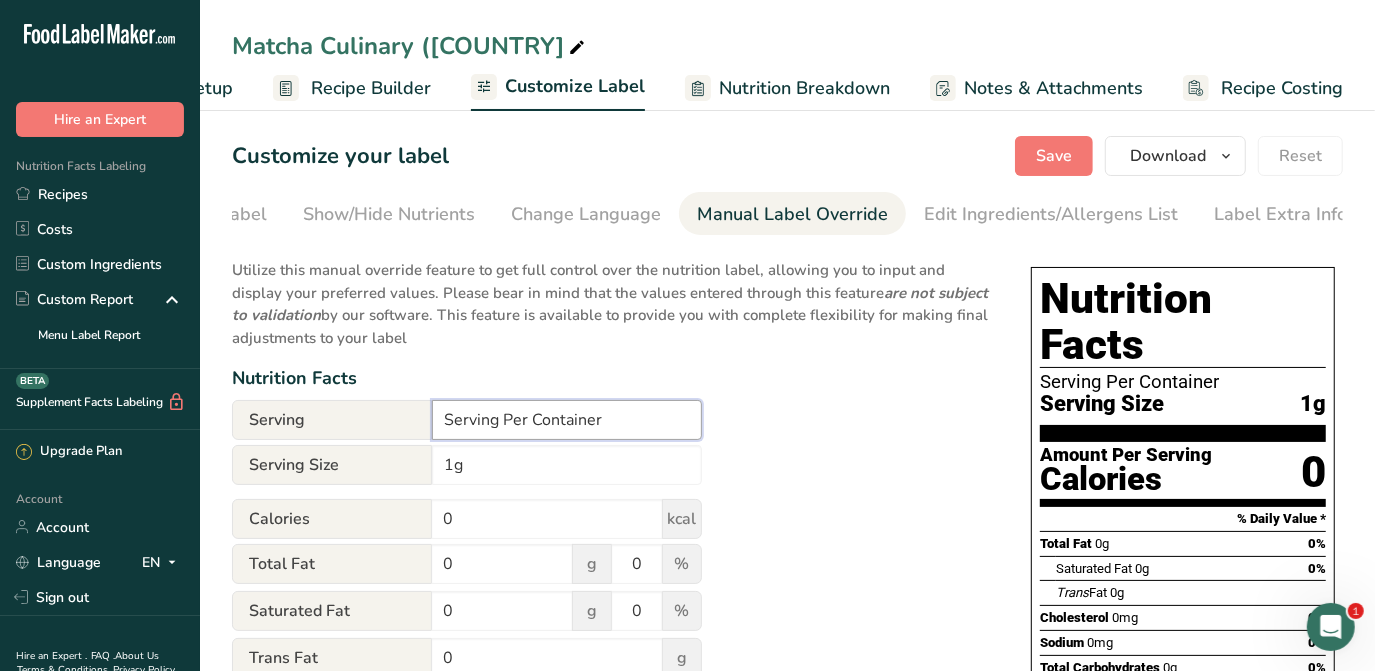 click on "Serving Per Container" at bounding box center (567, 420) 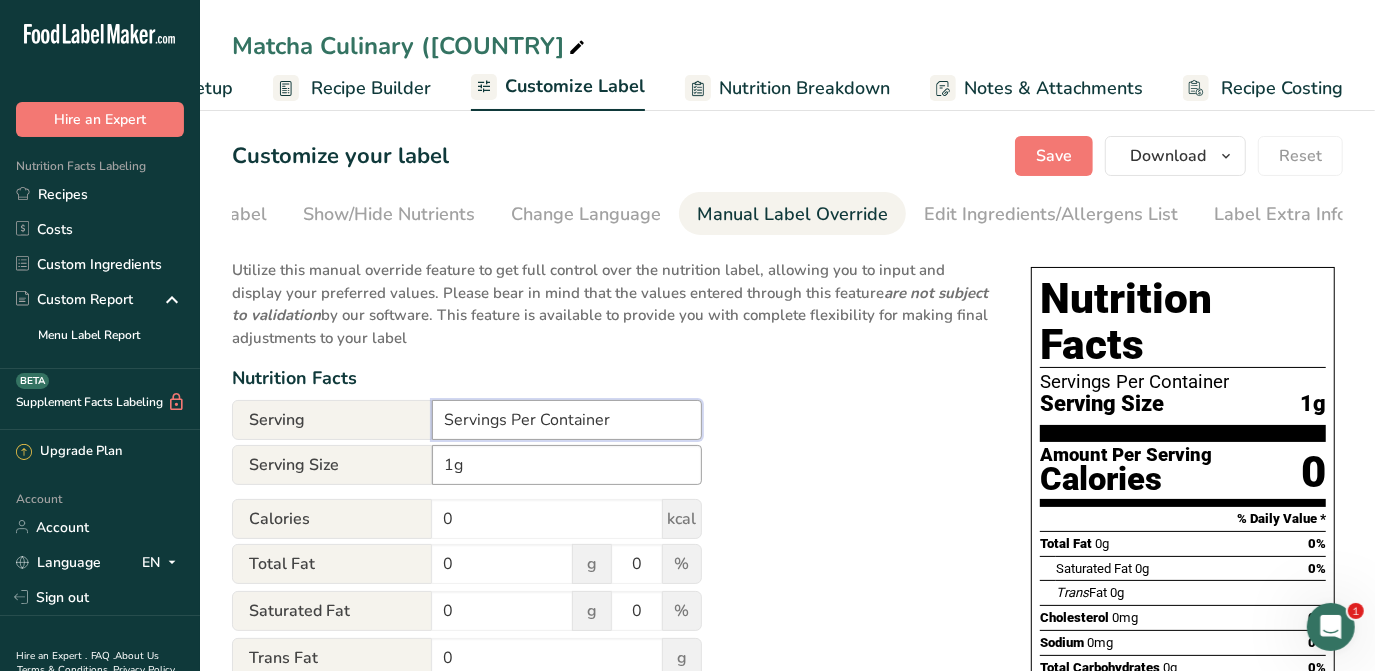 type on "Servings Per Container" 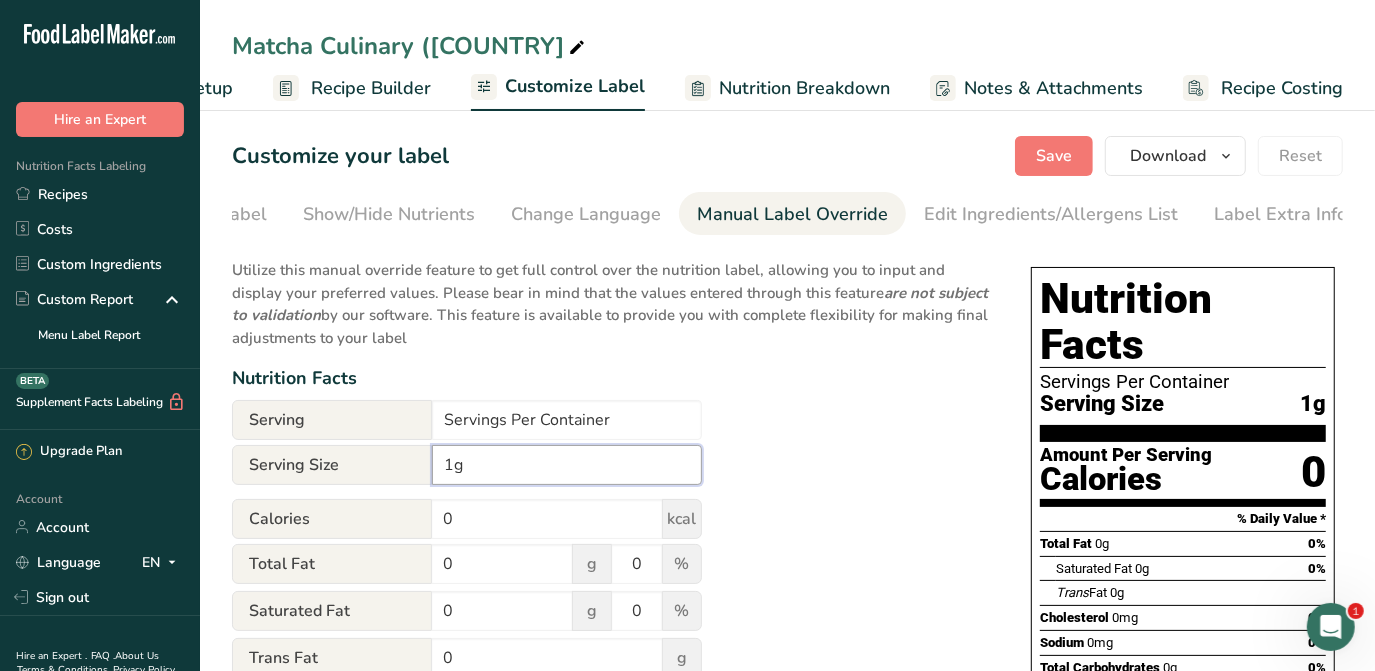 click on "1g" at bounding box center [567, 465] 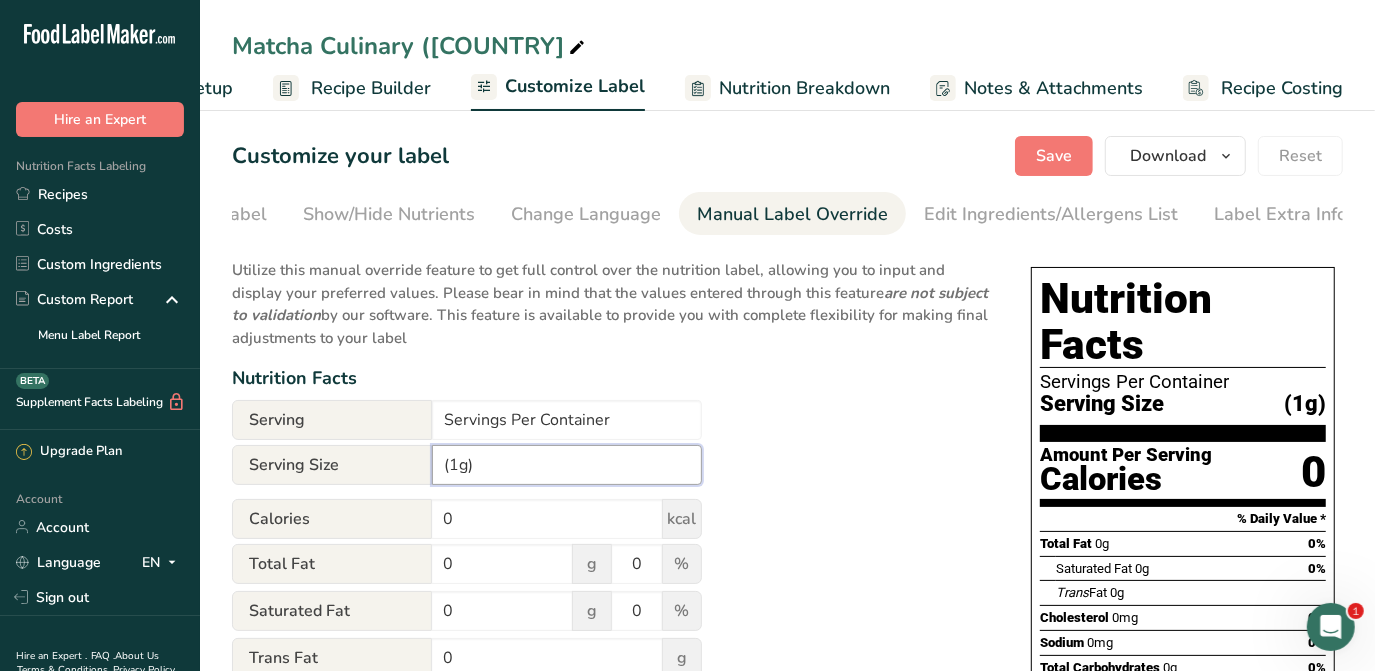click on "(1g)" at bounding box center (567, 465) 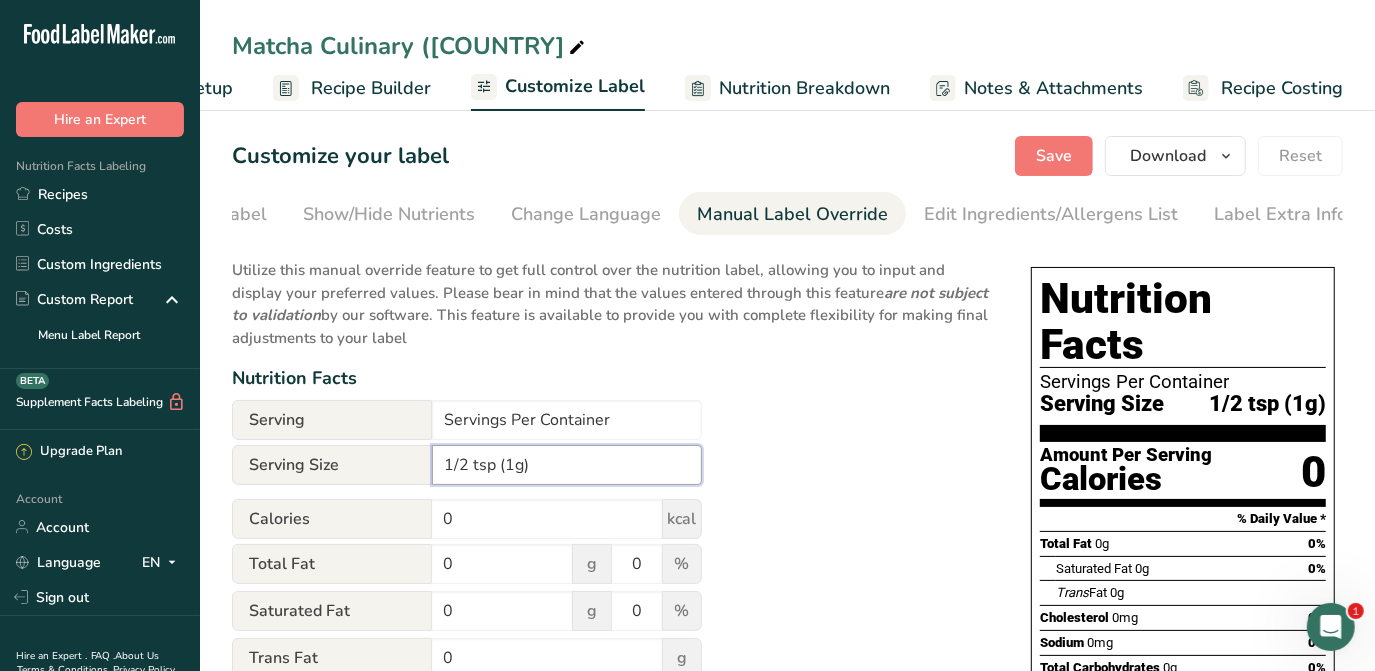 type on "1/2 tsp (1g)" 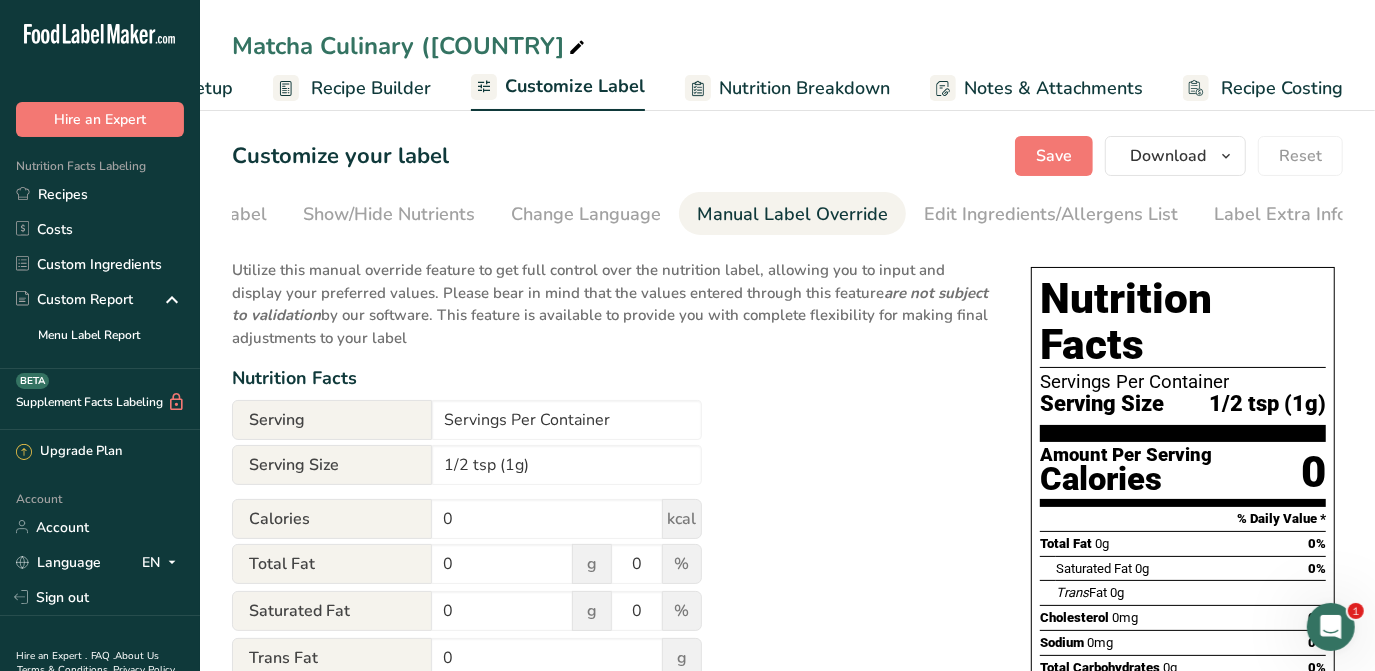 click on "Nutrition Facts" at bounding box center (611, 378) 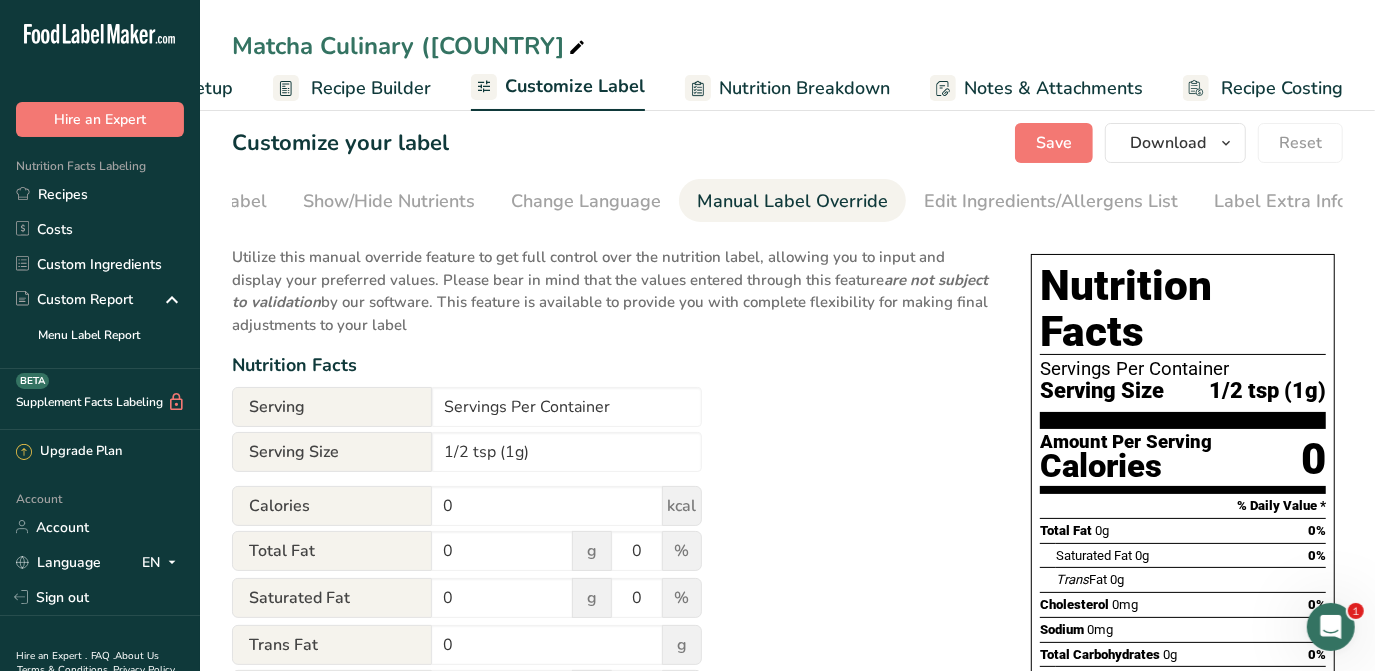 scroll, scrollTop: 0, scrollLeft: 0, axis: both 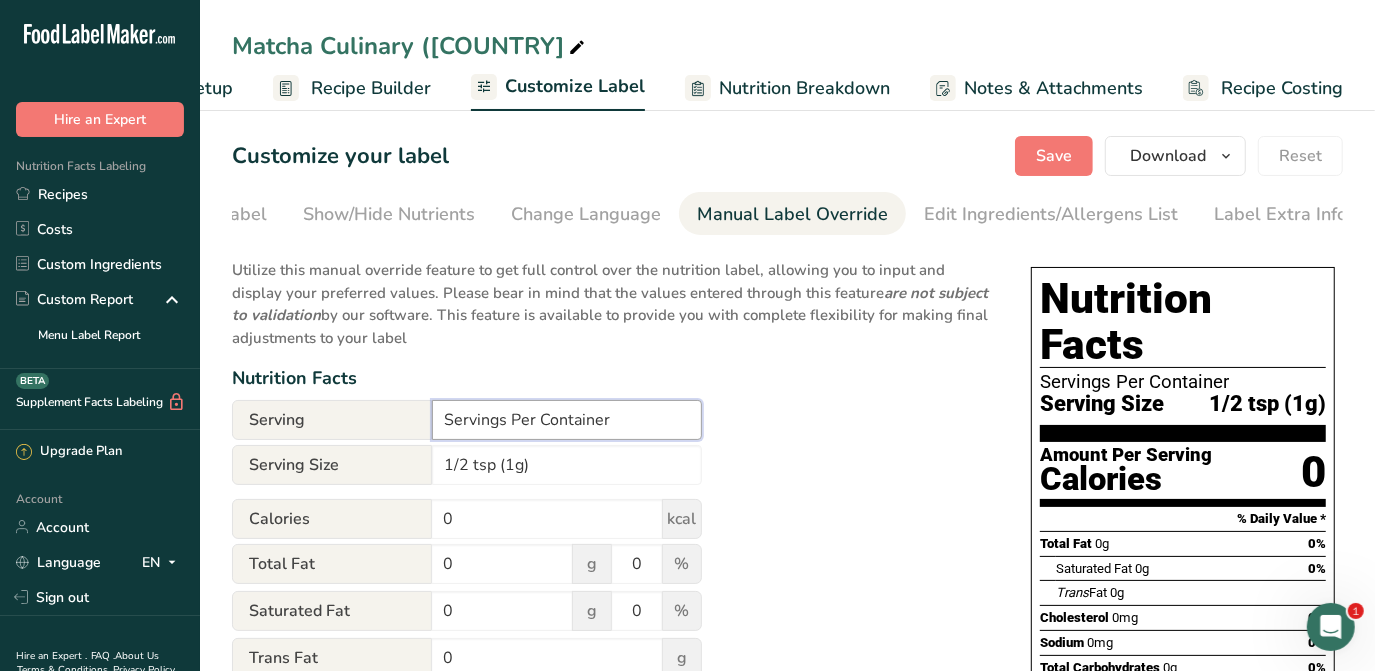 click on "Servings Per Container" at bounding box center (567, 420) 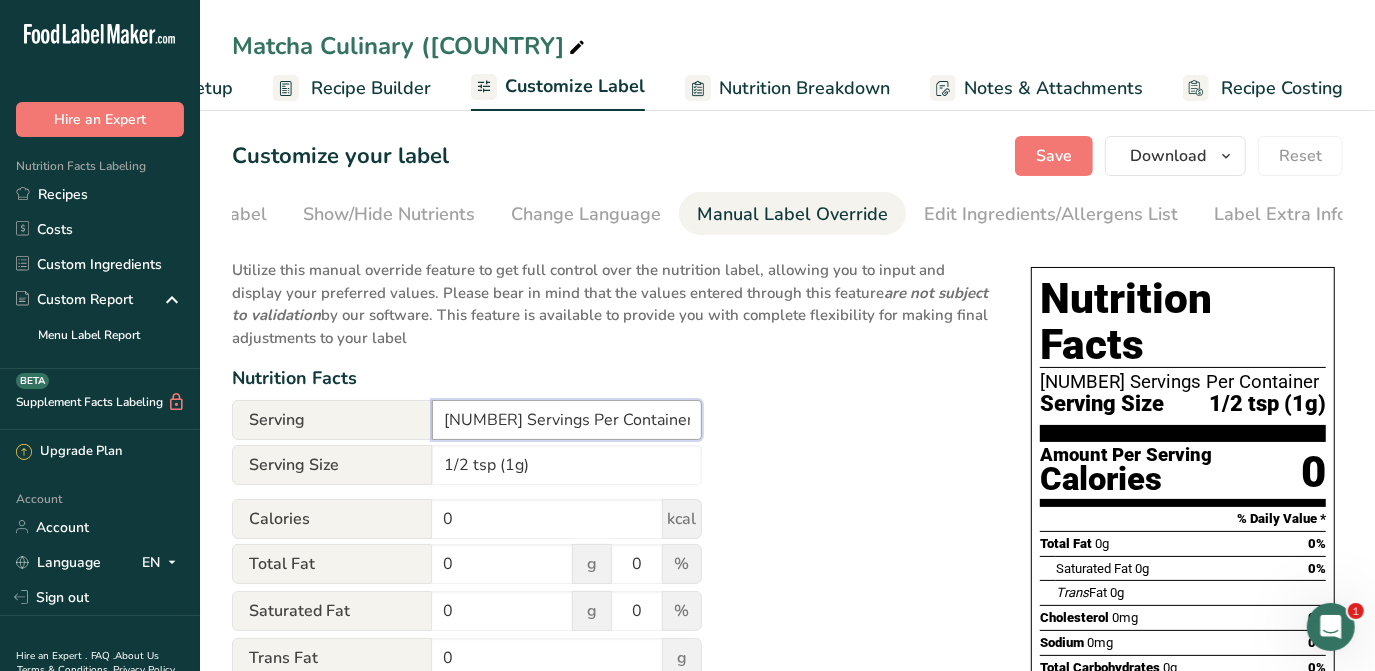 type on "170 Servings Per Container" 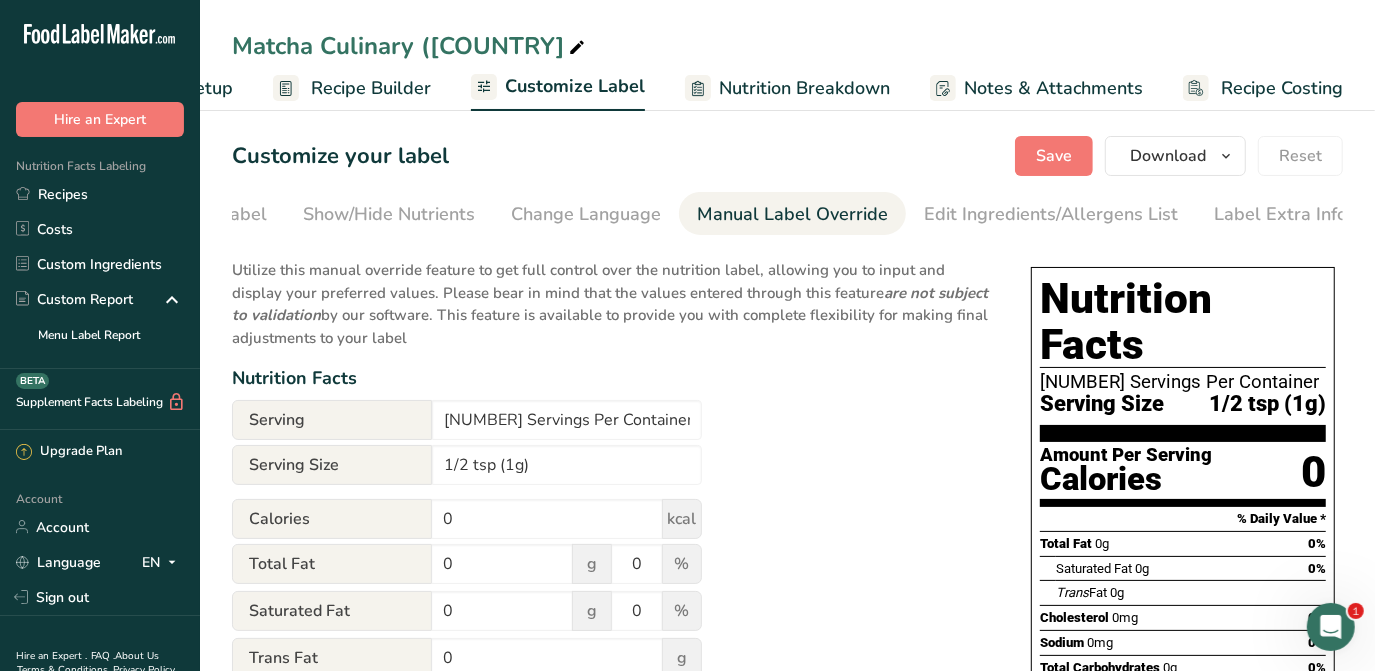 click on "Utilize this manual override feature to get full control over the nutrition label, allowing you to input and display your preferred values. Please bear in mind that the values entered through this feature
are not subject to validation
by our software. This feature is available to provide you with complete flexibility for making final adjustments to your label
Nutrition Facts
Serving
170 Servings Per Container
Serving Size
1/2 tsp (1g)
Calories
0
kcal
Total Fat
0
g
0
%
Saturated Fat
0
g
0
%
Trans Fat
0
g
Cholesterol
0
mg
0
%
Sodium
0
mg
0
%
0" at bounding box center [611, 748] 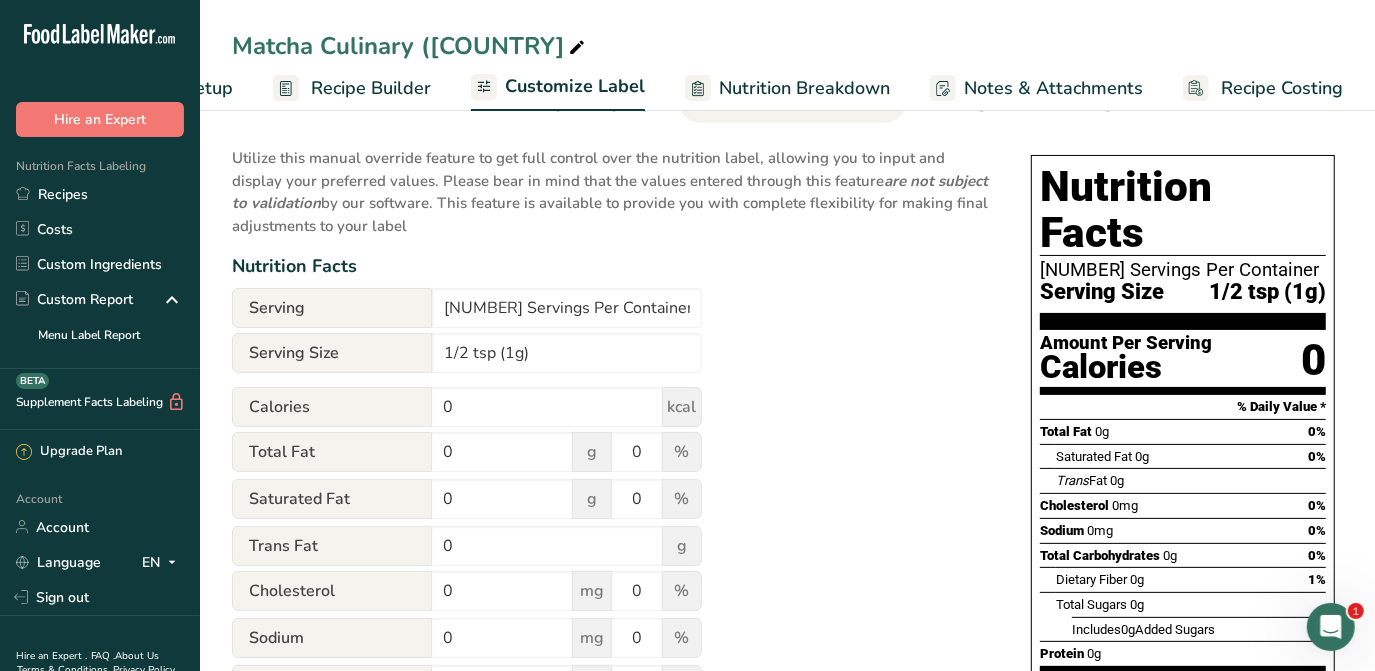 scroll, scrollTop: 0, scrollLeft: 0, axis: both 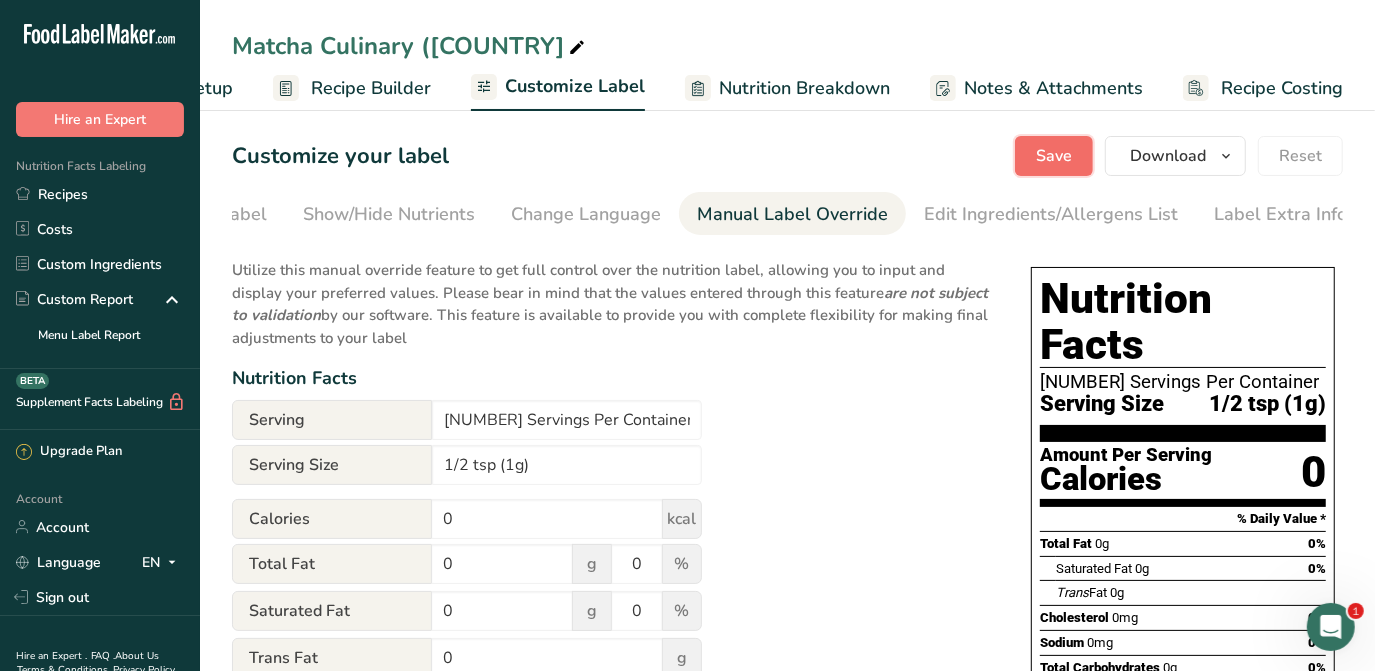 click on "Save" at bounding box center (1054, 156) 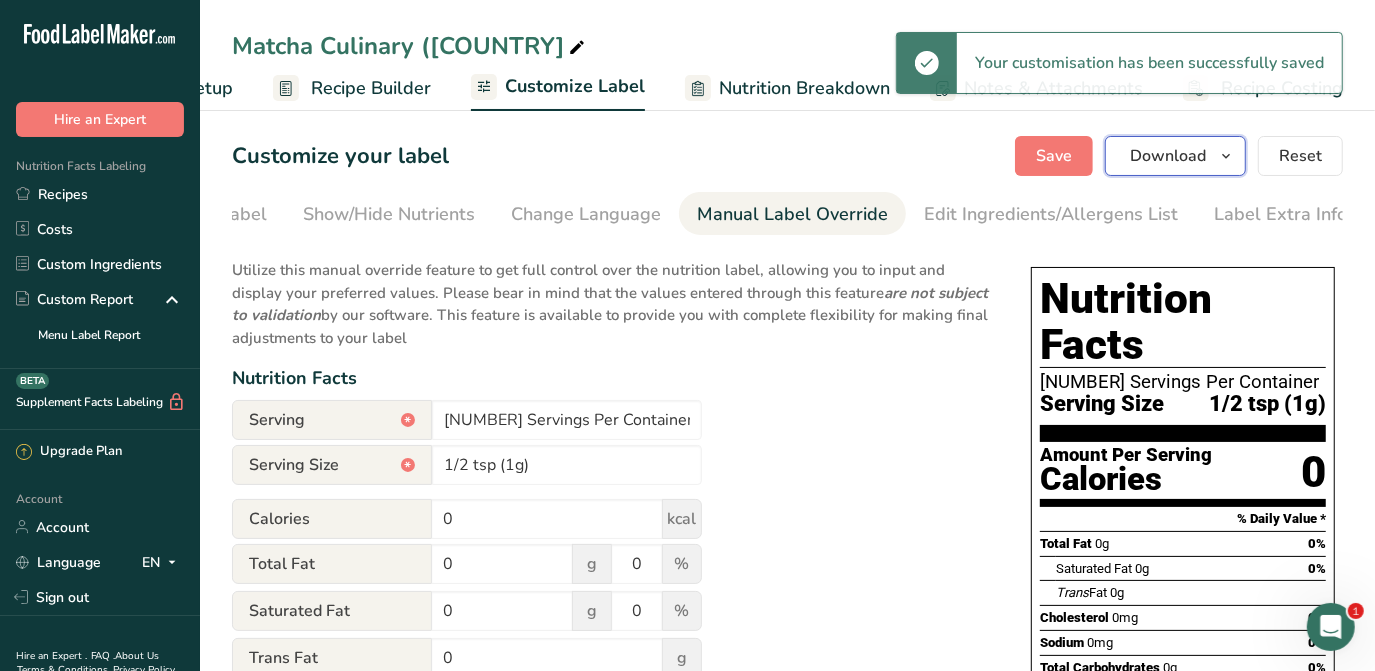 click at bounding box center [1226, 156] 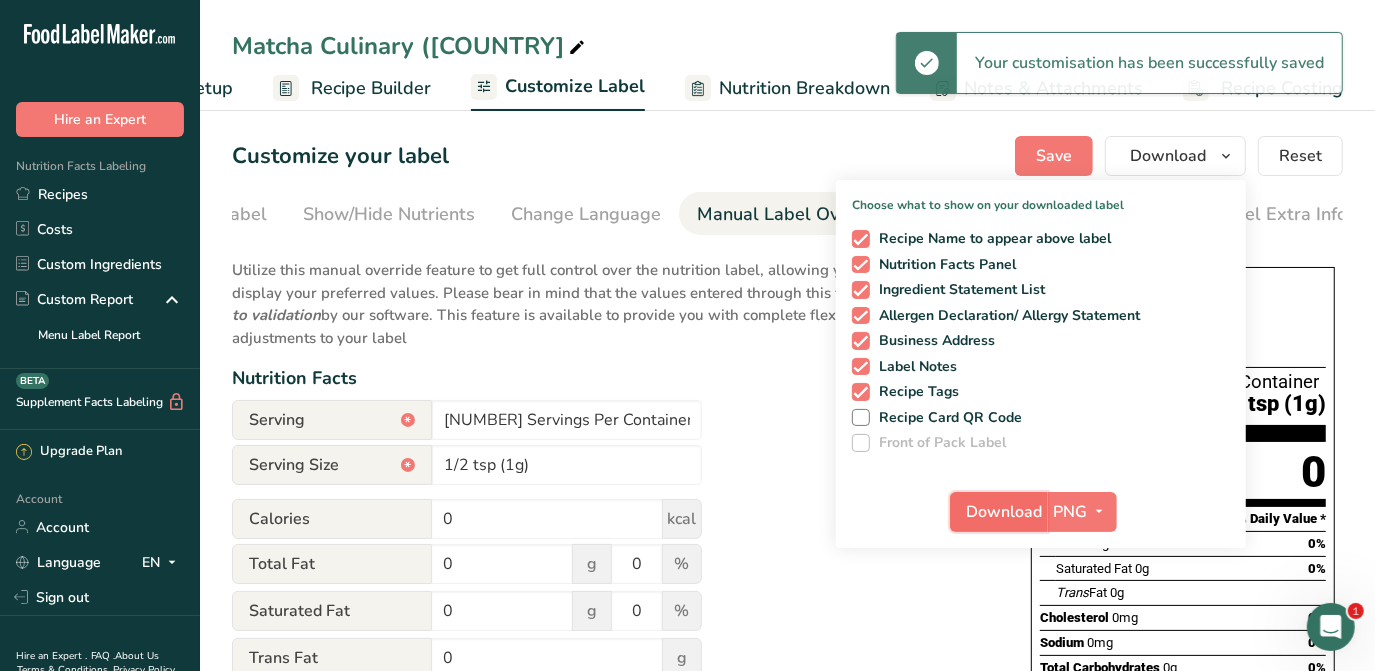 click on "Download" at bounding box center (1005, 512) 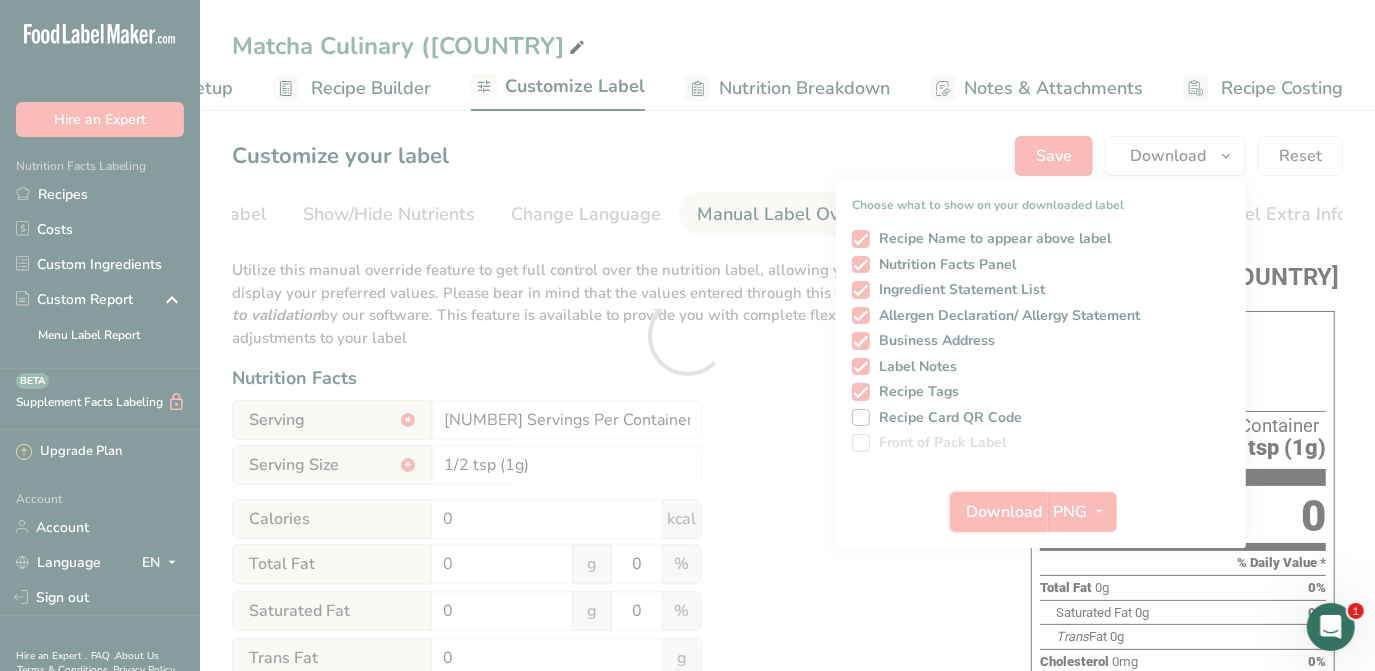 scroll, scrollTop: 0, scrollLeft: 0, axis: both 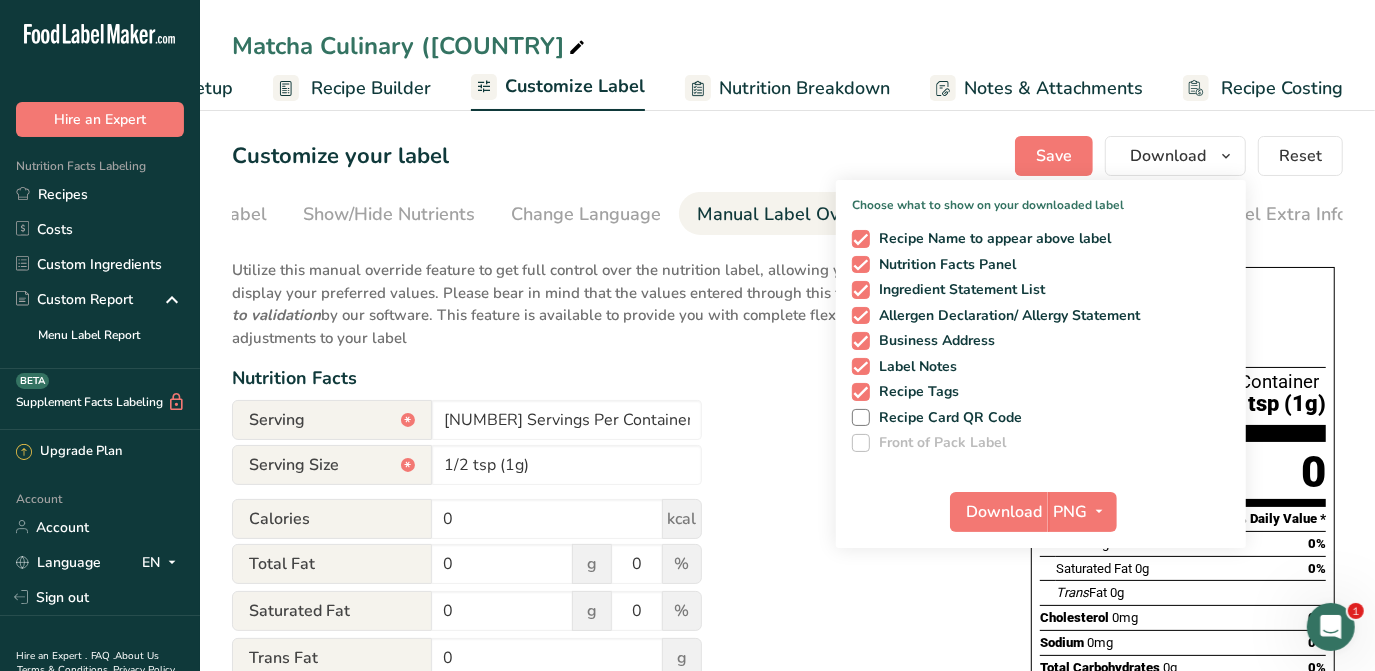 click on "Customize your label
Save
Download
Choose what to show on your downloaded label
Recipe Name to appear above label
Nutrition Facts Panel
Ingredient Statement List
Allergen Declaration/ Allergy Statement
Business Address
Label Notes
Recipe Tags
Recipe Card QR Code
Front of Pack Label
Download
PNG
PNG
BMP
SVG
PDF
TXT
Reset" at bounding box center [787, 156] 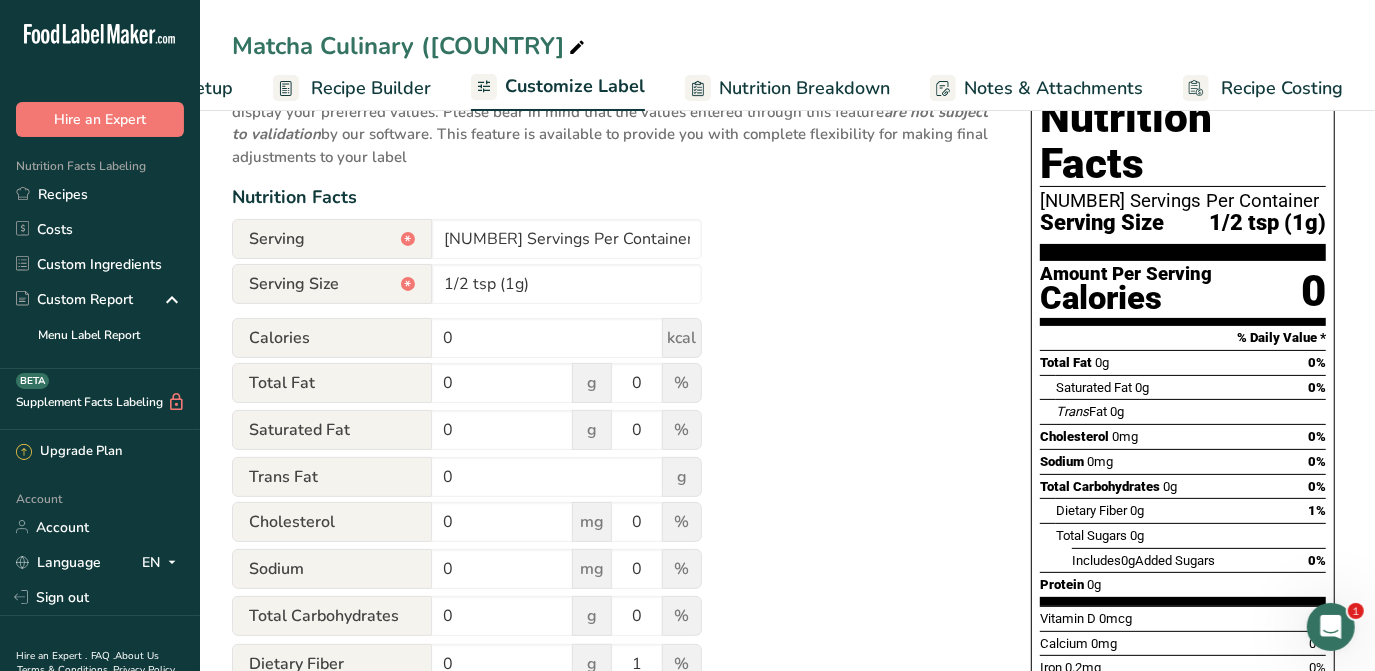 scroll, scrollTop: 0, scrollLeft: 0, axis: both 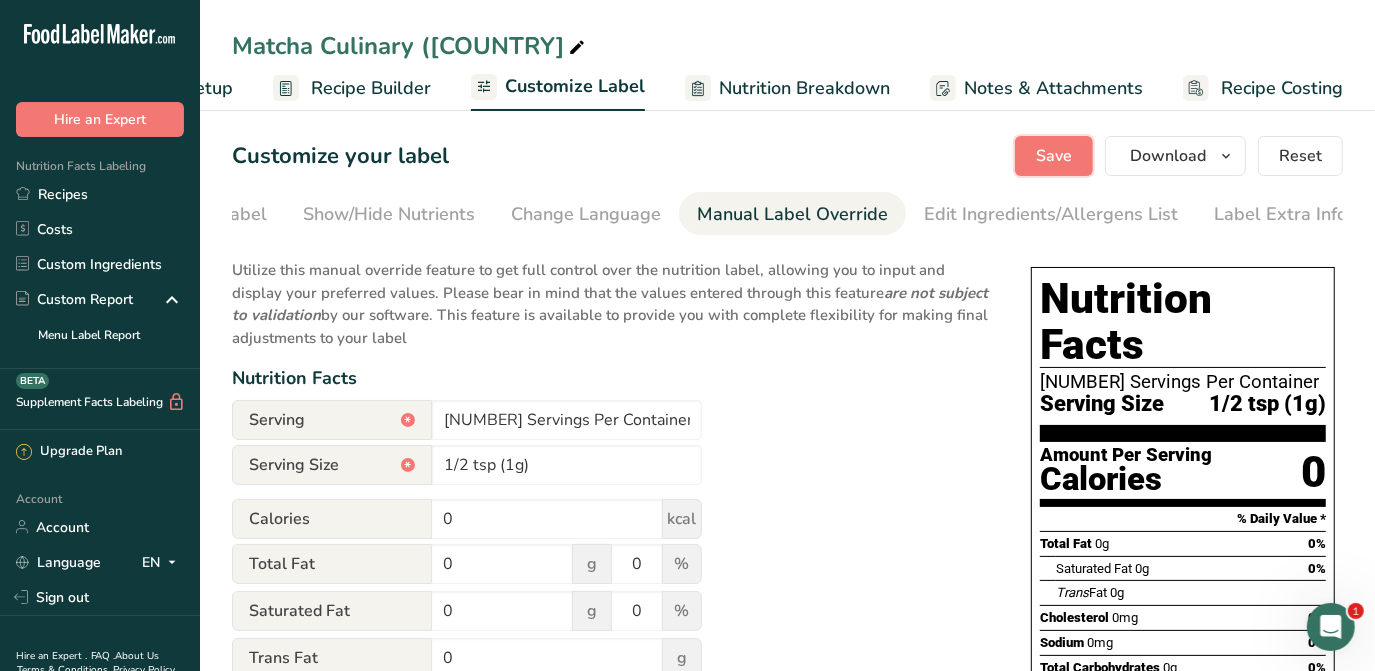 click on "Save" at bounding box center [1054, 156] 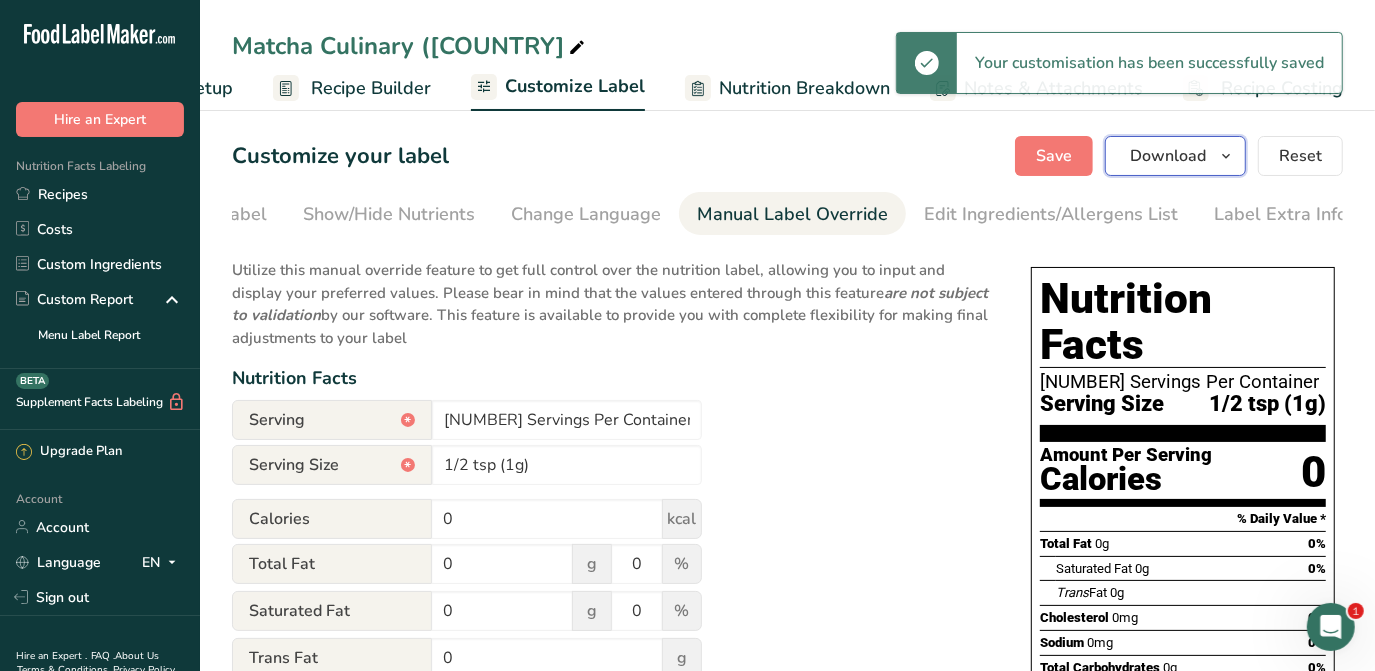 click on "Download" at bounding box center (1168, 156) 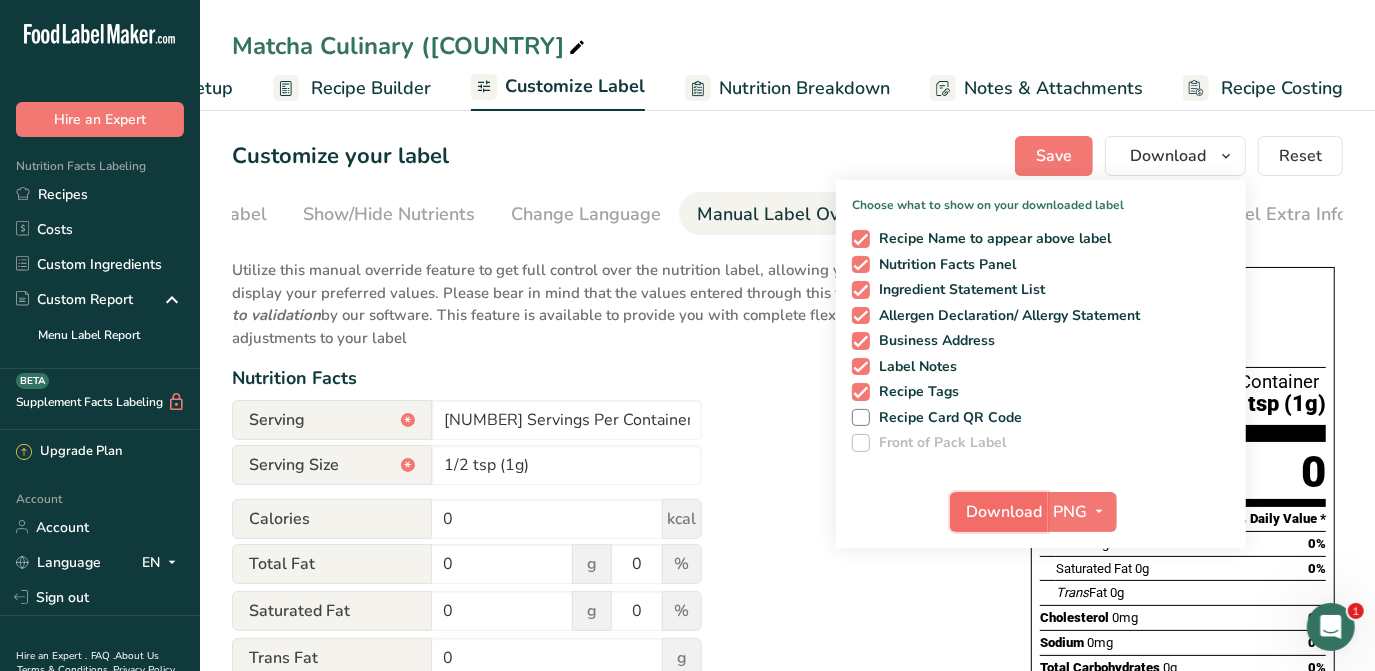 click on "Download" at bounding box center (1005, 512) 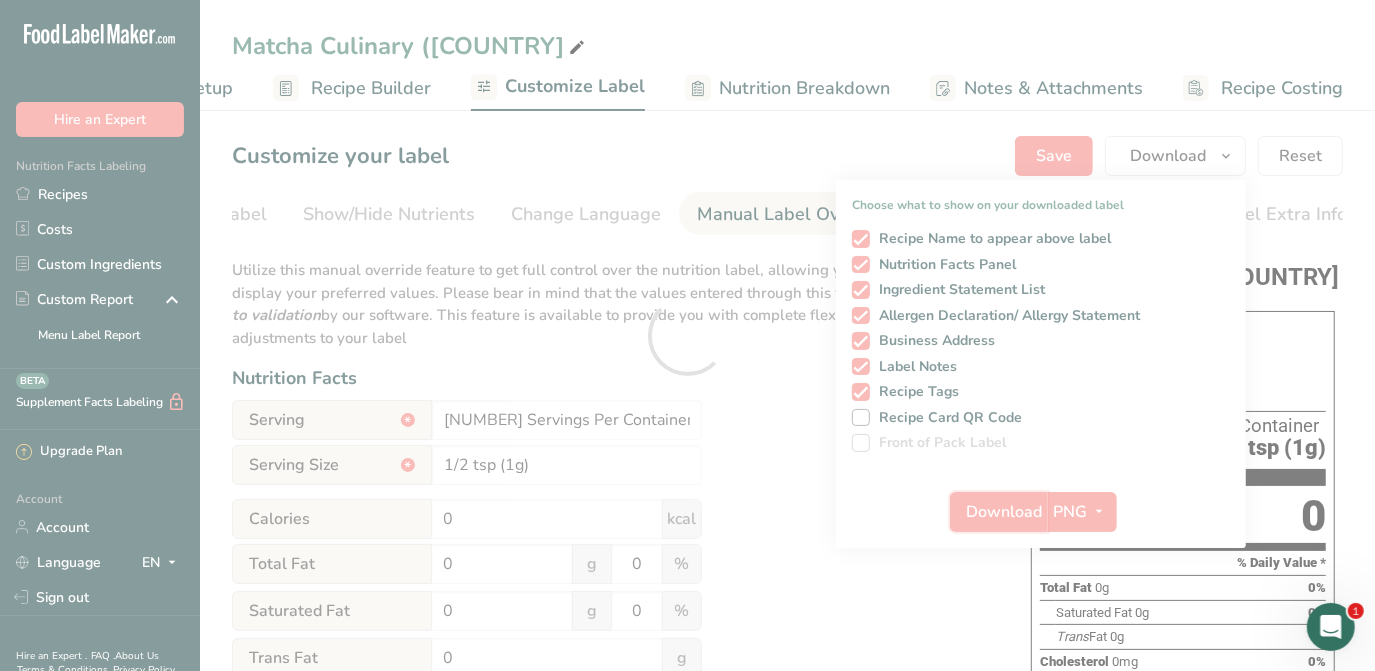 scroll, scrollTop: 0, scrollLeft: 0, axis: both 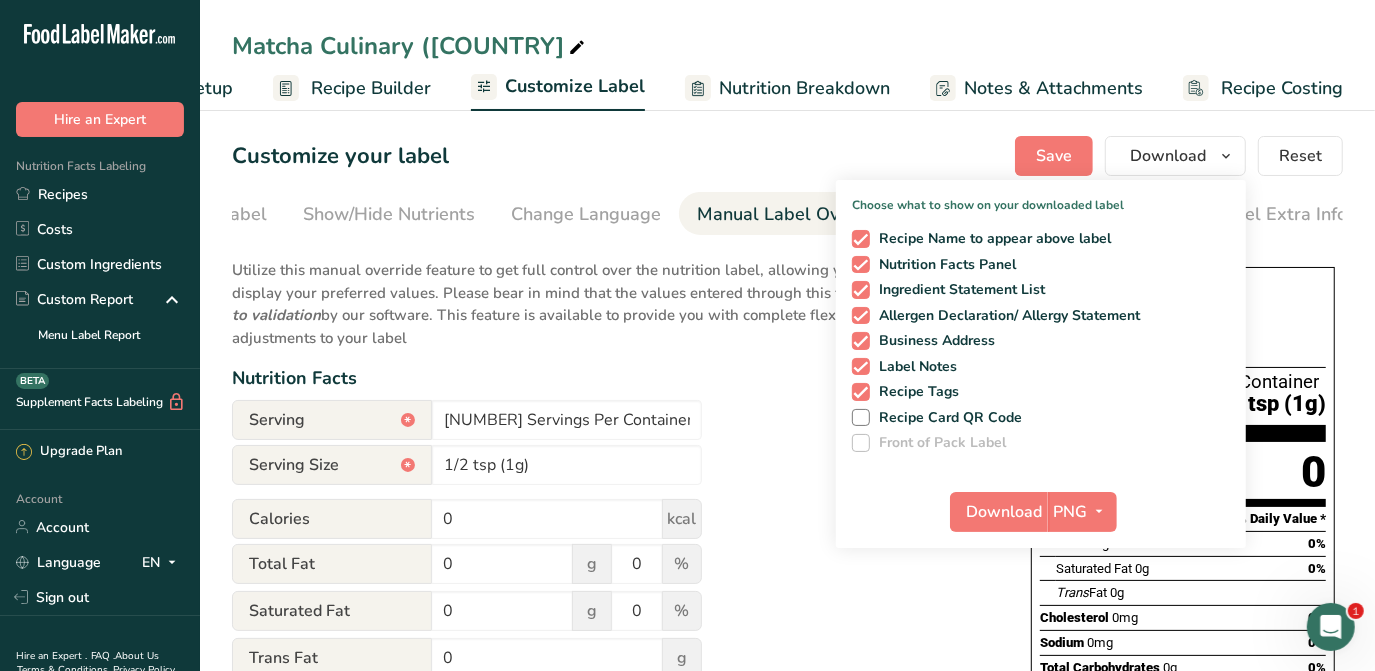 click on "Matcha Culinary (Chinese)
Recipe Setup                       Recipe Builder   Customize Label               Nutrition Breakdown               Notes & Attachments                 Recipe Costing" at bounding box center (787, 55) 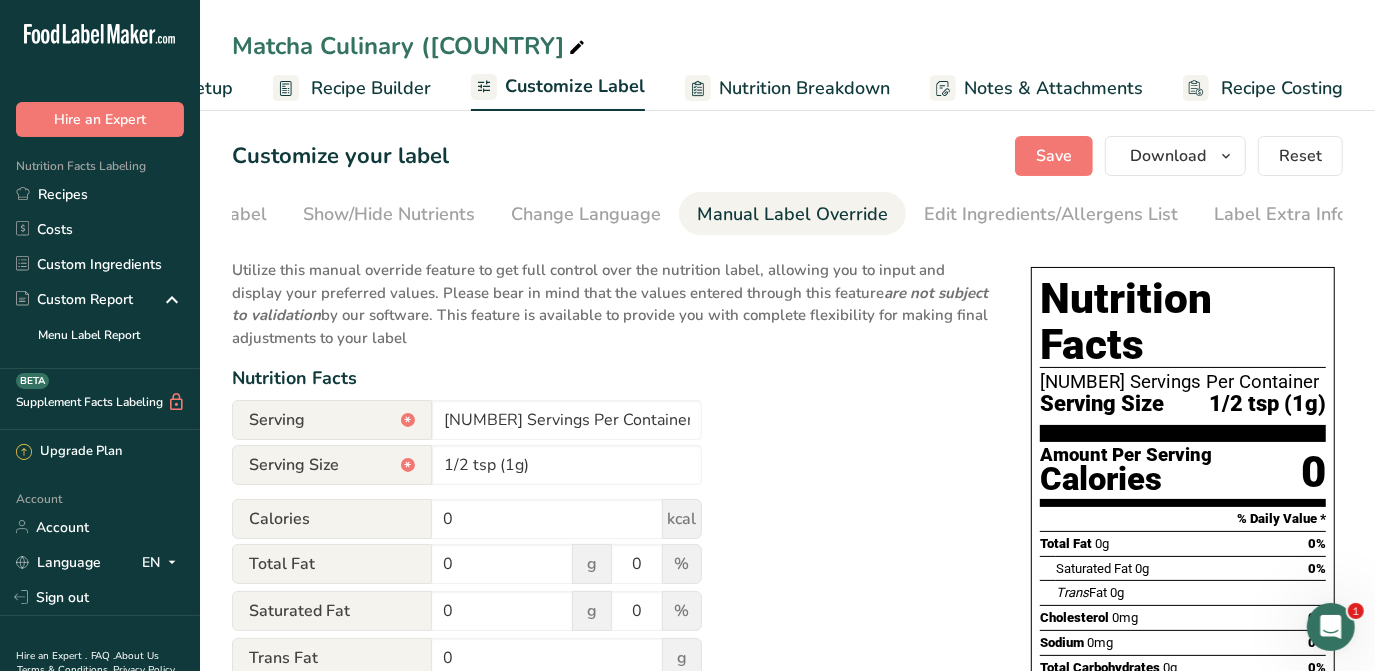 click on "Nutrition Breakdown" at bounding box center (804, 88) 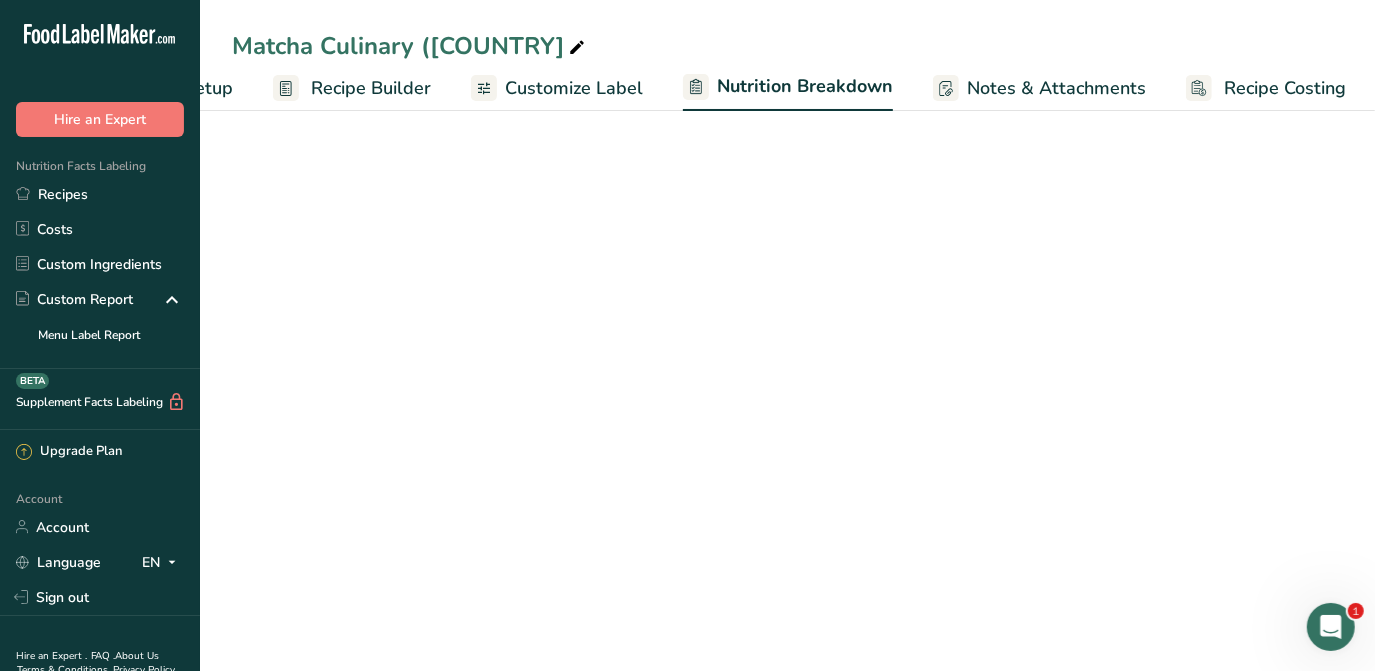 scroll, scrollTop: 0, scrollLeft: 147, axis: horizontal 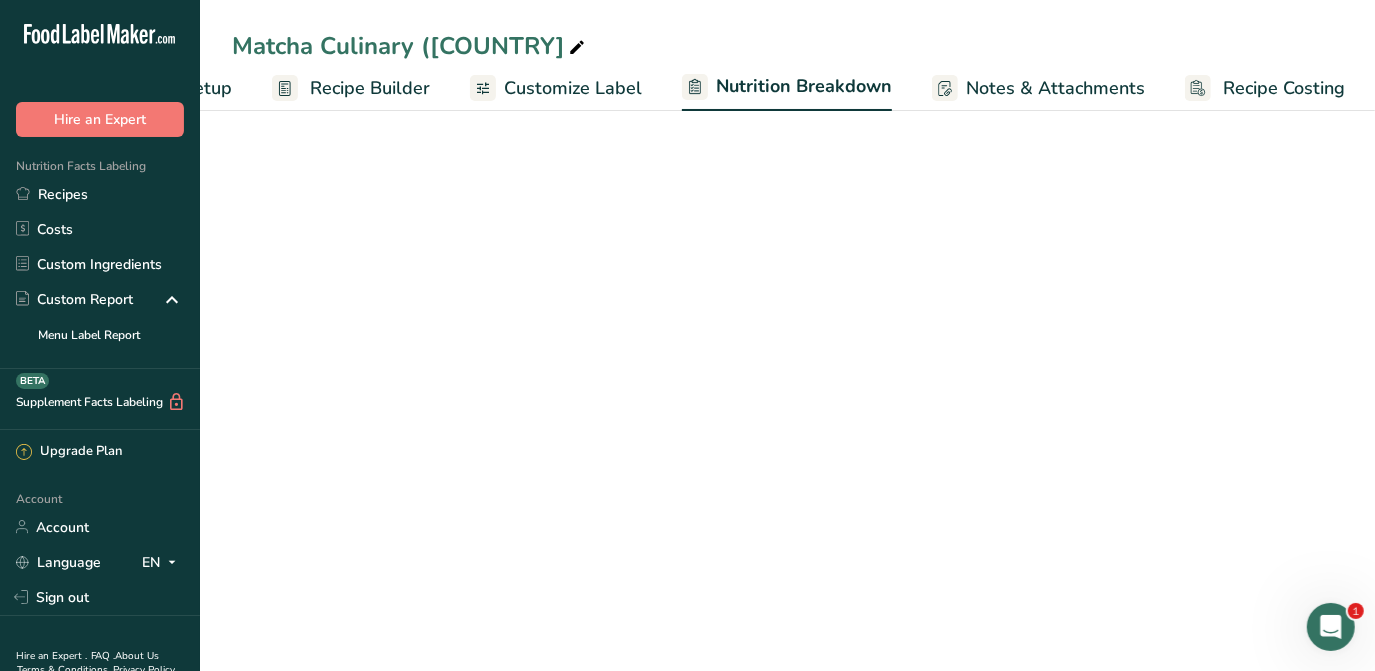 select on "Calories" 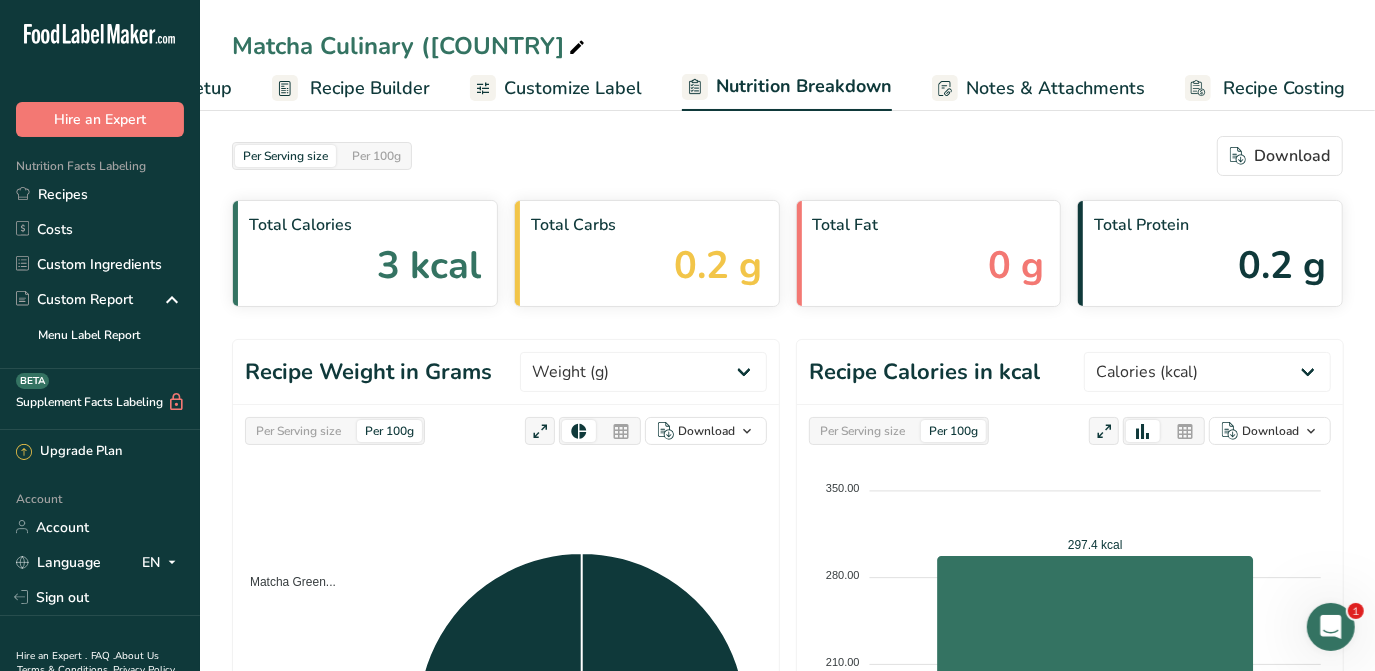 click on "Customize Label" at bounding box center [573, 88] 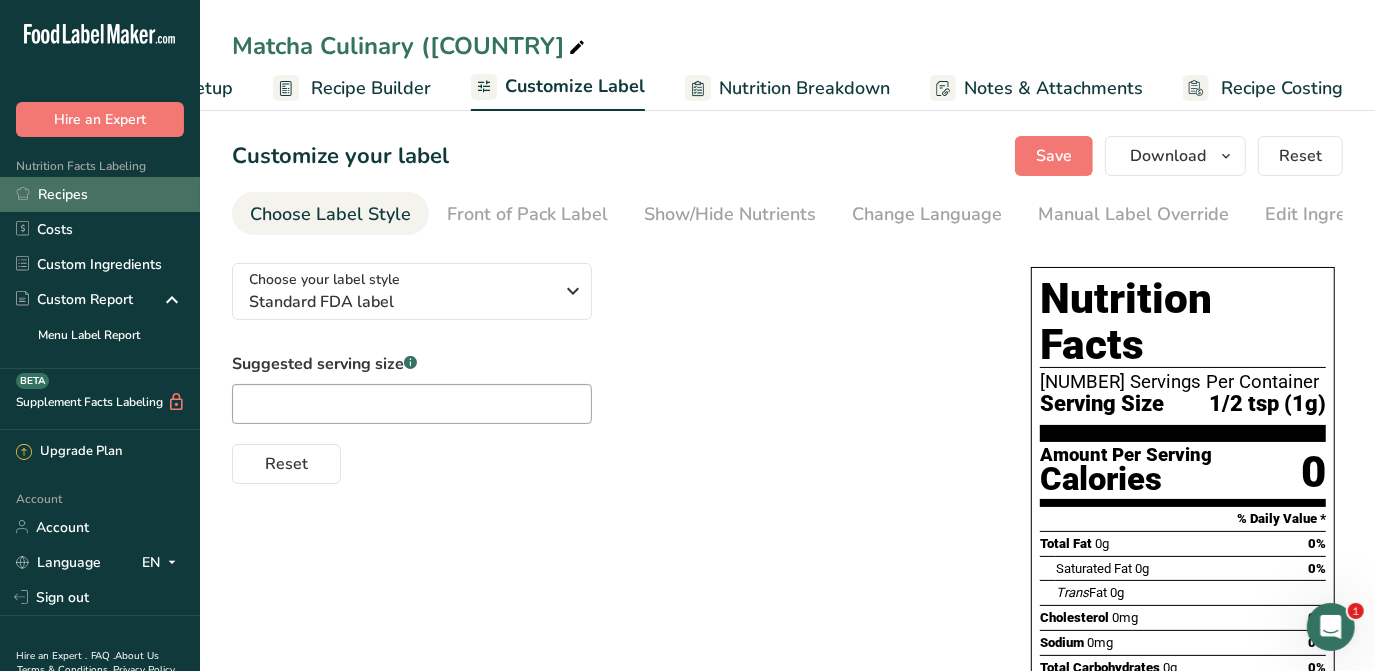 click on "Recipes" at bounding box center [100, 194] 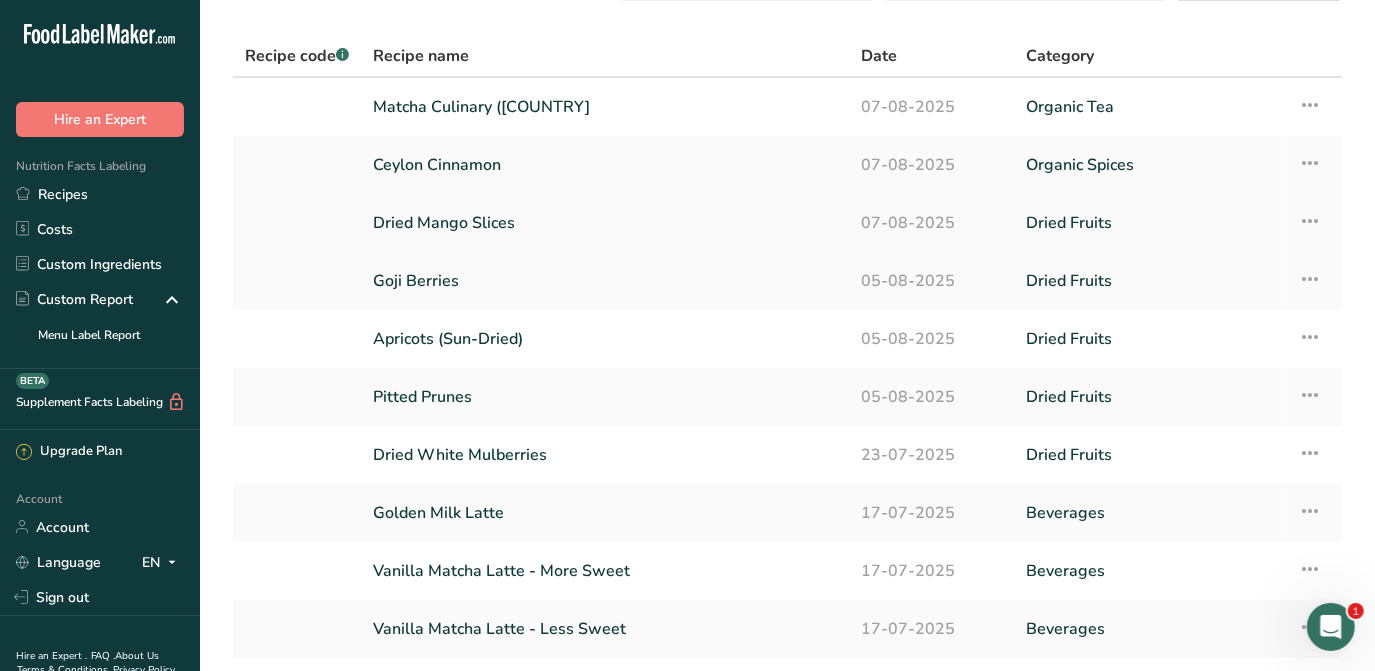 scroll, scrollTop: 90, scrollLeft: 0, axis: vertical 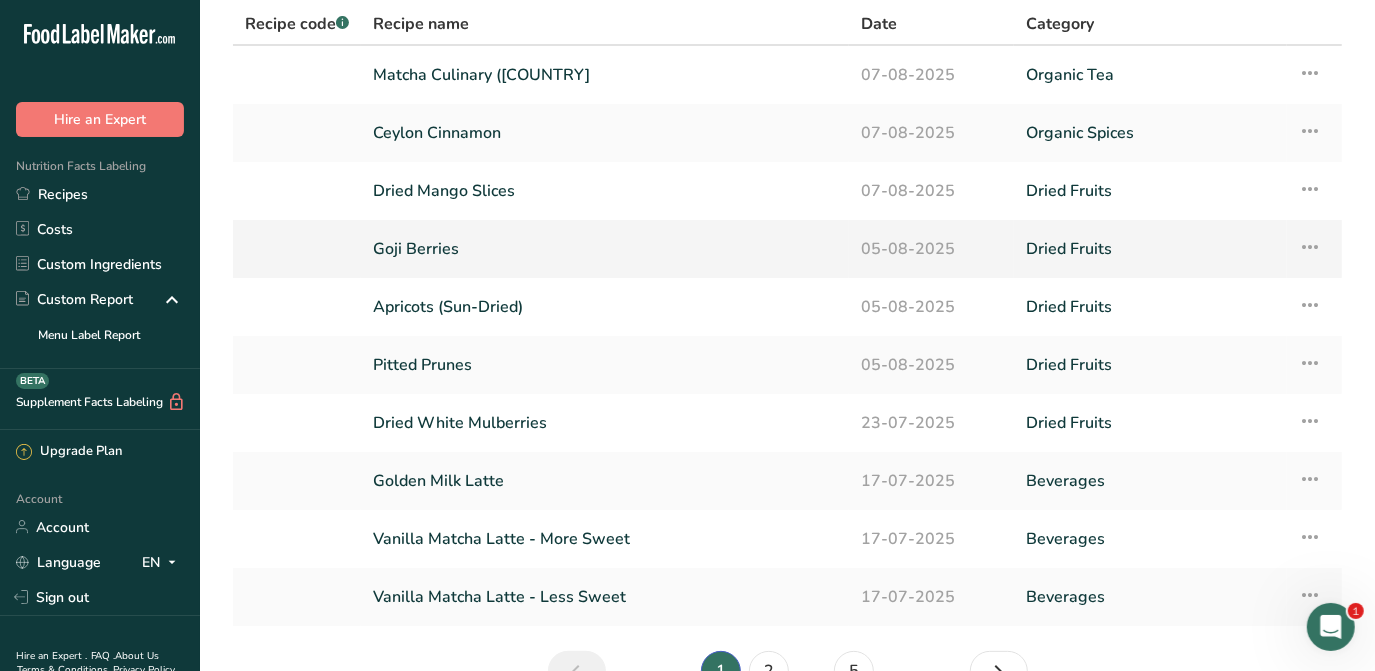 click on "Goji Berries" at bounding box center [605, 249] 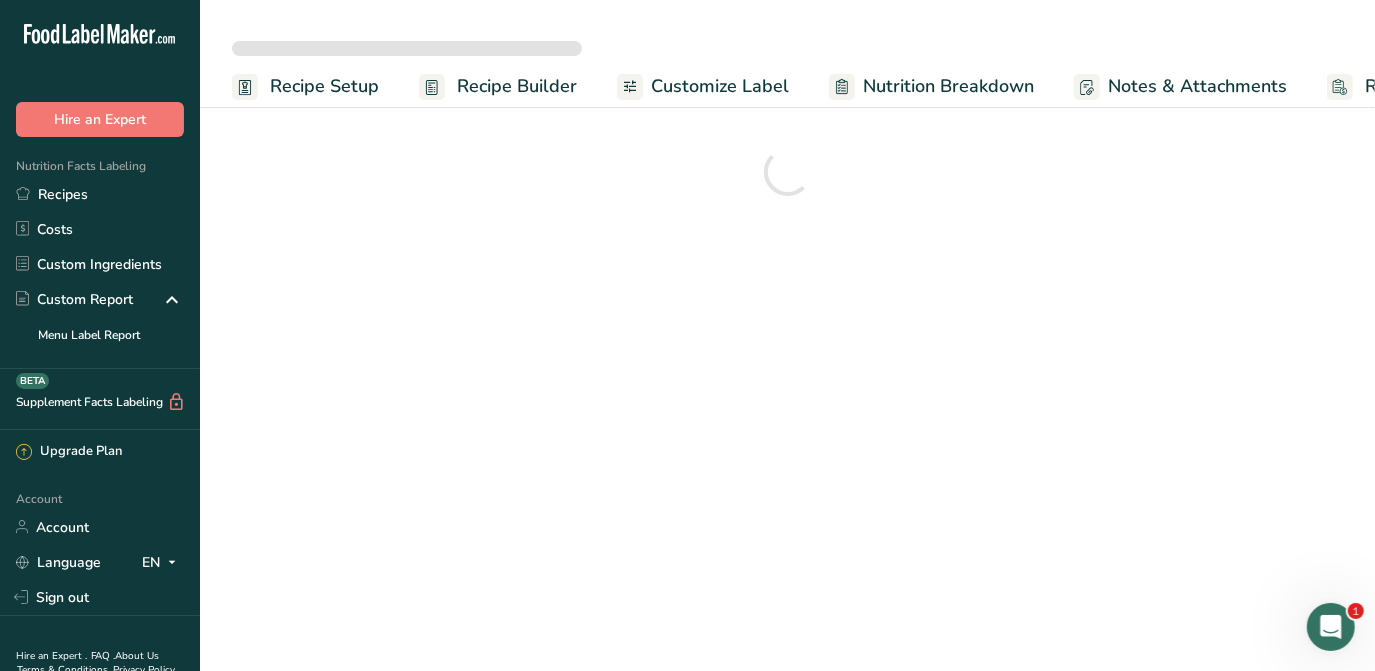 scroll, scrollTop: 0, scrollLeft: 0, axis: both 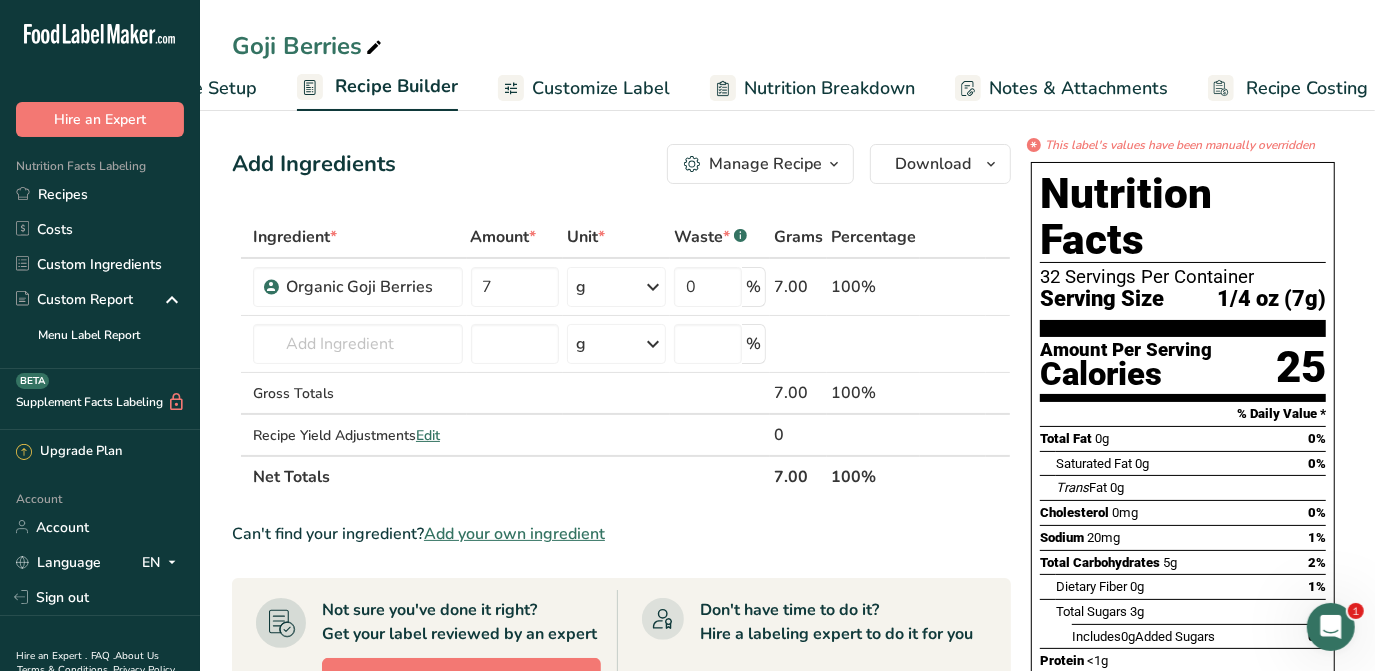 click on "Customize Label" at bounding box center [601, 88] 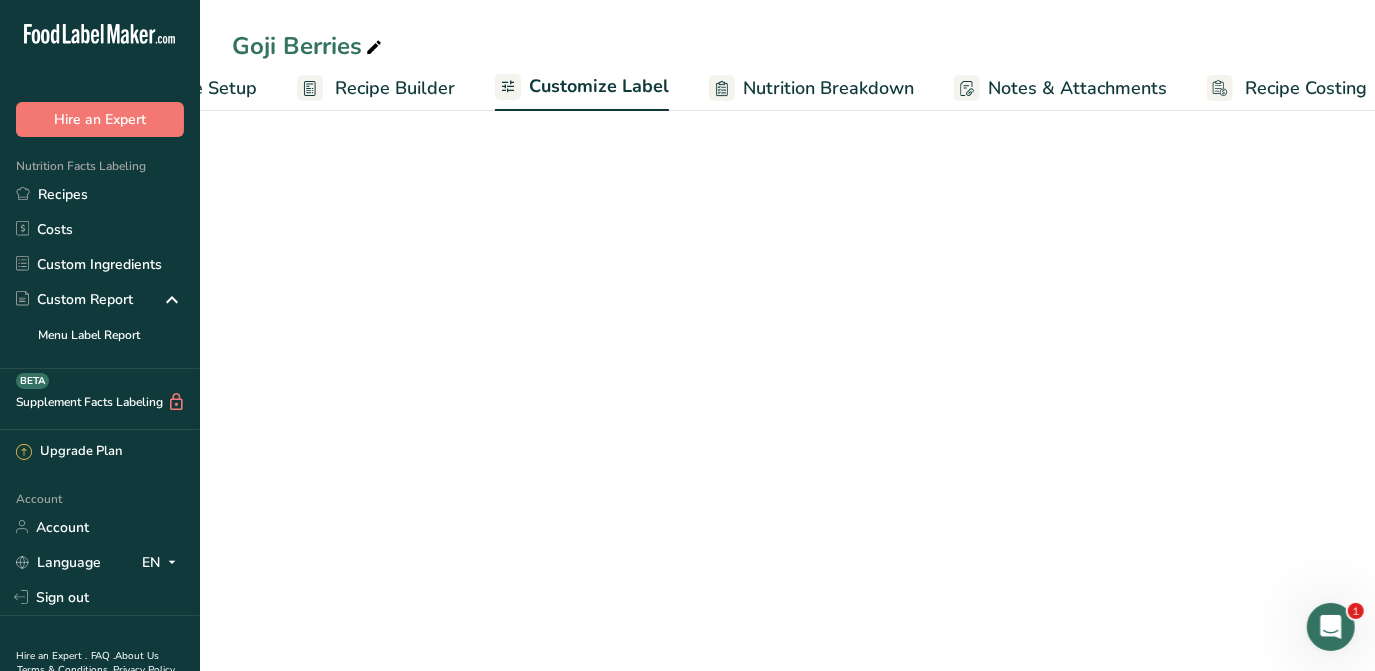 scroll, scrollTop: 0, scrollLeft: 146, axis: horizontal 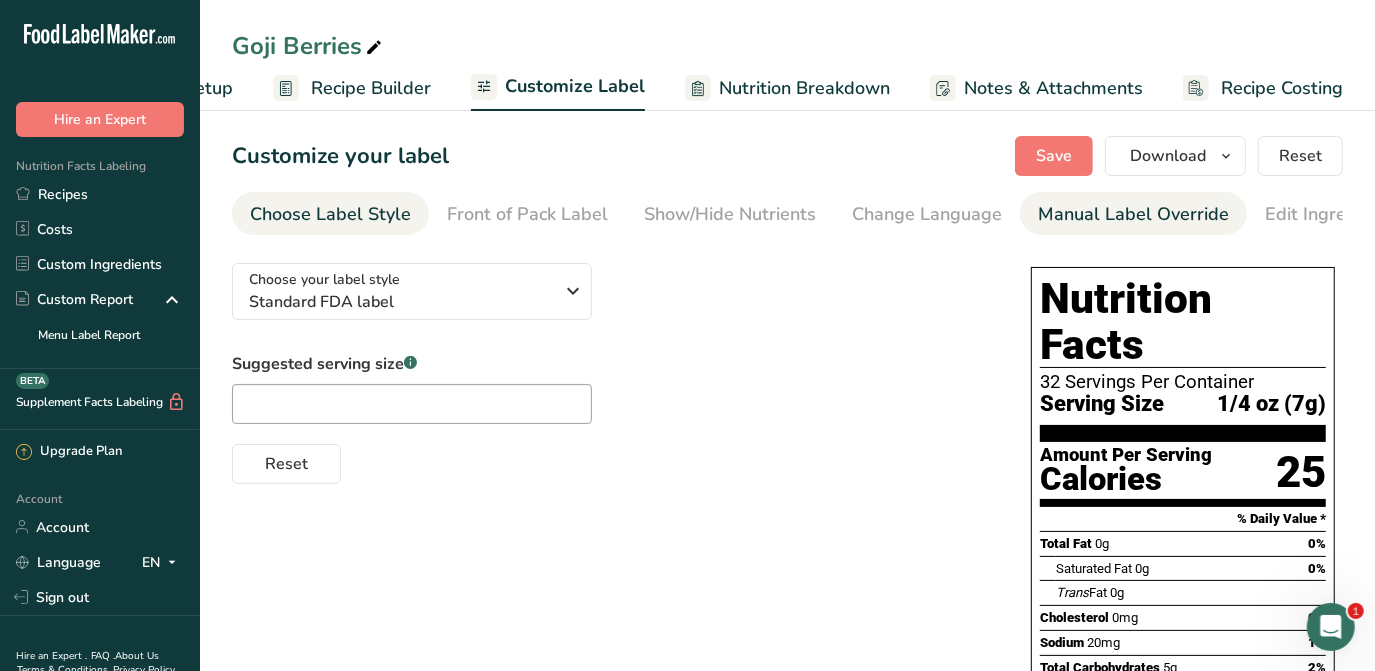 click on "Manual Label Override" at bounding box center (1133, 214) 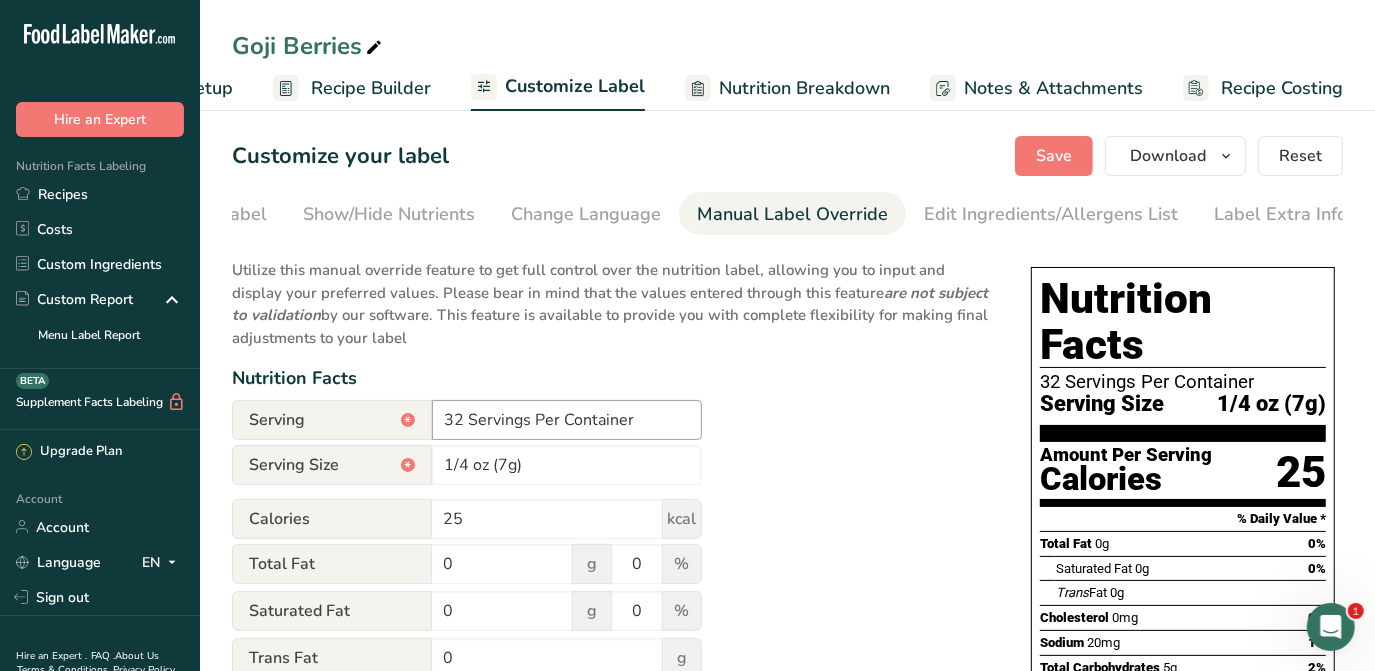 scroll, scrollTop: 0, scrollLeft: 341, axis: horizontal 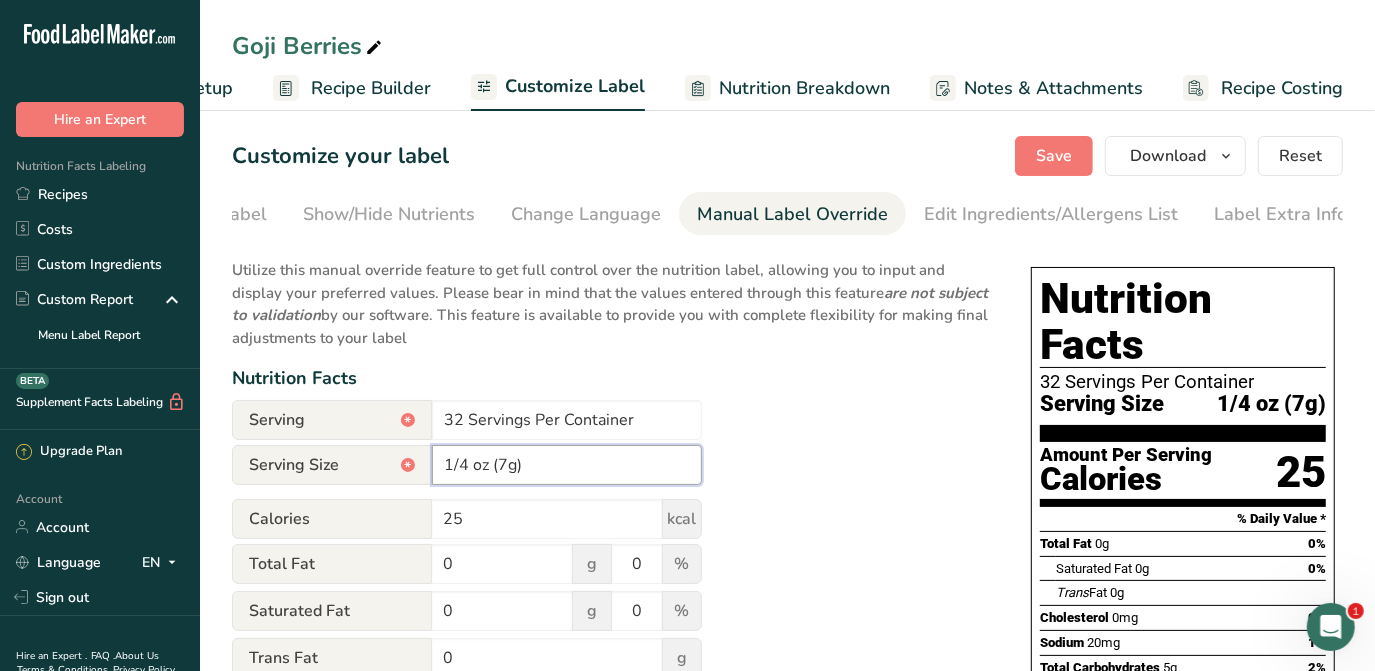 drag, startPoint x: 496, startPoint y: 470, endPoint x: 392, endPoint y: 481, distance: 104.58012 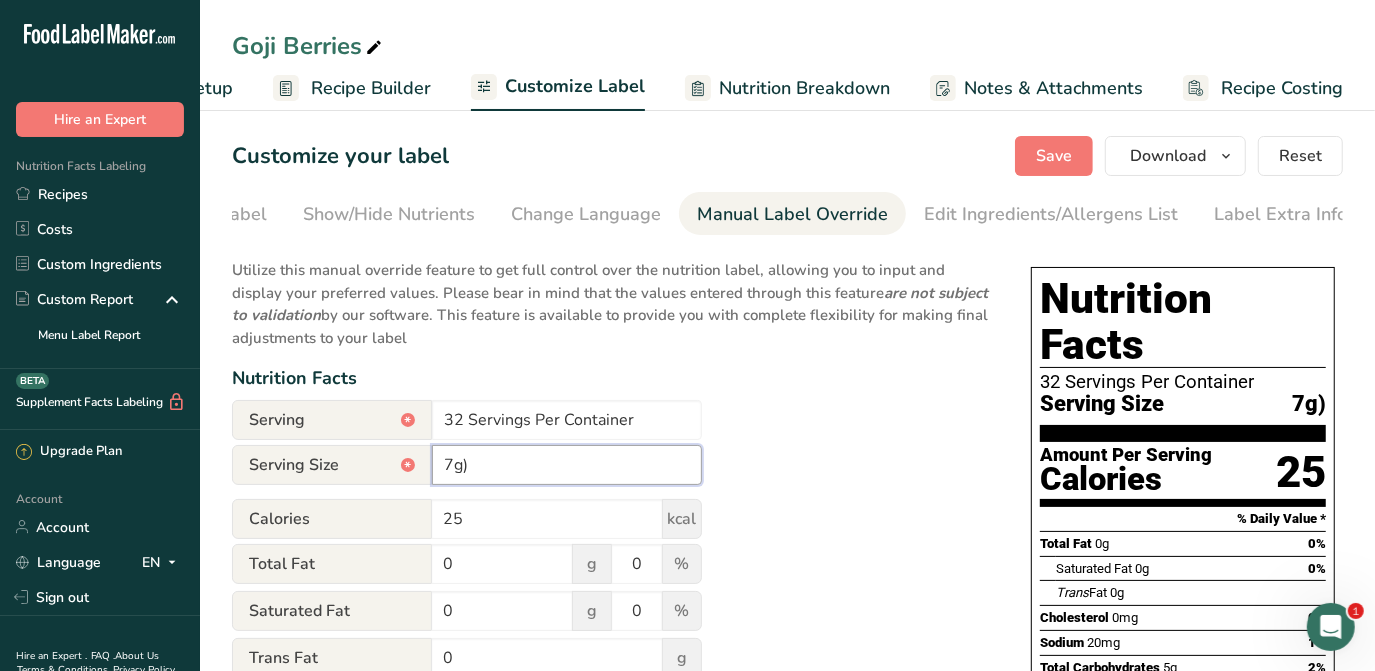 click on "7g)" at bounding box center [567, 465] 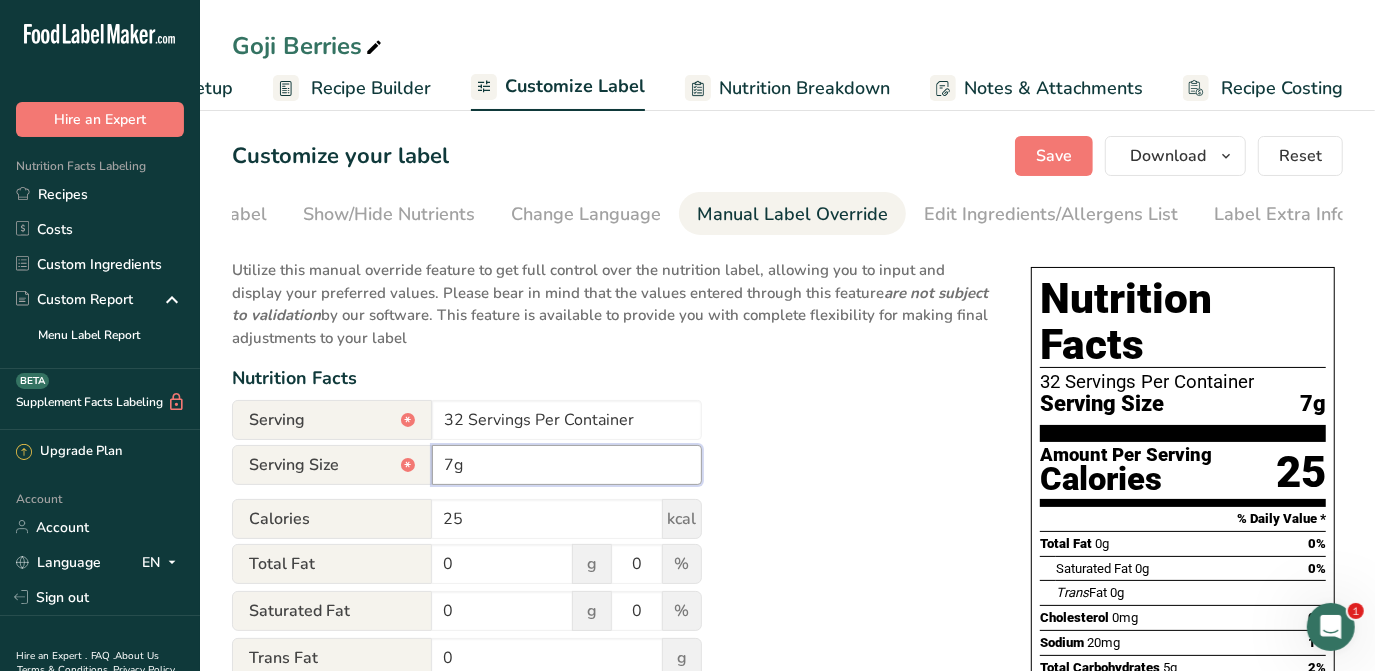 click on "7g" at bounding box center [567, 465] 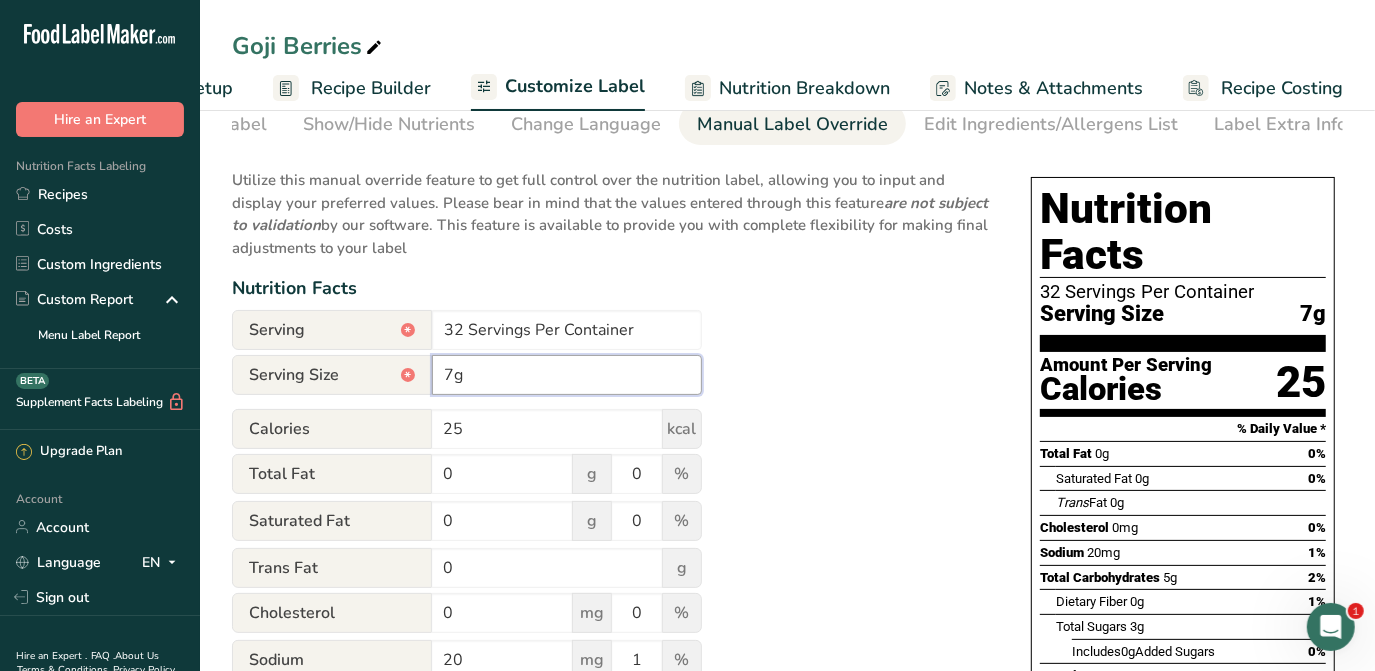 scroll, scrollTop: 0, scrollLeft: 0, axis: both 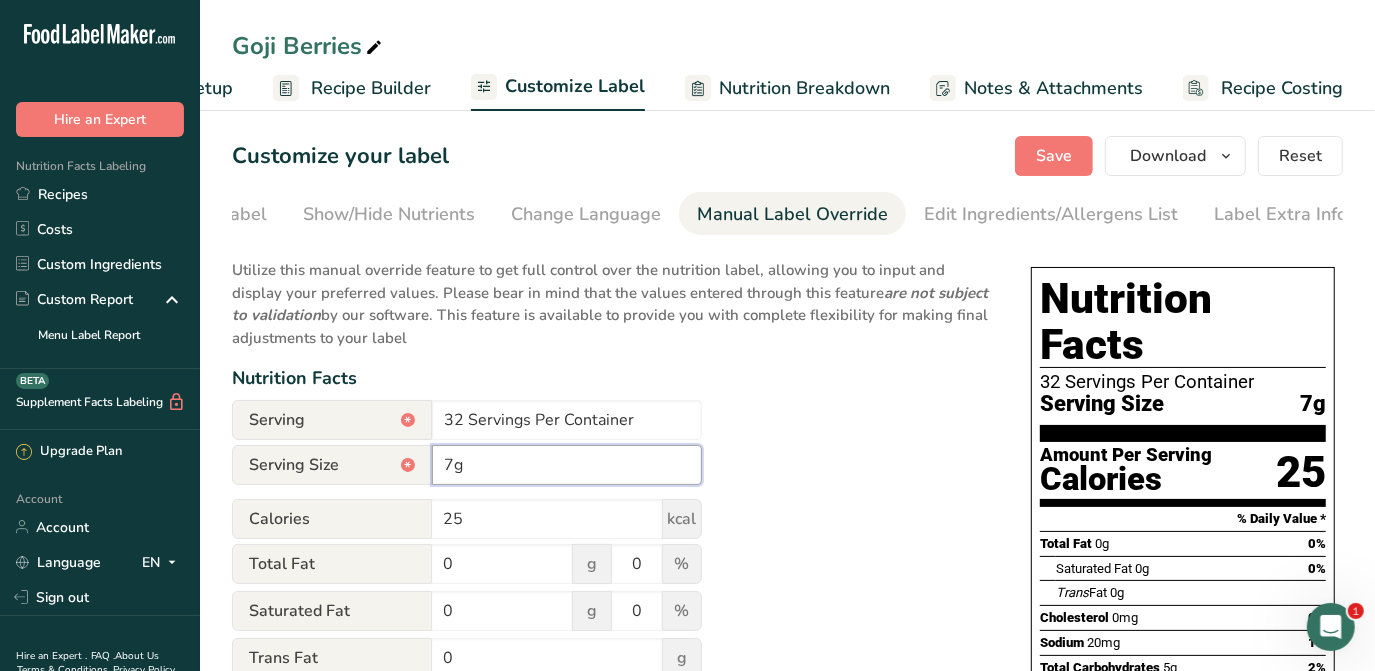 type on "7g" 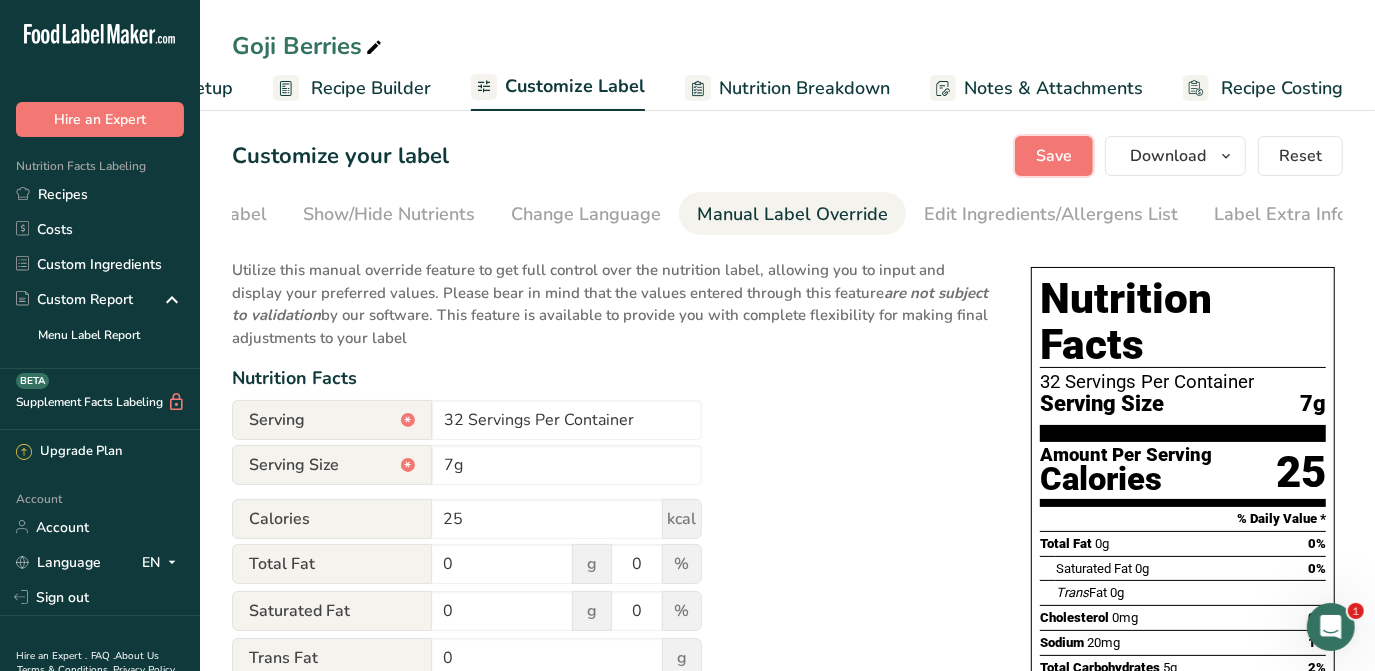 click on "Save" at bounding box center [1054, 156] 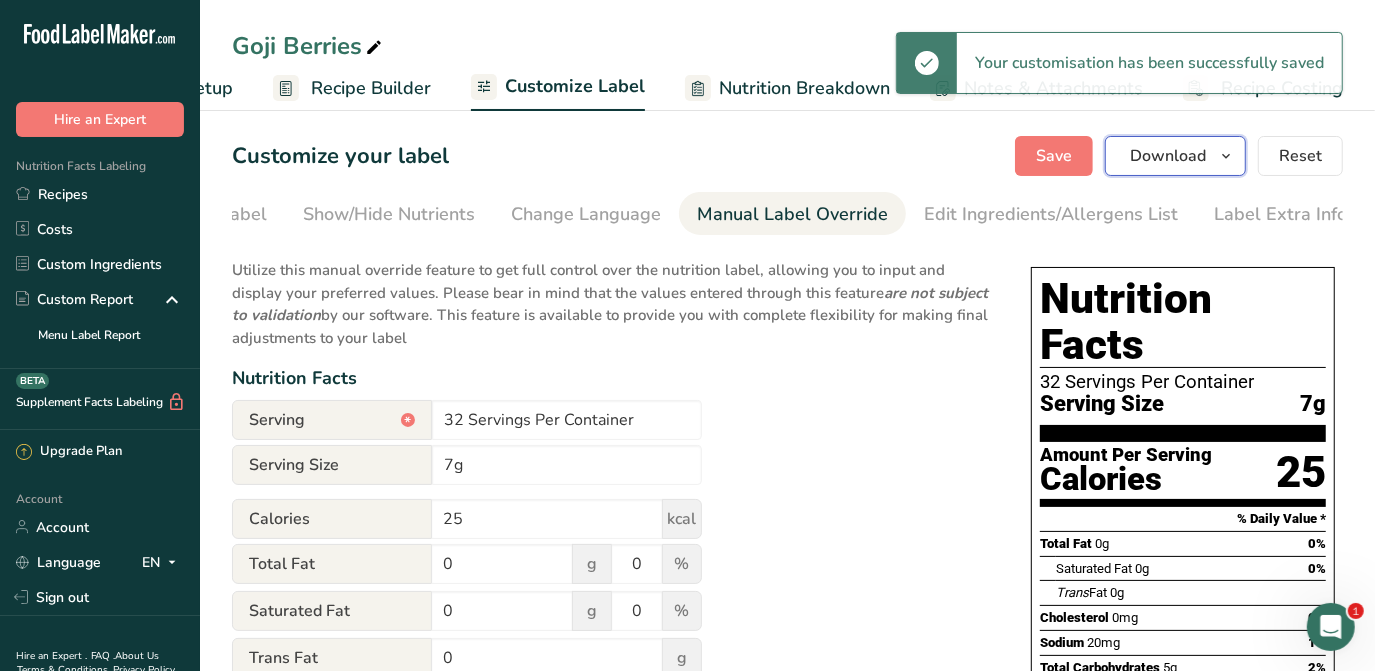 click at bounding box center [1226, 156] 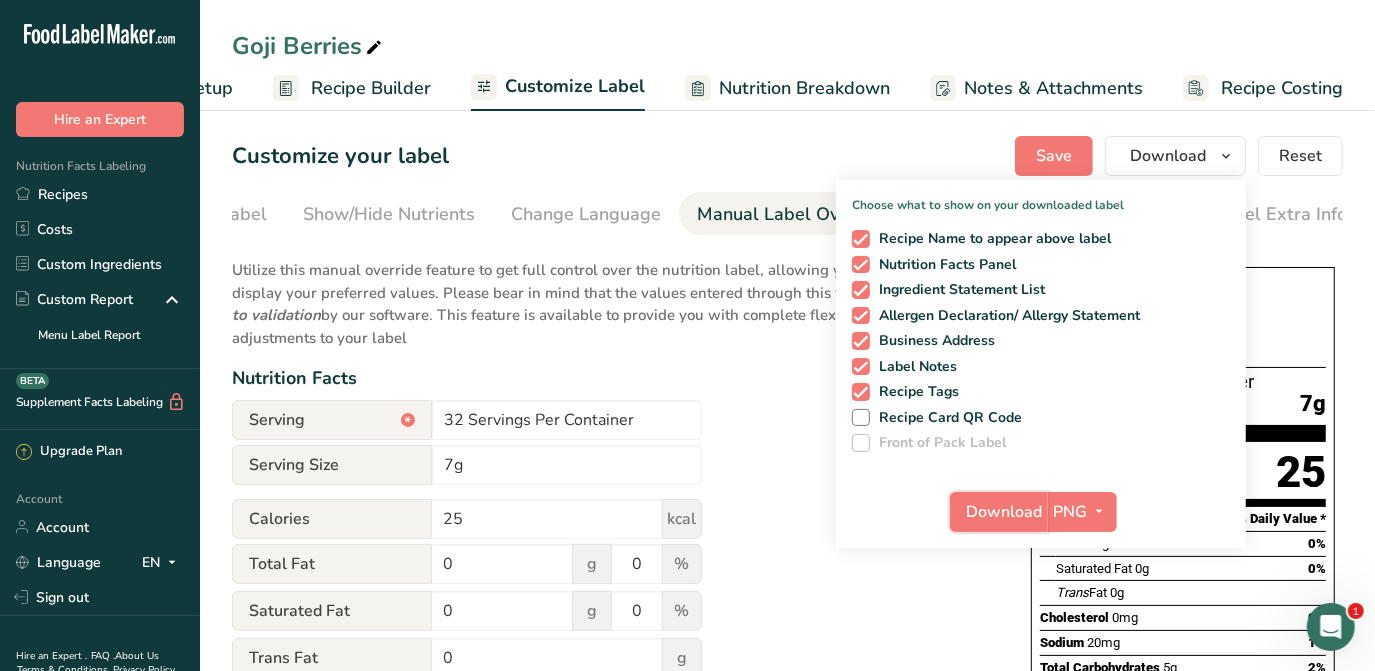 click on "Download" at bounding box center (999, 512) 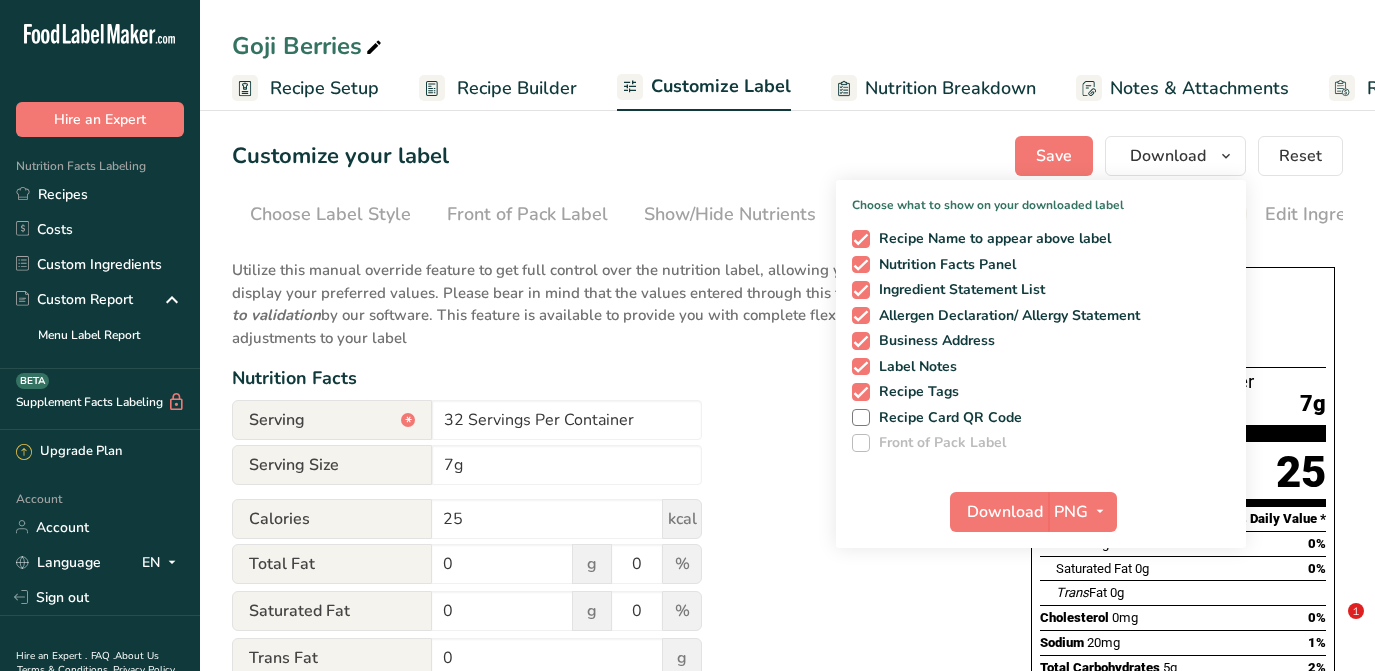 scroll, scrollTop: 0, scrollLeft: 0, axis: both 